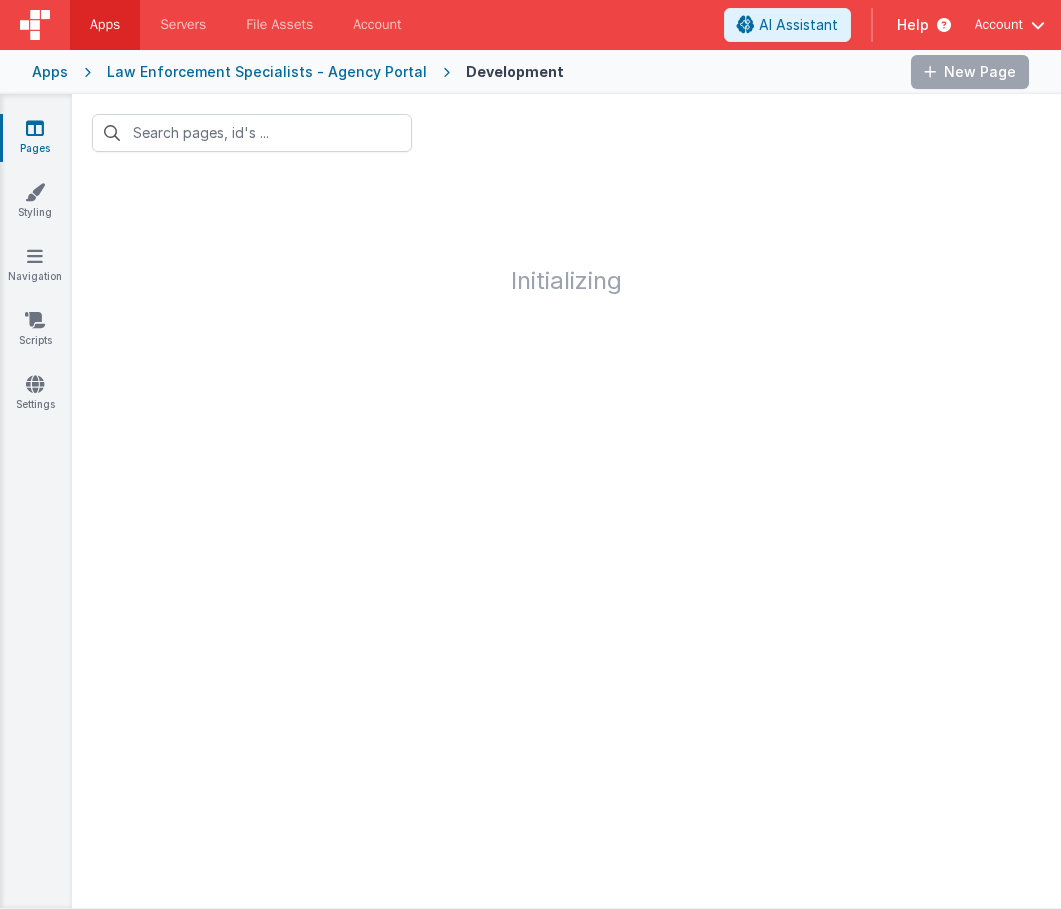 scroll, scrollTop: 0, scrollLeft: 0, axis: both 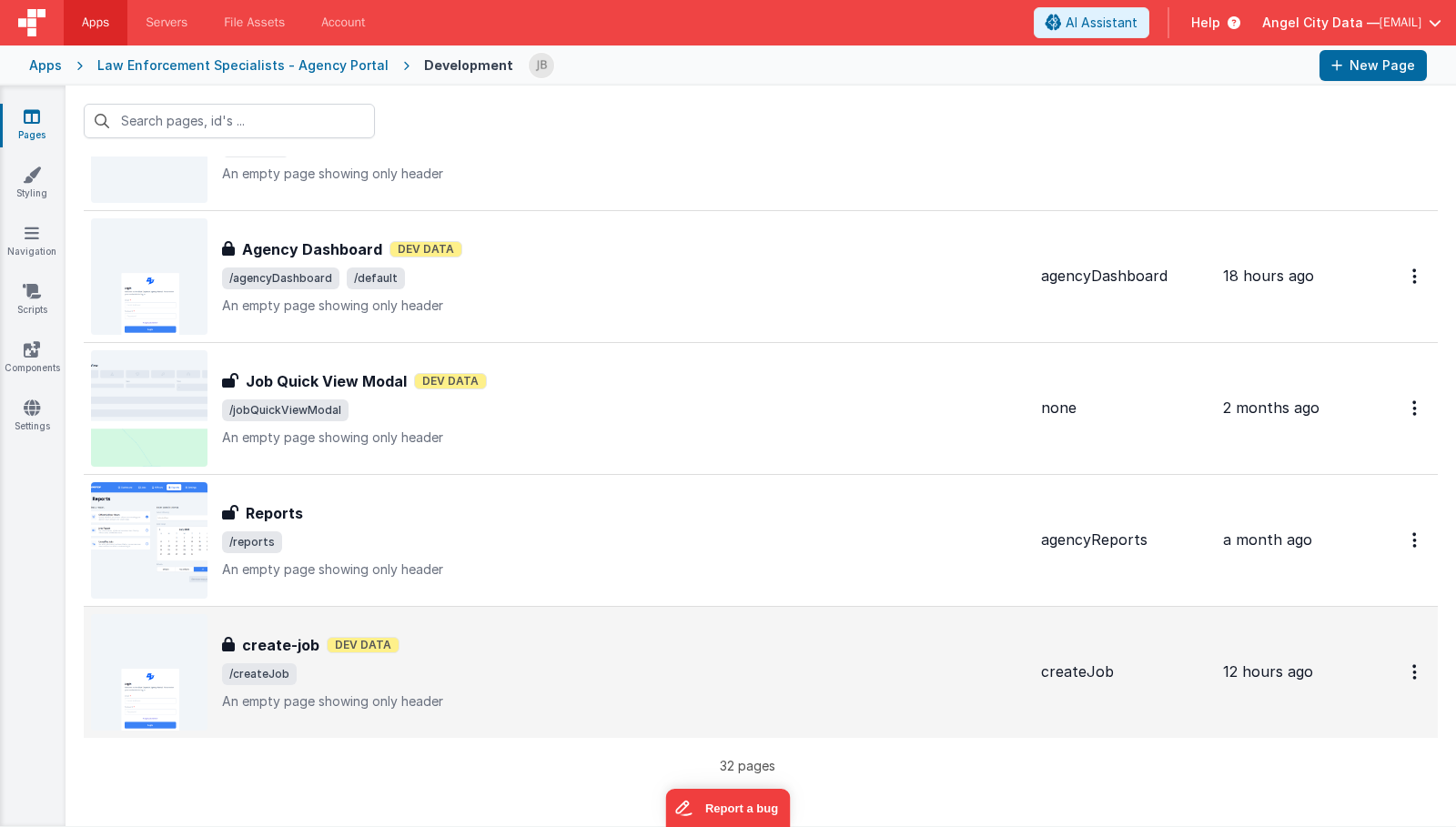 click on "create-job" at bounding box center (280, 645) 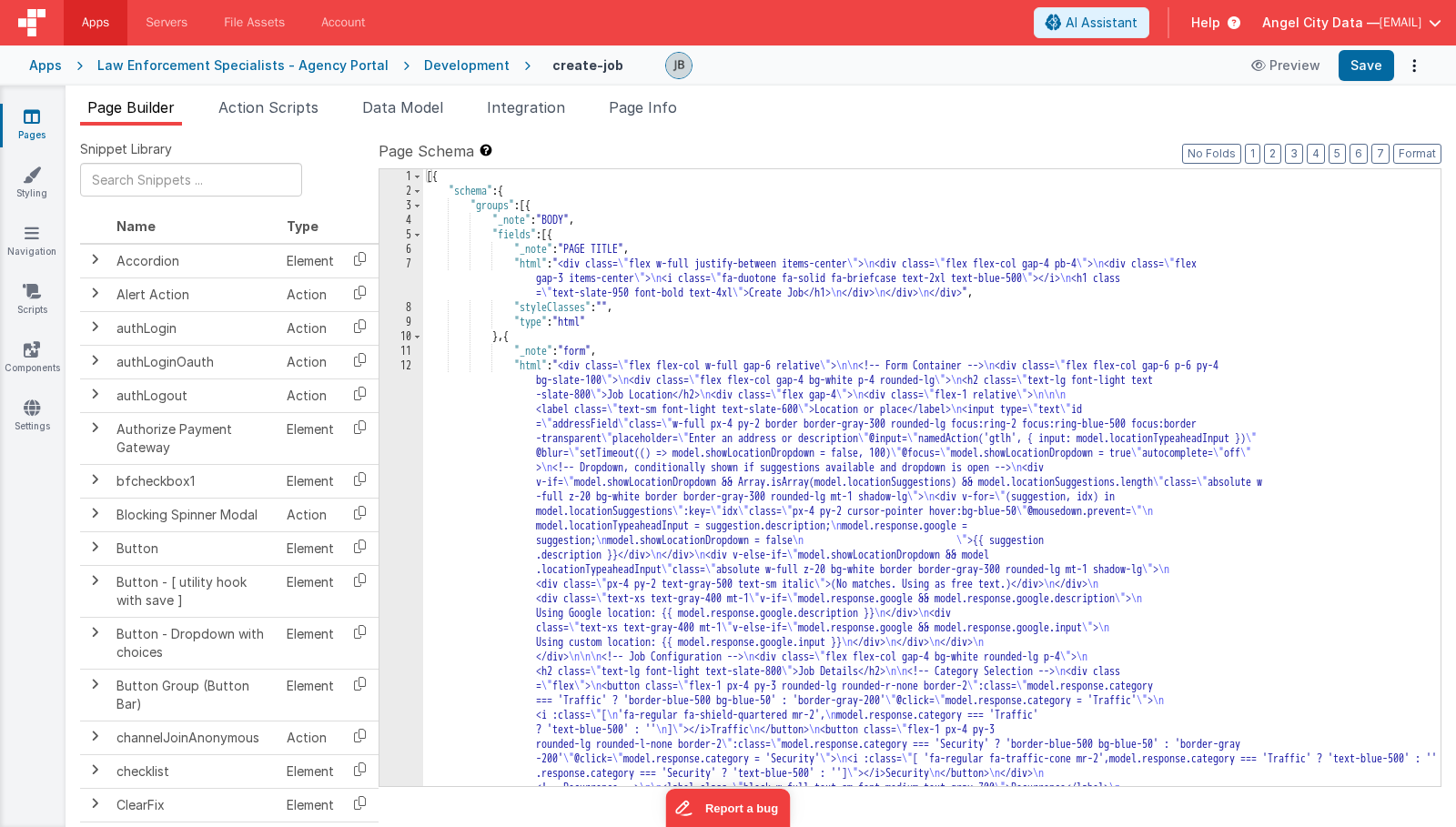 click on "10" at bounding box center (401, 337) 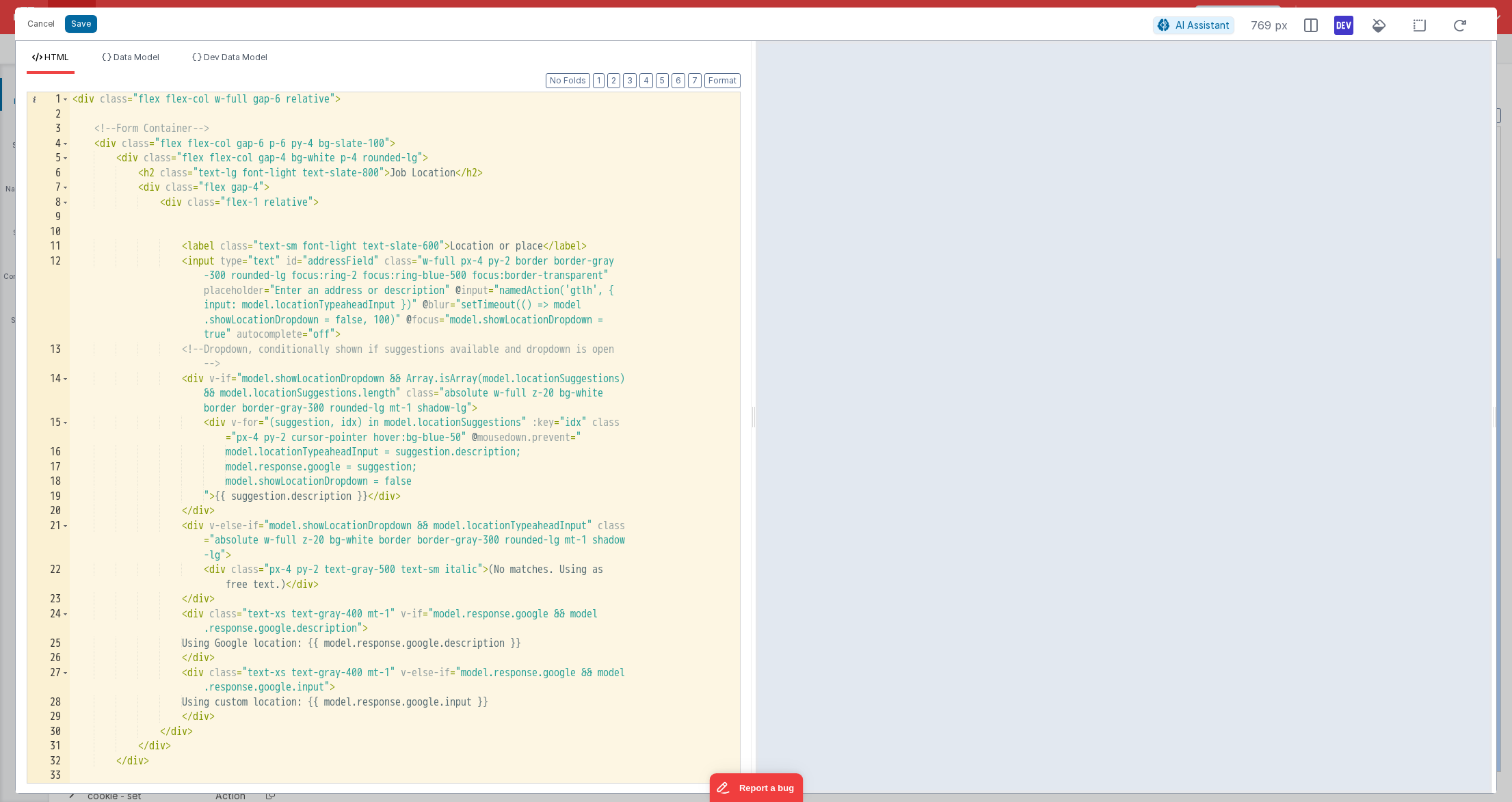 scroll, scrollTop: 0, scrollLeft: 0, axis: both 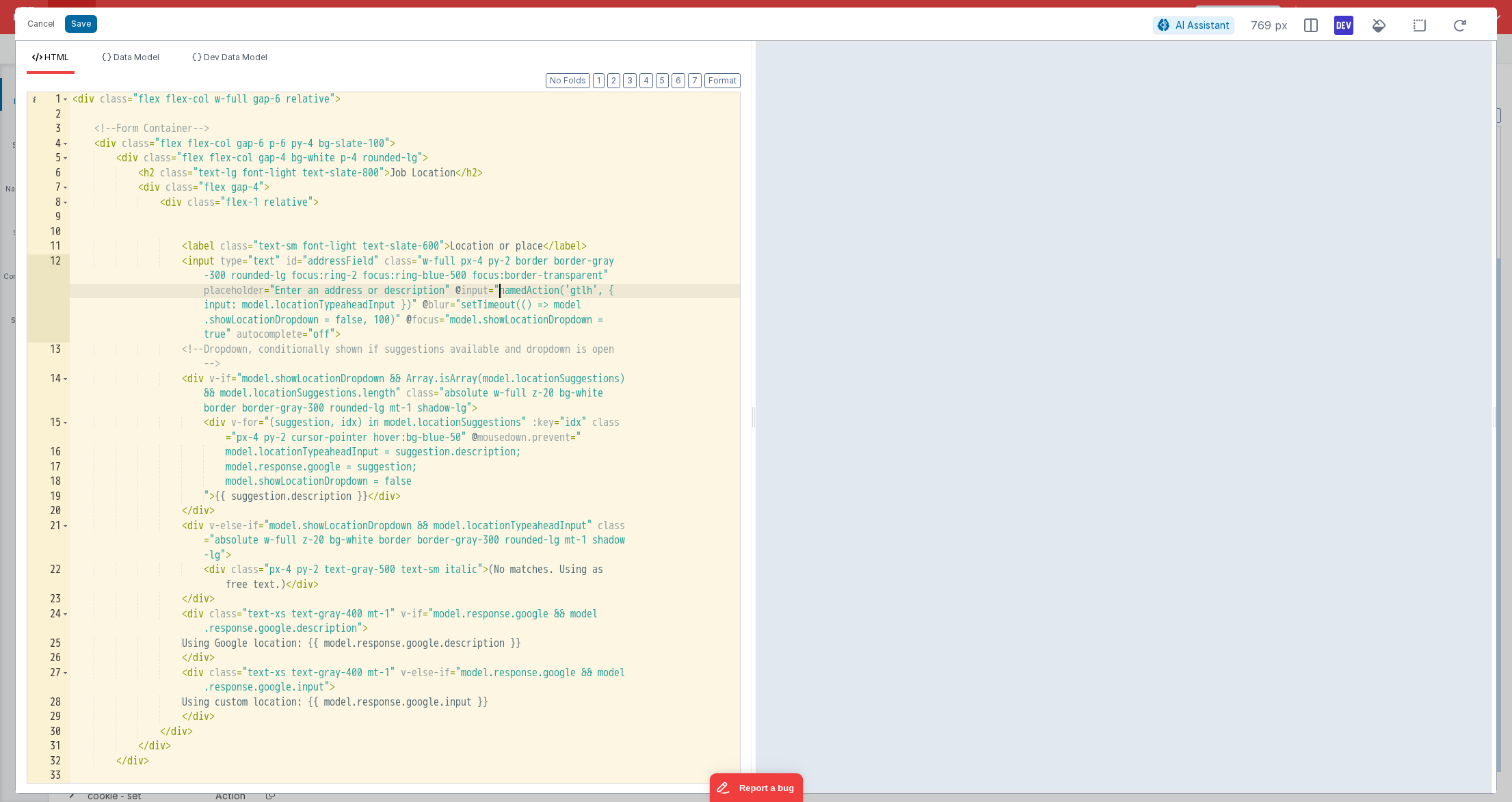 click on ""@ input = "namedAction('gtlh', {                           input: model.locationTypeaheadInput })"   @ blur =   @ focus = true"" at bounding box center (405, 452) 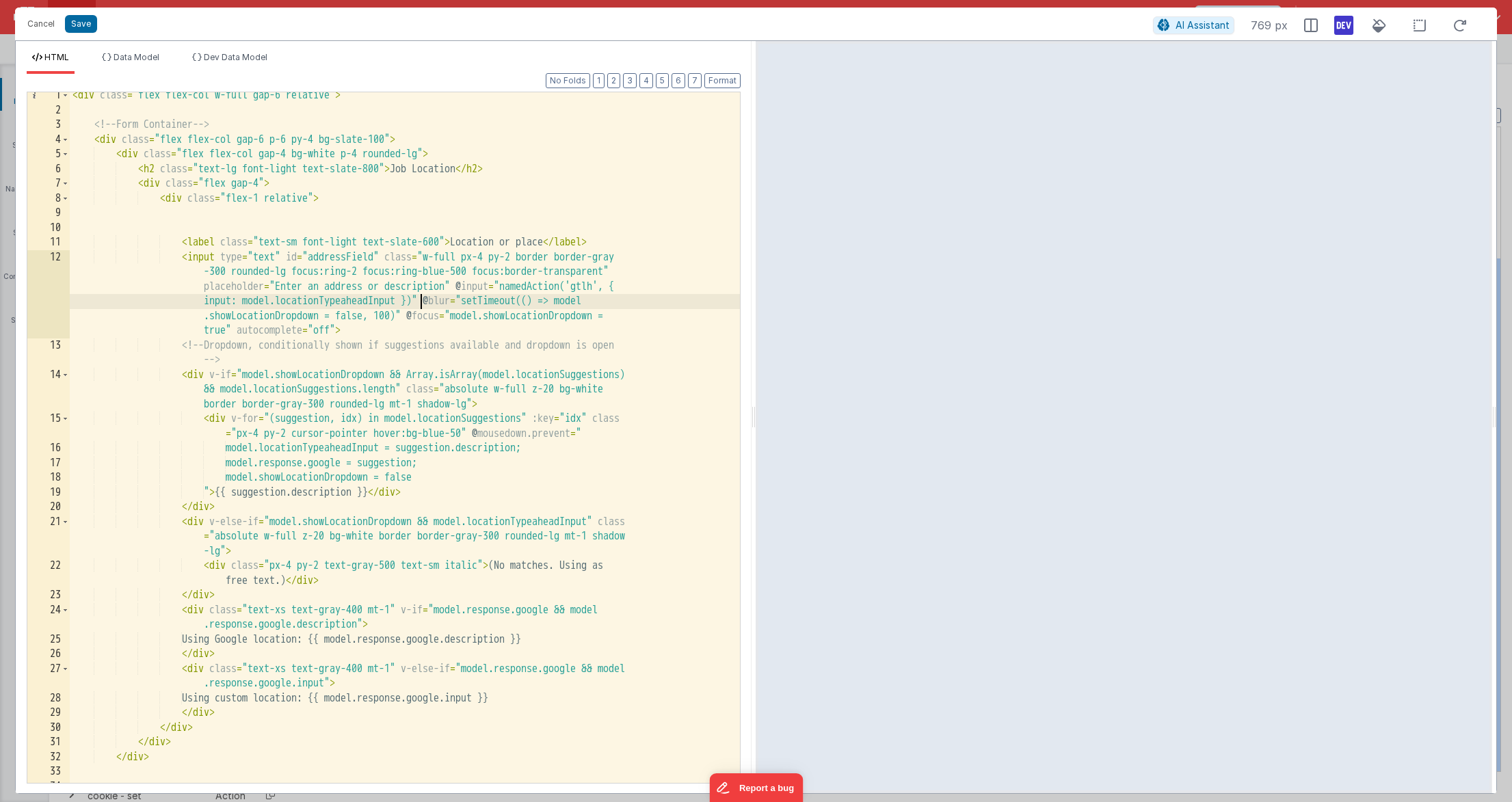 scroll, scrollTop: 9, scrollLeft: 0, axis: vertical 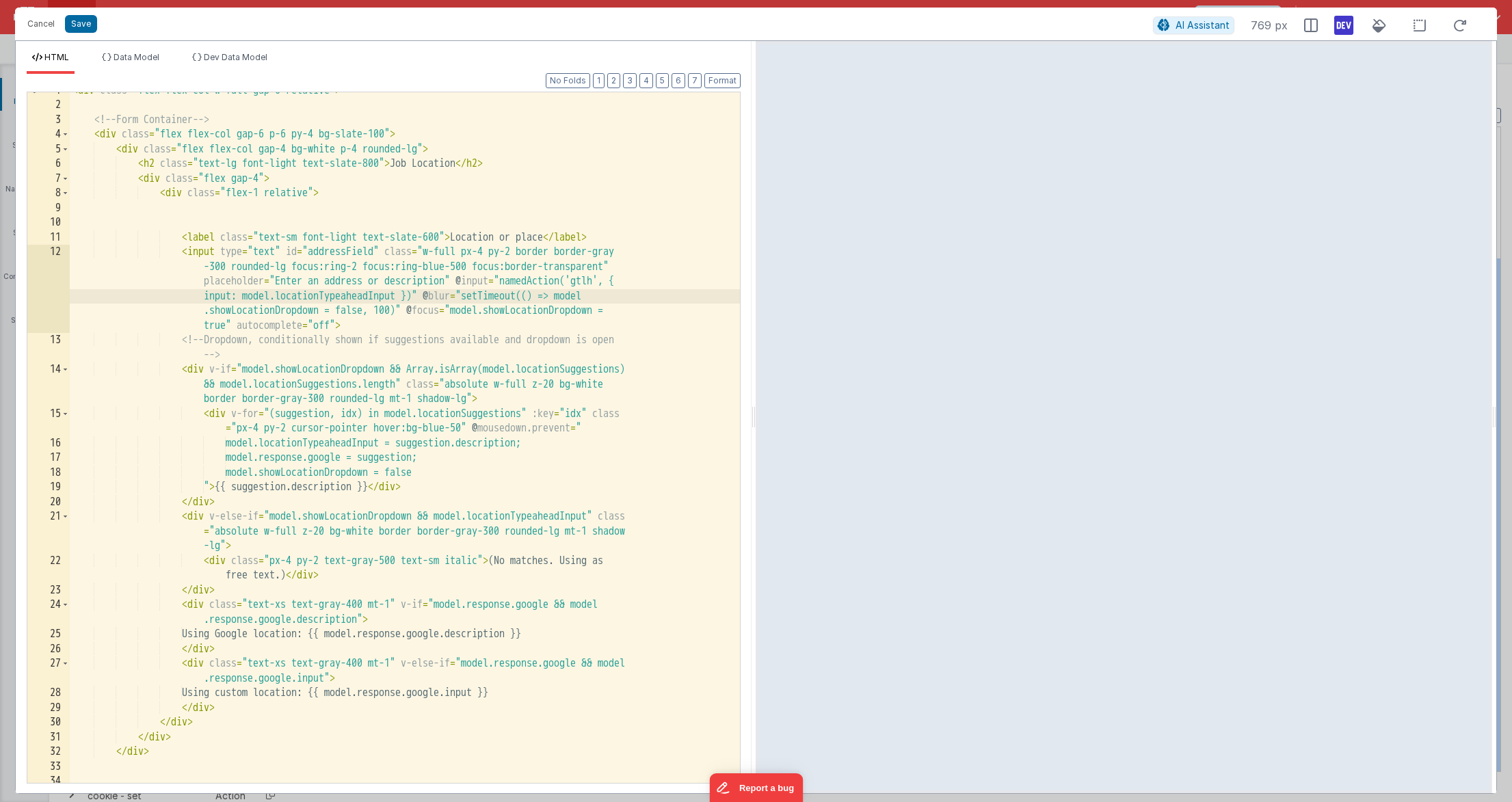 click on ""@ input = "namedAction('gtlh', {                           input: model.locationTypeaheadInput })"   @ blur =   @ focus = true"" at bounding box center (405, 443) 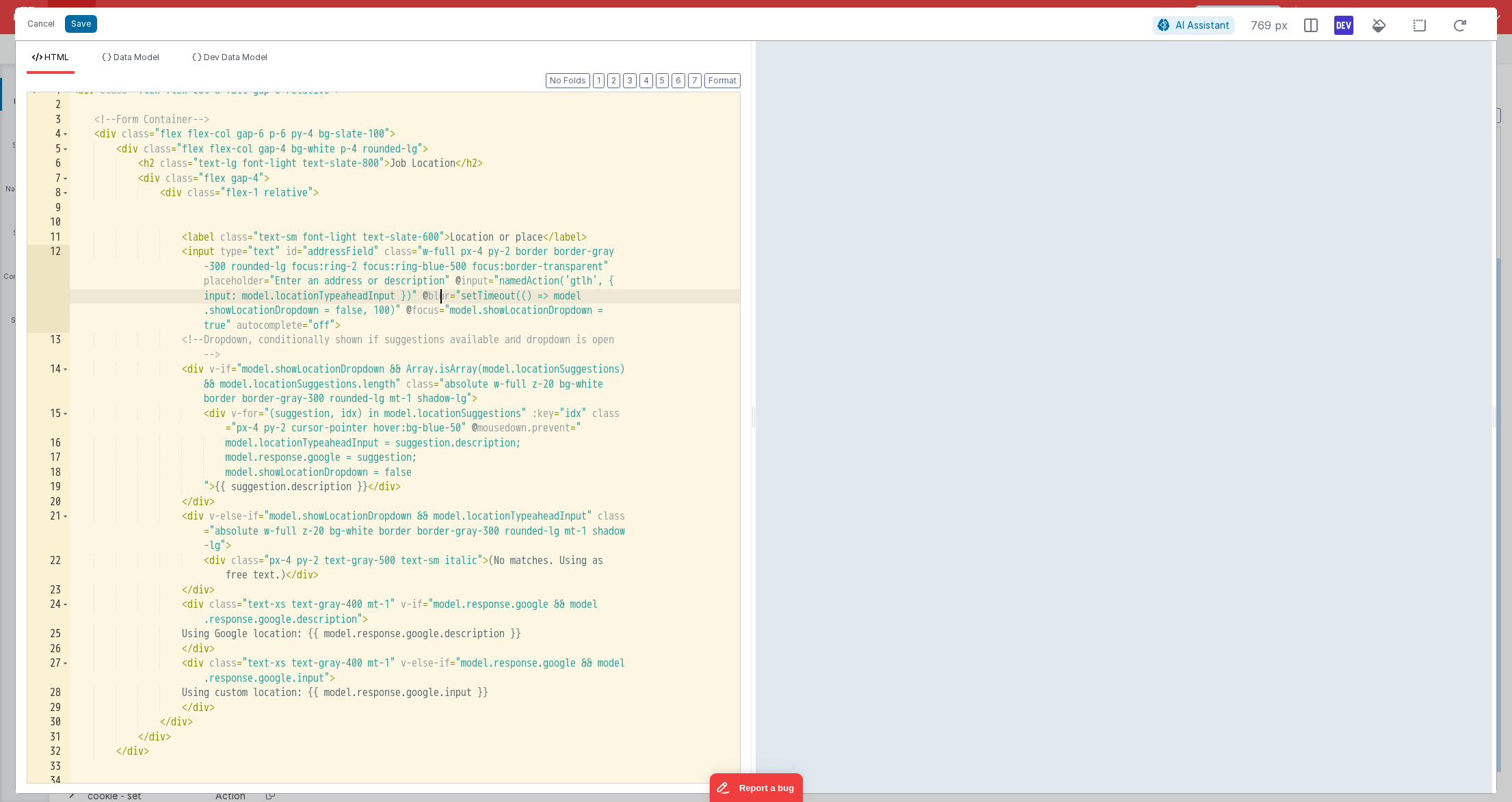 click on ""@ input = "namedAction('gtlh', {                           input: model.locationTypeaheadInput })"   @ blur =   @ focus = true"" at bounding box center [405, 443] 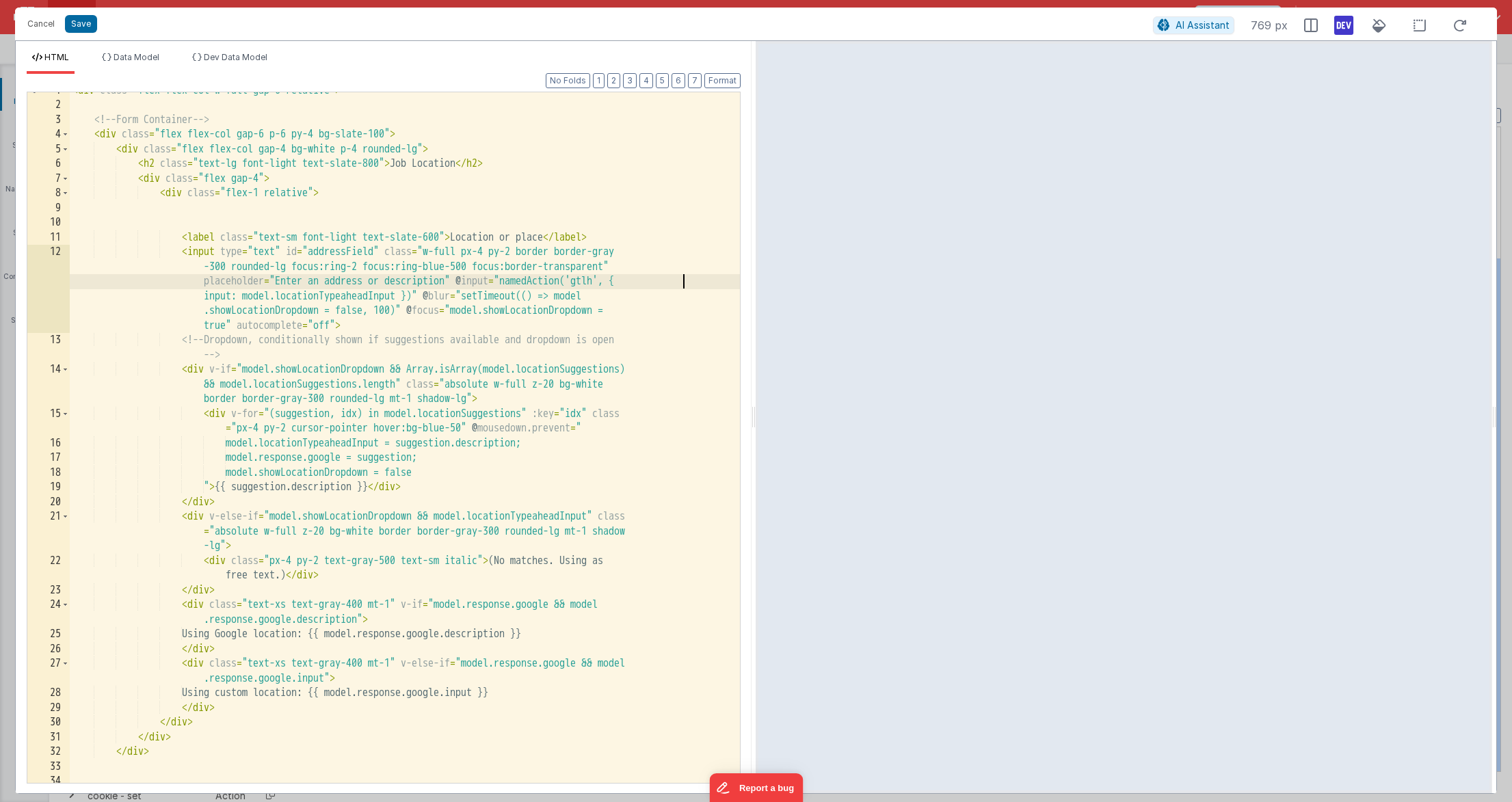 click on ""@ input = "namedAction('gtlh', {                           input: model.locationTypeaheadInput })"   @ blur =   @ focus = true"" at bounding box center [405, 443] 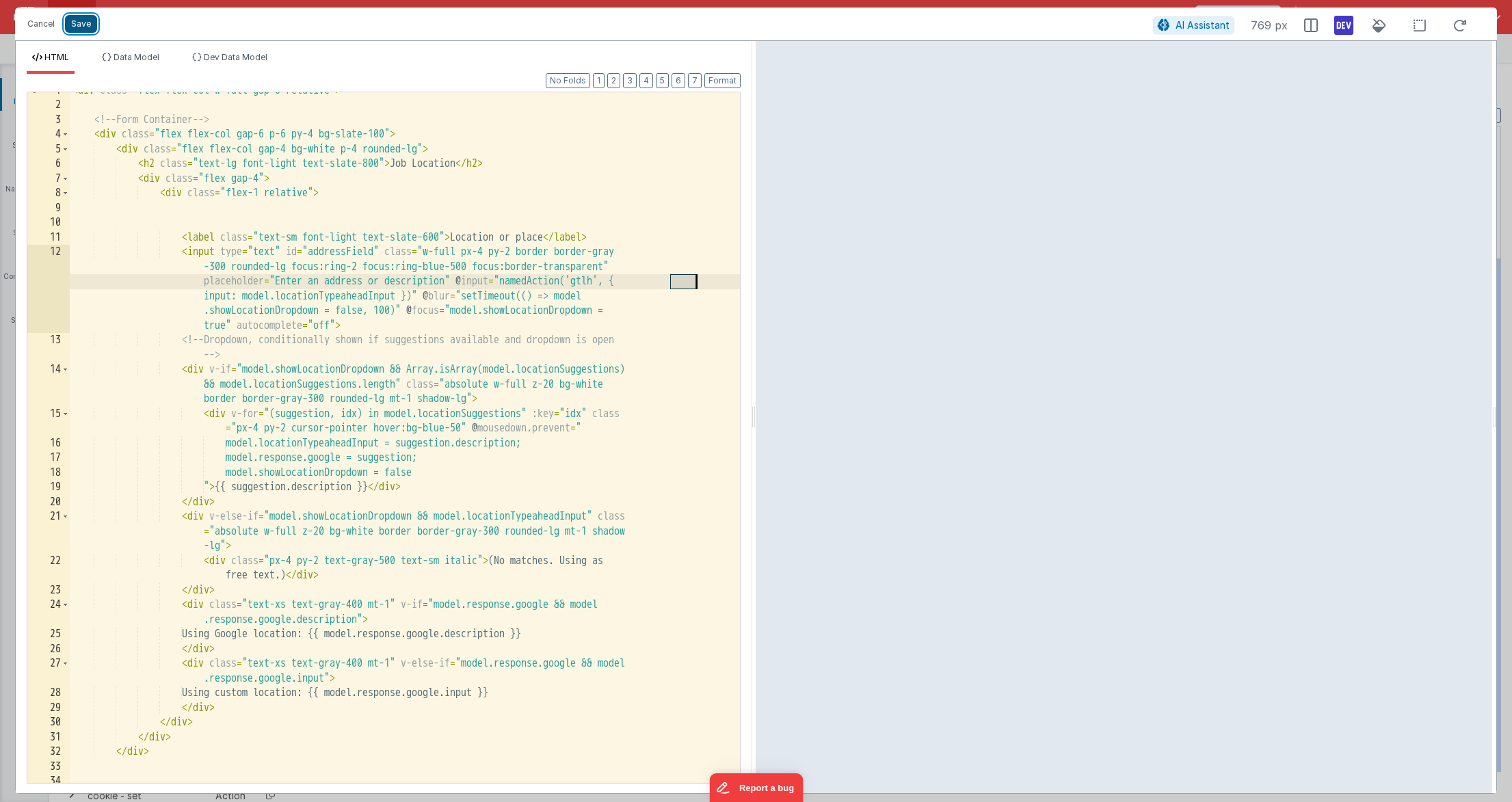 click on "Save" at bounding box center [81, 24] 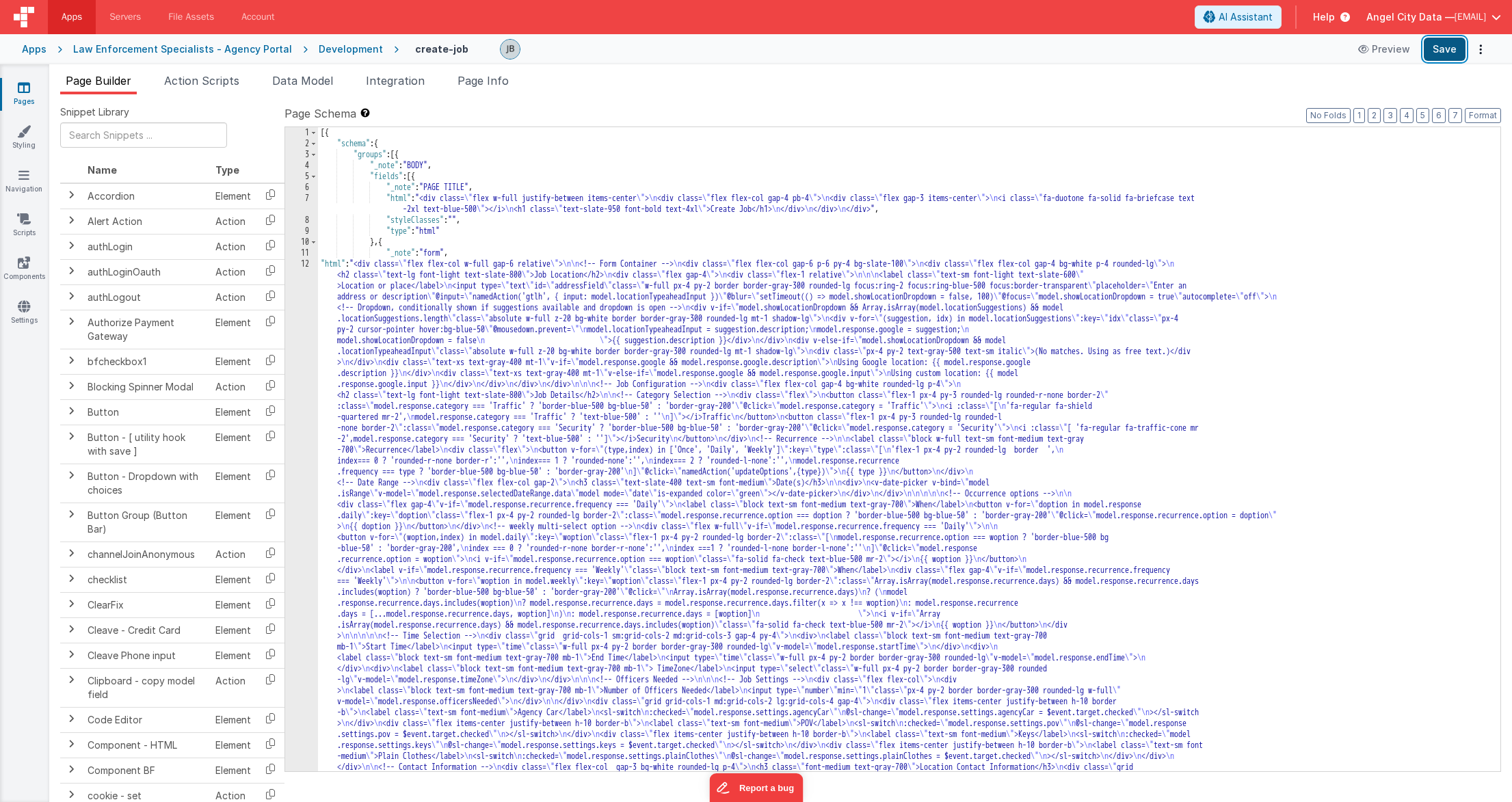 click on "Save" at bounding box center [1444, 49] 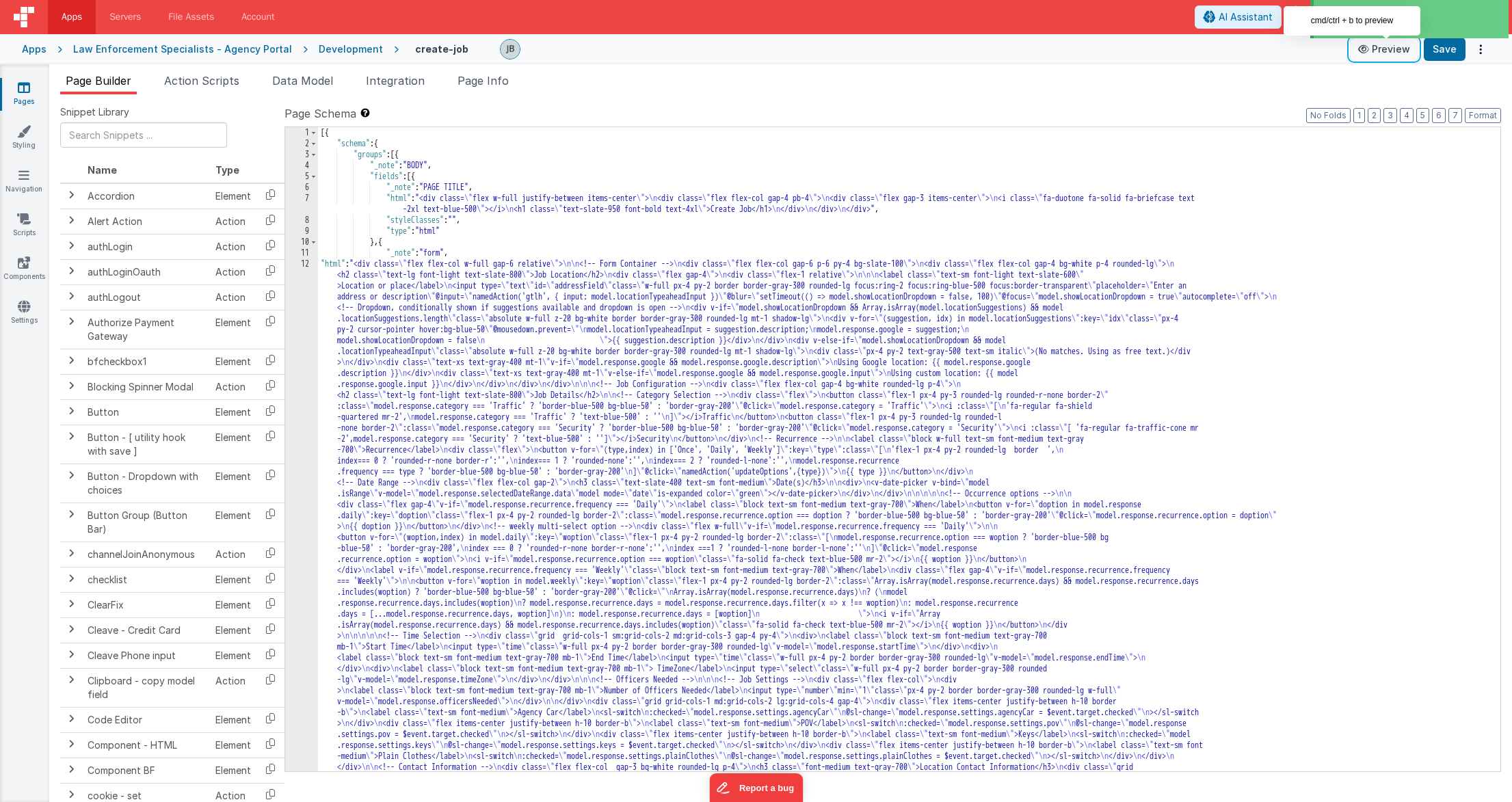 click at bounding box center (1365, 49) 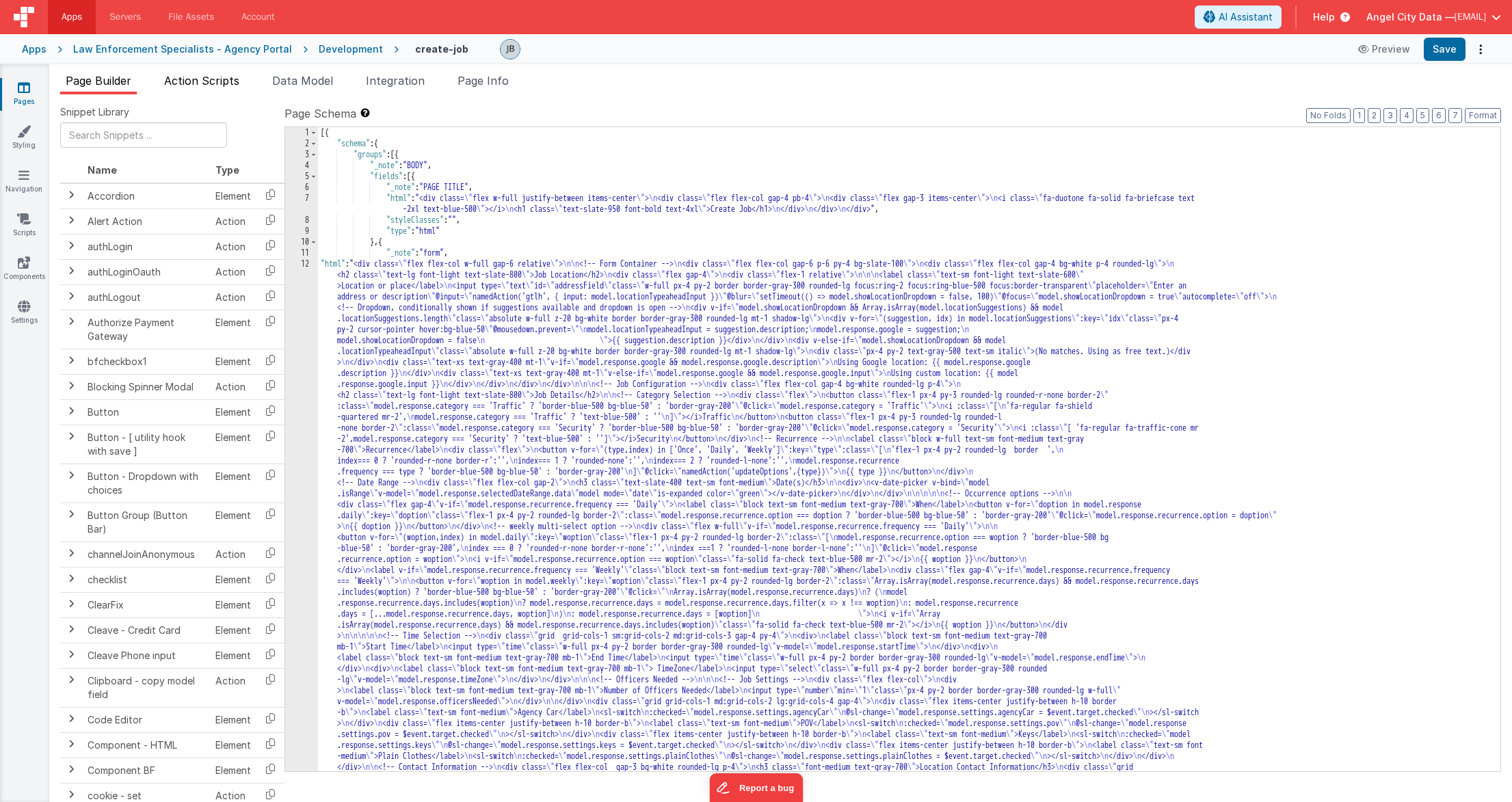 click on "Action Scripts" at bounding box center (202, 81) 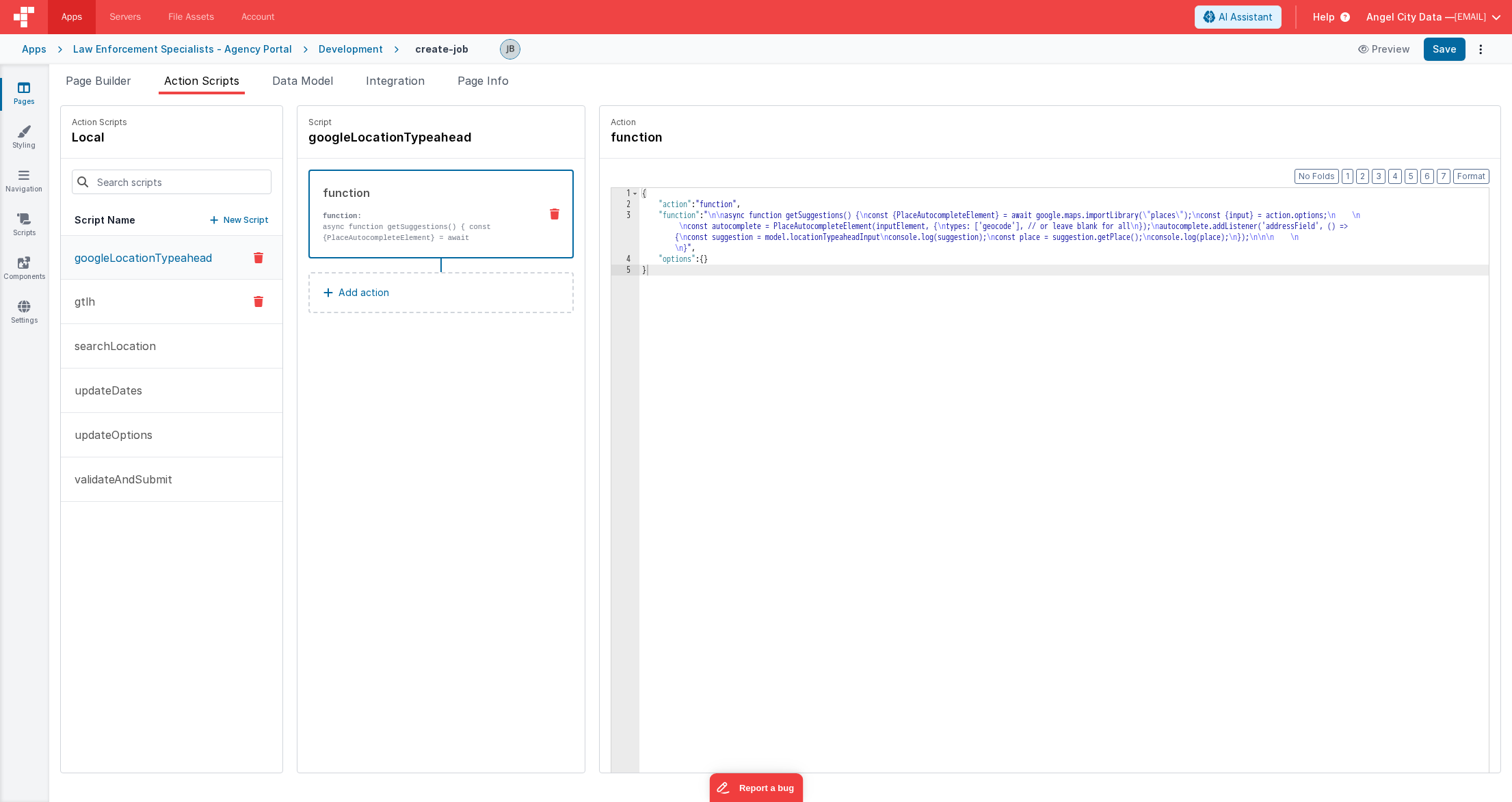 click on "gtlh" at bounding box center [172, 302] 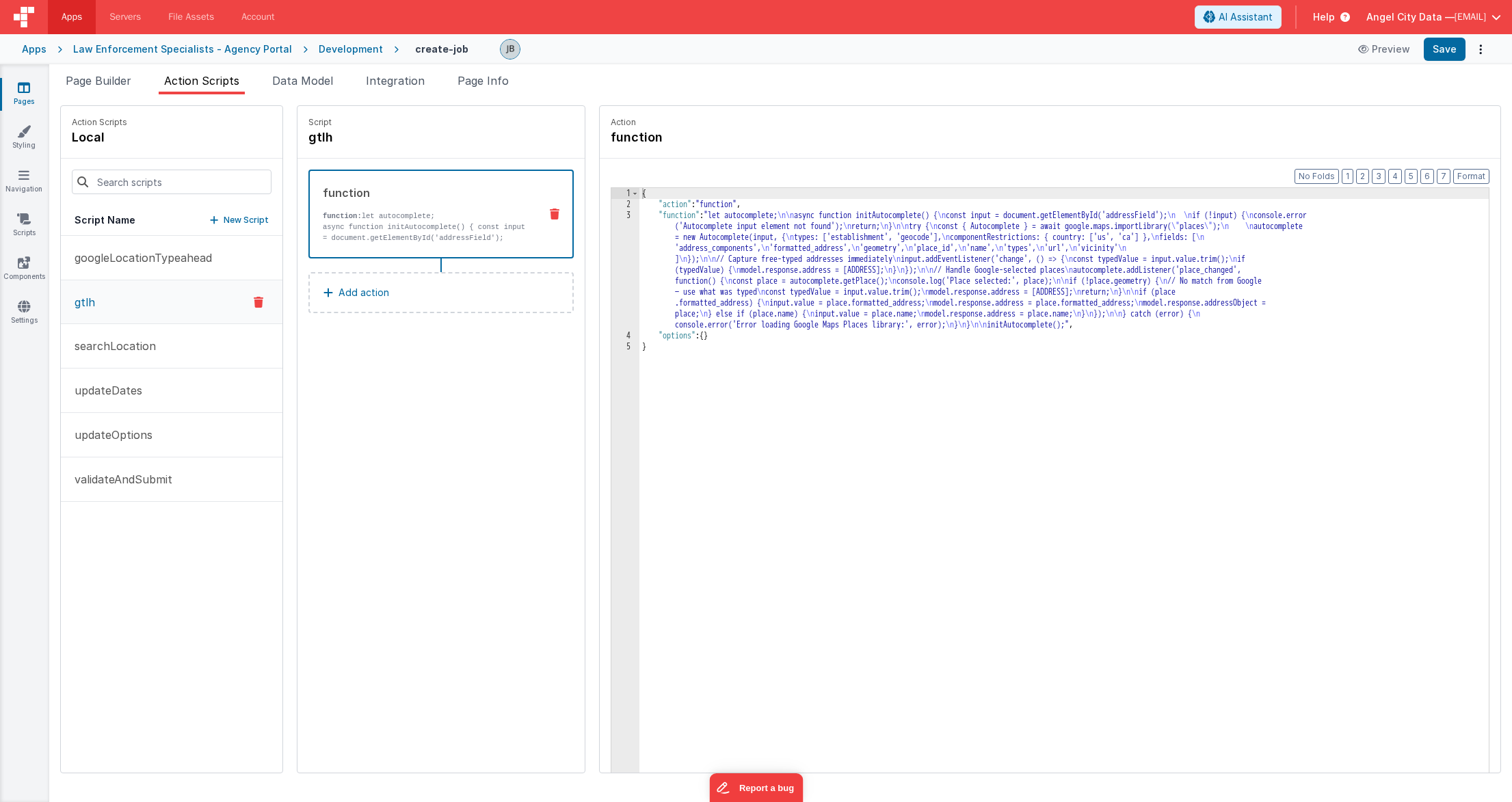 click on "3" at bounding box center [625, 270] 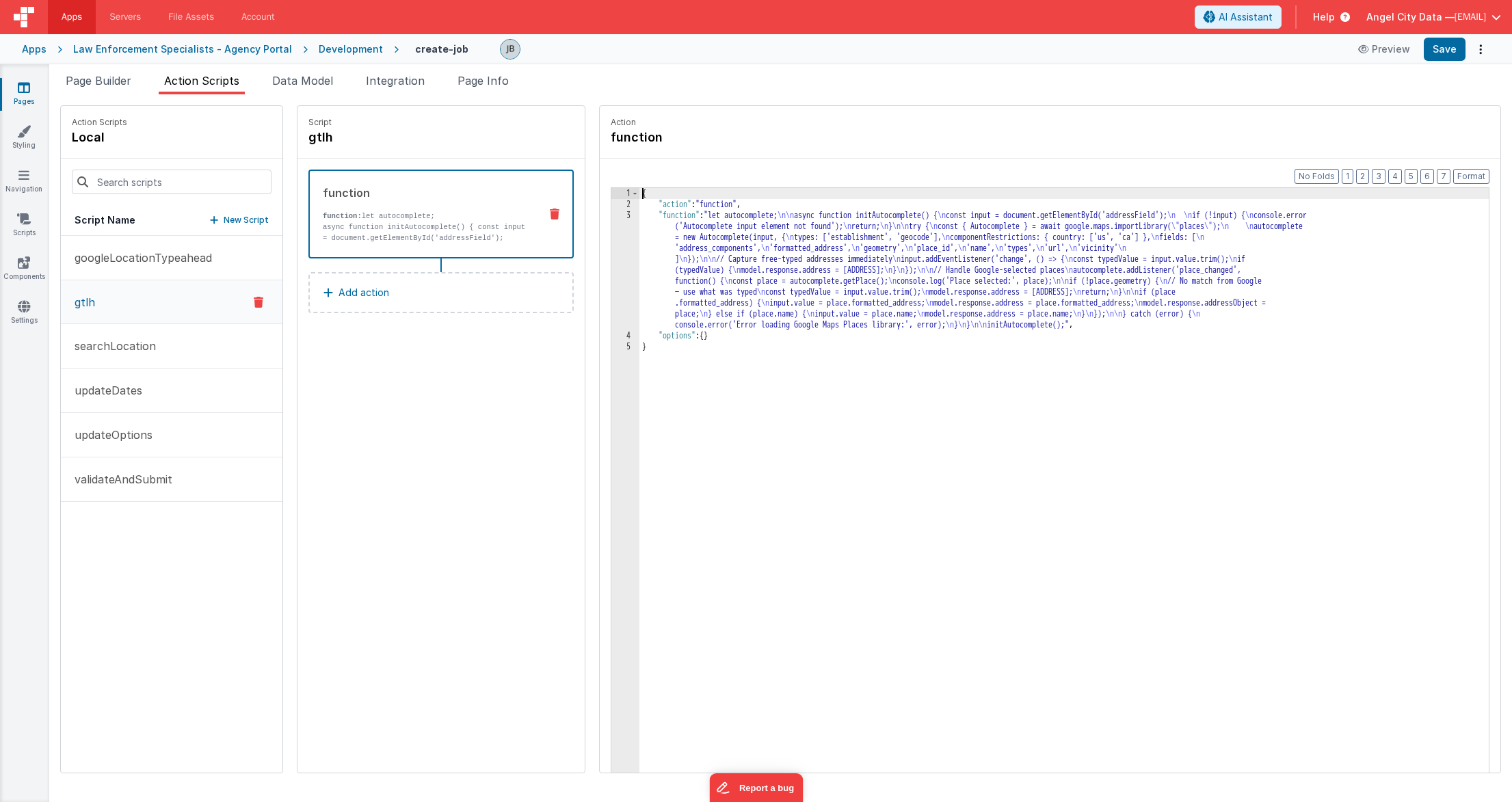 click on "3" at bounding box center (625, 270) 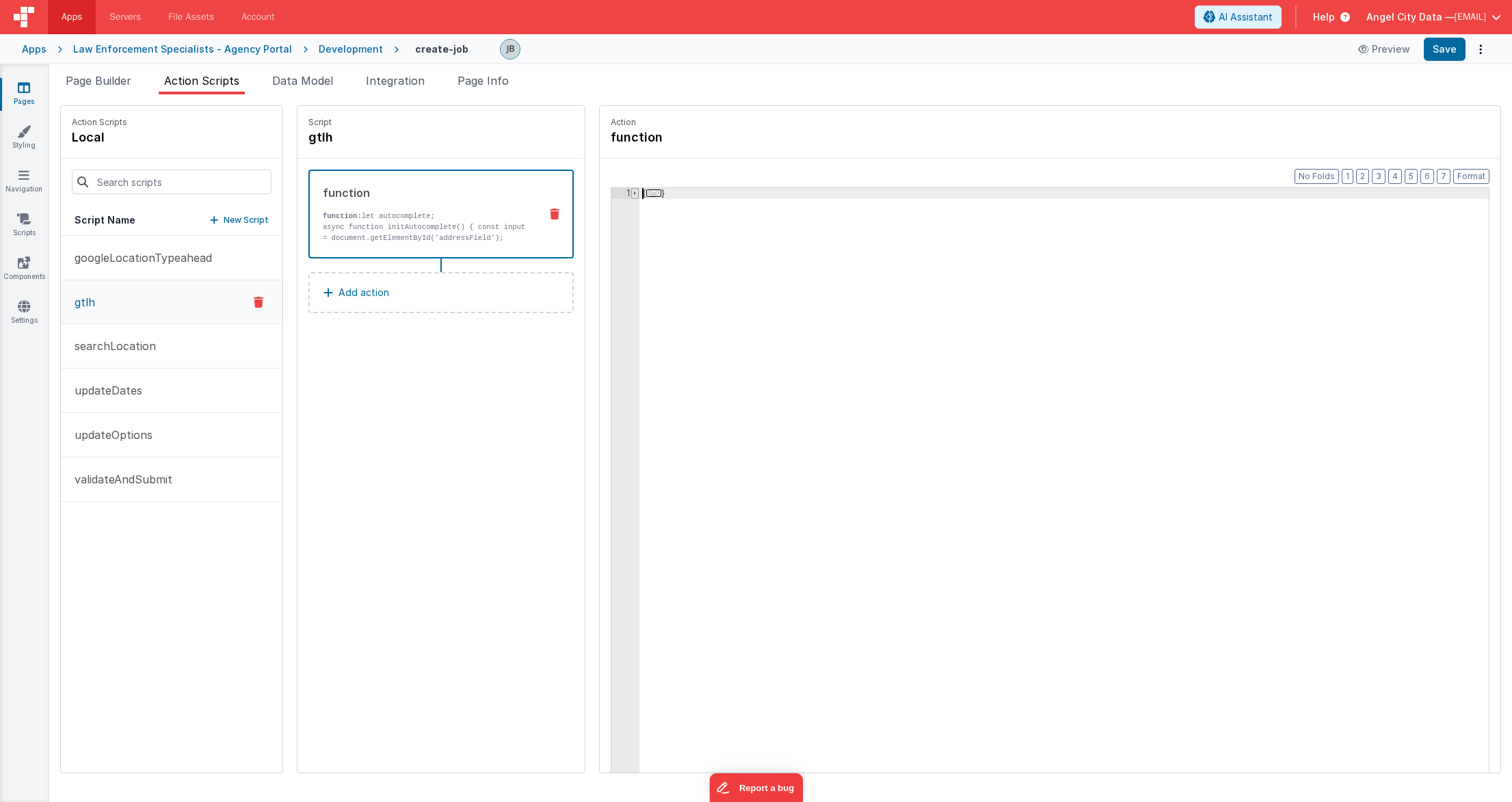 click at bounding box center (635, 193) 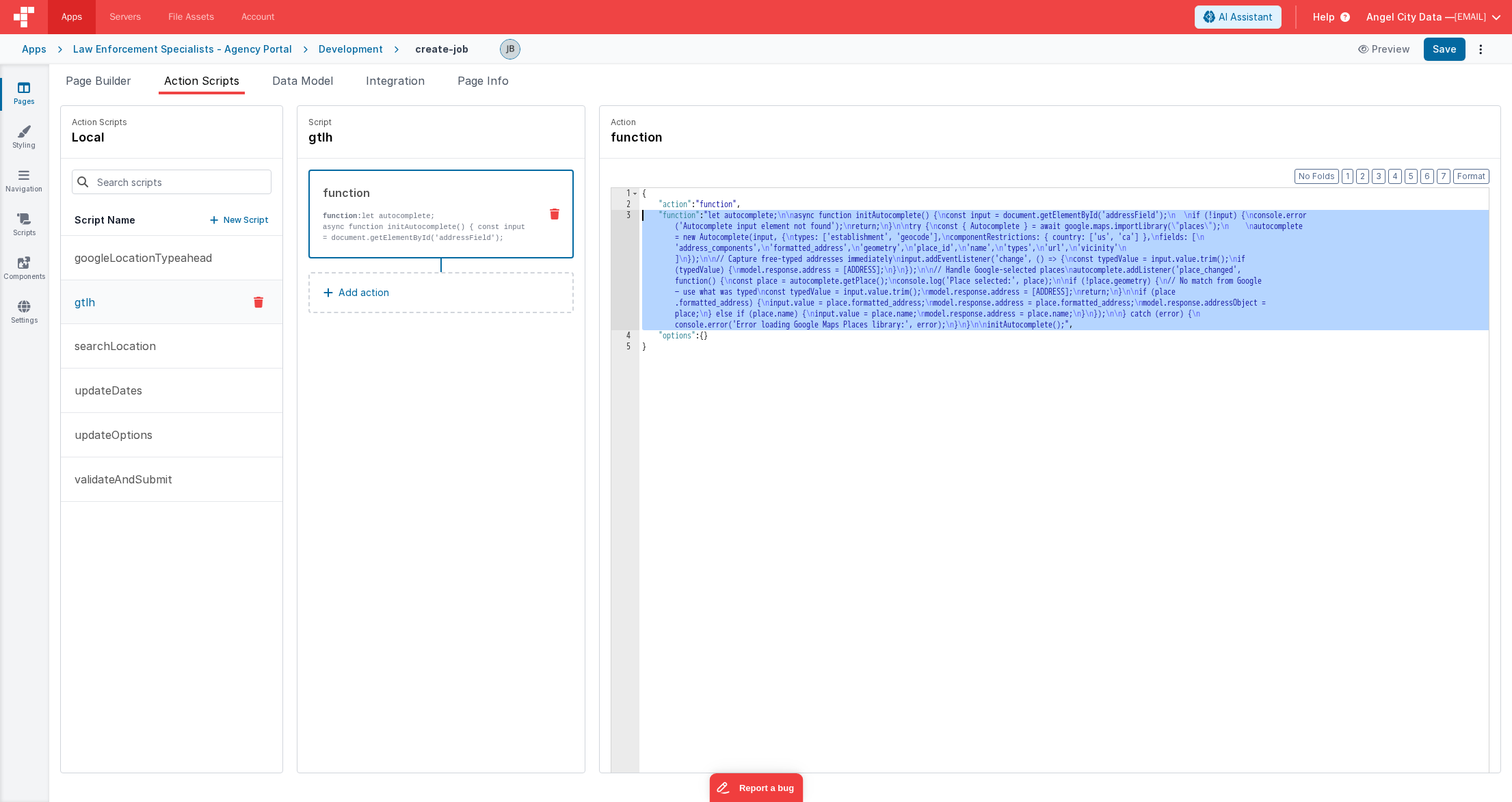 click on "3" at bounding box center (625, 270) 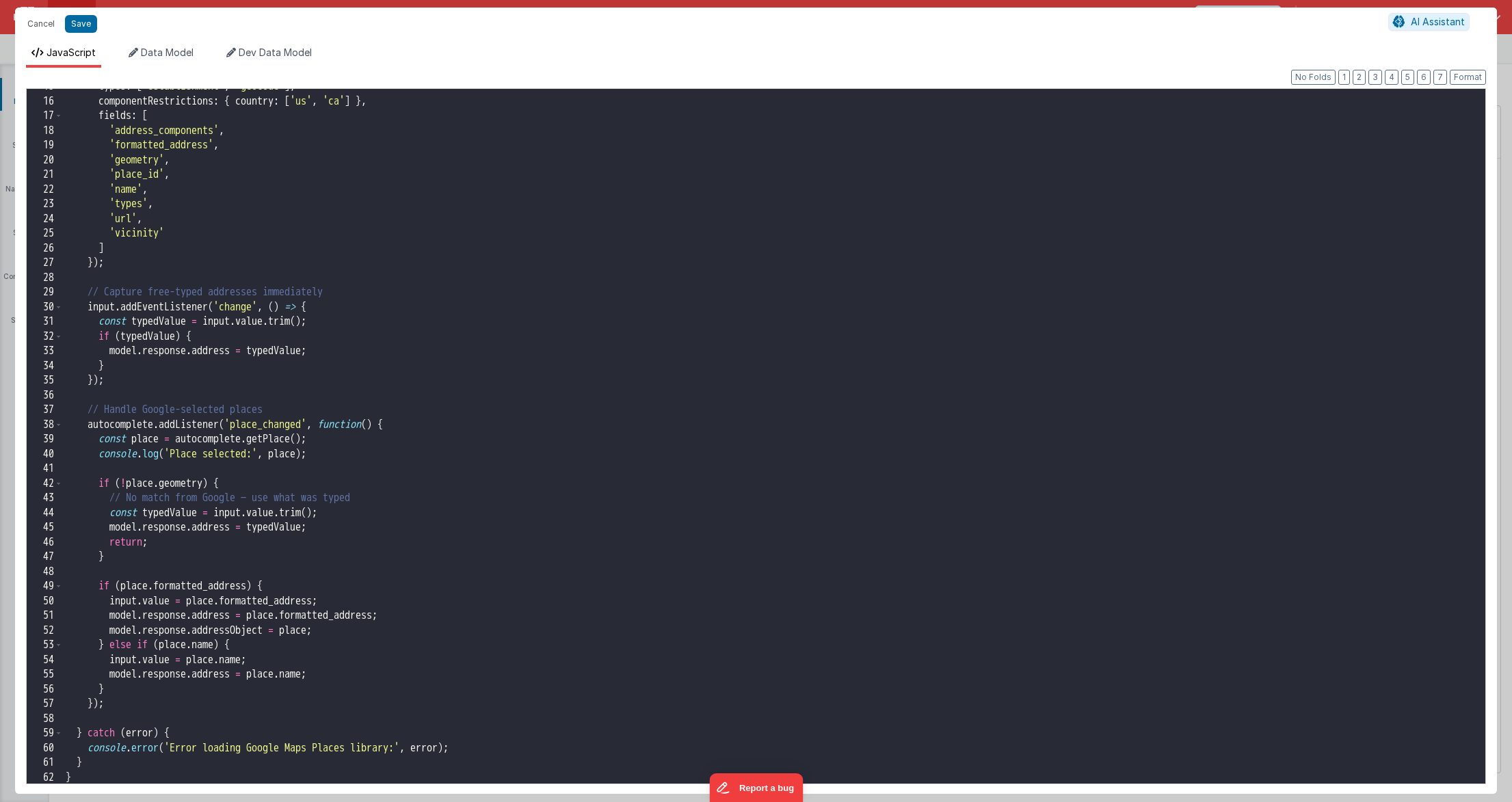 scroll, scrollTop: 0, scrollLeft: 0, axis: both 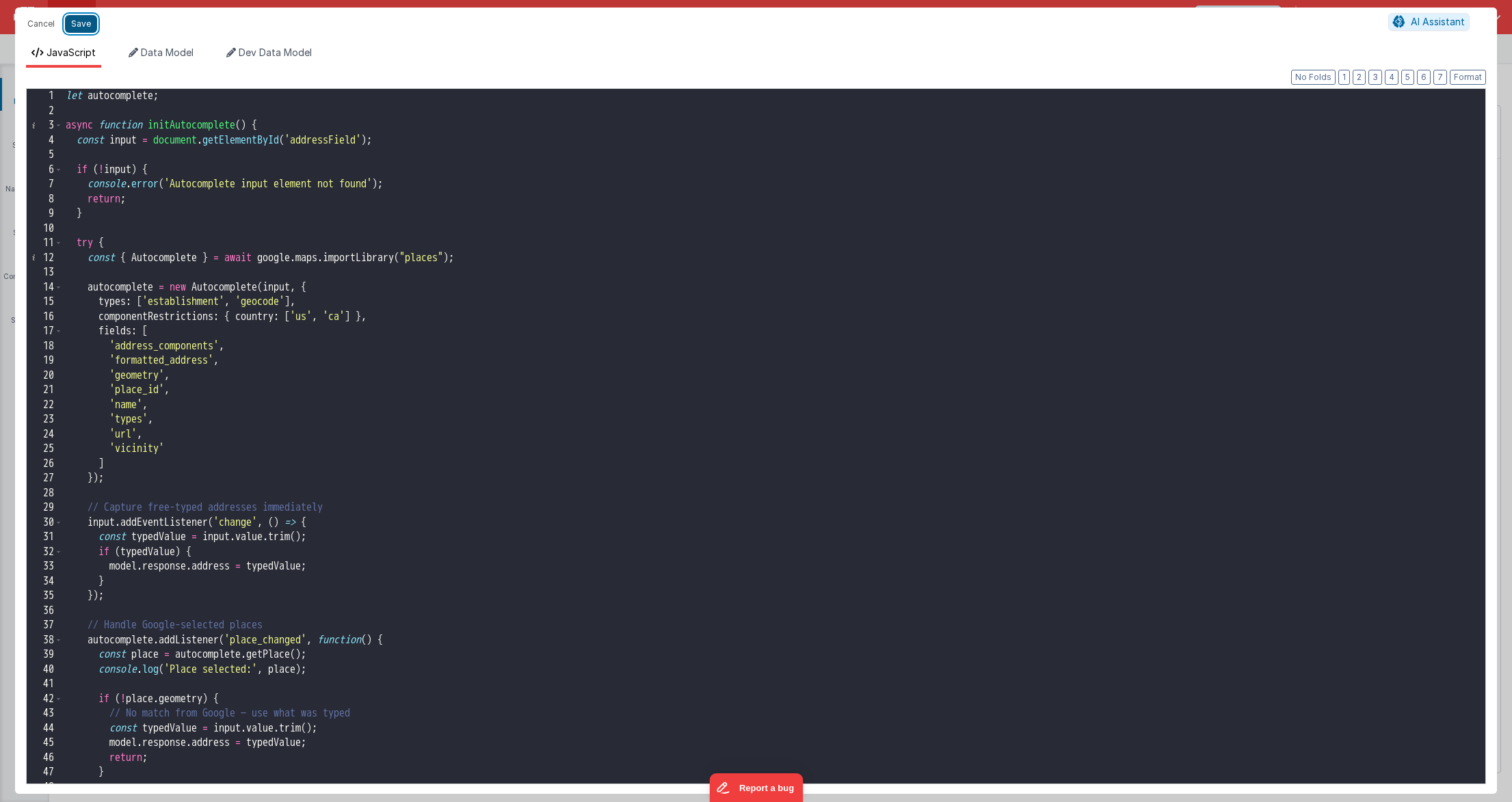 click on "Save" at bounding box center (81, 24) 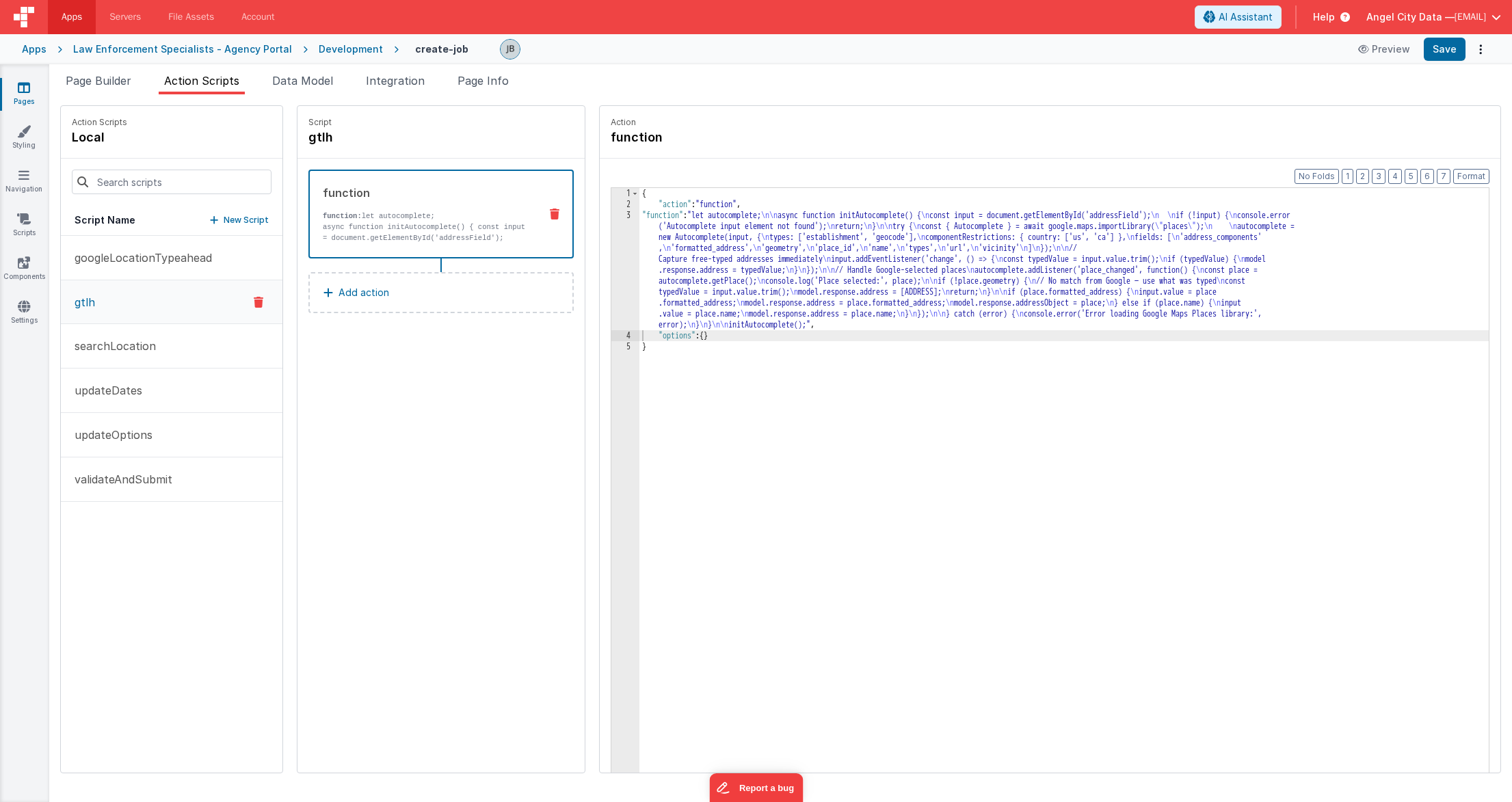 click on "3" at bounding box center (625, 270) 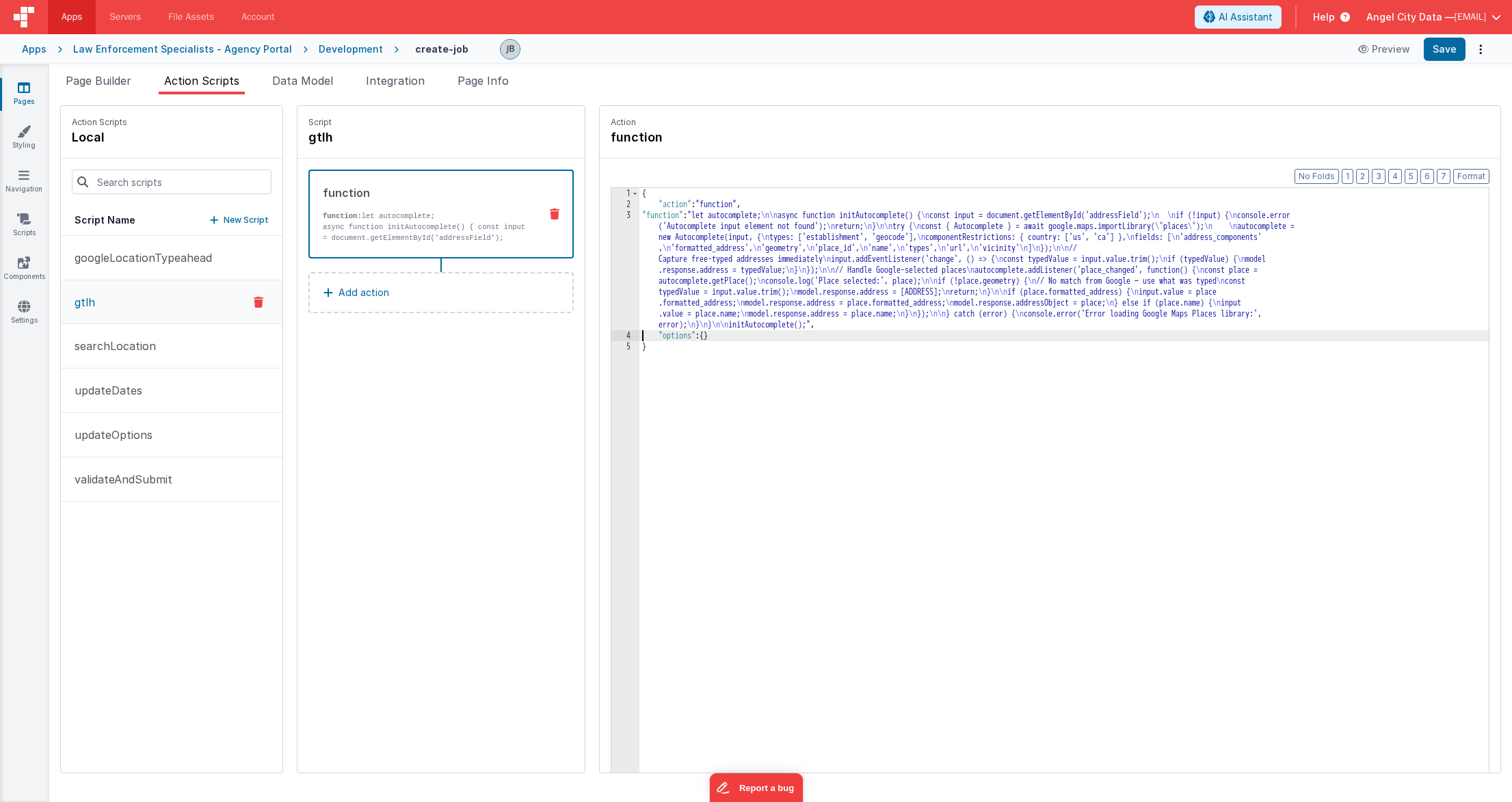 click on "3" at bounding box center [625, 270] 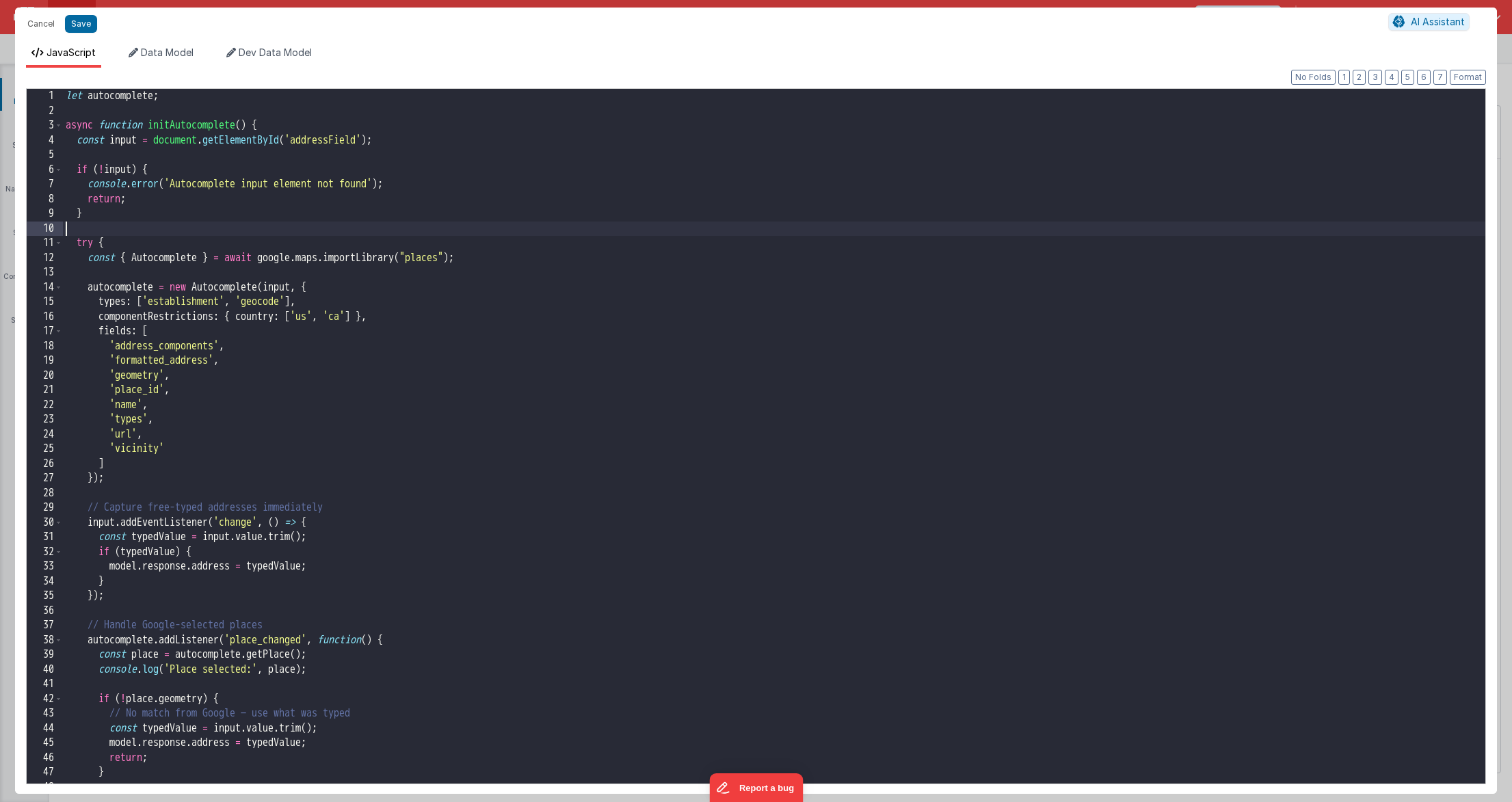 click on "const input = document.getElementById('addressField');
if (!input) {
console.error('Autocomplete input element not found');
return;
}
try {
const { Autocomplete } = await google.maps.importLibrary("places");
autocomplete = new Autocomplete(input, {
types: ['establishment', 'geocode'],
componentRestrictions: {
country: ['us', 'ca']
},
fields: [
'address_components',
'formatted_address',
'geometry',
'place_id',
'name',
'types',
'url',
'vicinity'
]
});
// Capture free-typed addresses immediately
input.addEventListener('change', () => {
const typedValue = input.value.trim();
if (typedValue) {
model.response.address = typedValue;
}
});
// Handle Google-selected places
autocomplete.addListener('place_changed', function() {
const place = autocomplete.getPlace();
console.log('Place selected:', place);
if (!place.geometry) {
// No match from Google — use what was typed
const typedValue = input.value.trim();
model.response.address = typedValue;
return;
}
if (place.formatted_address) {" at bounding box center [774, 451] 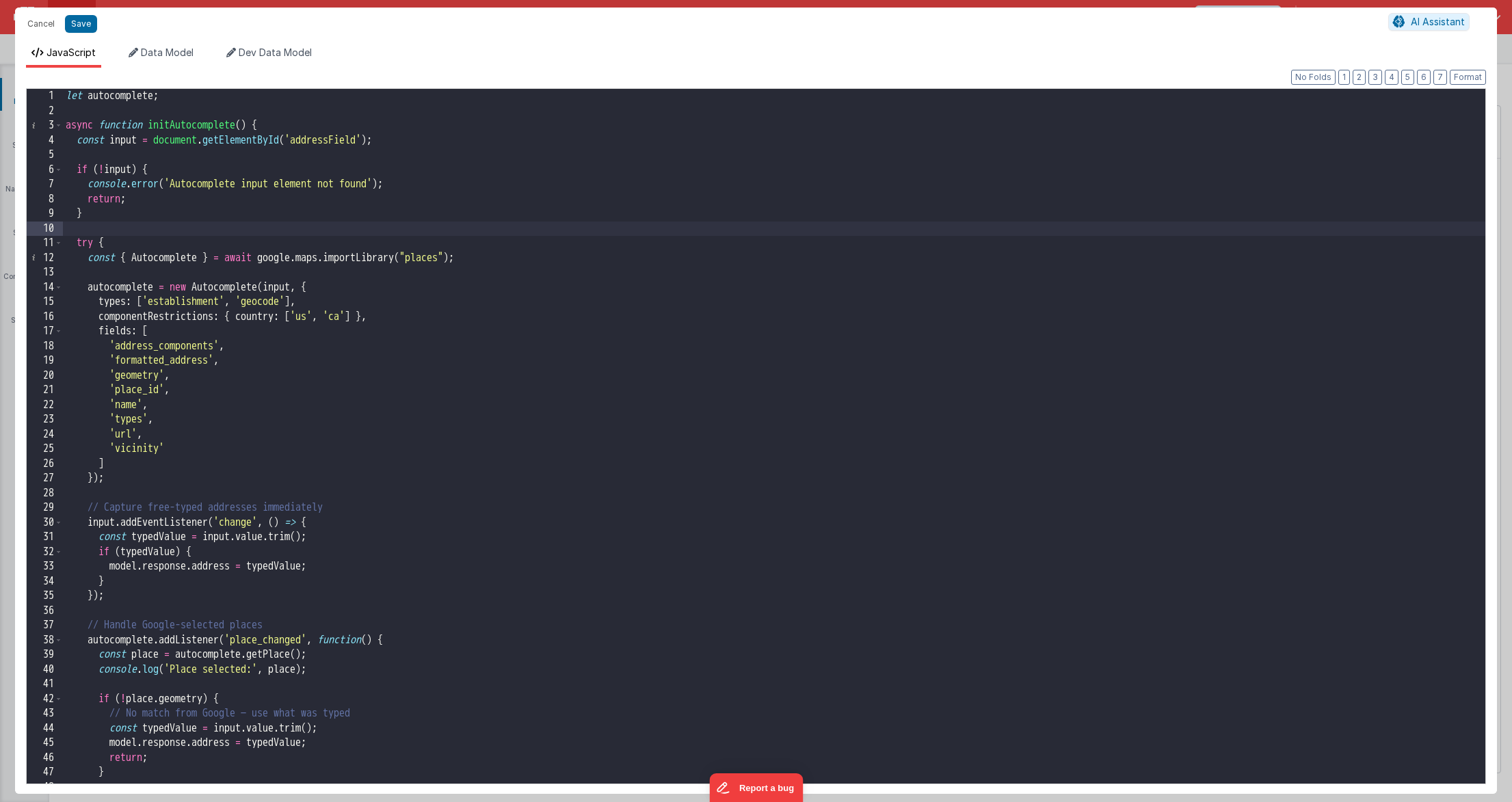 click on "const input = document.getElementById('addressField');
if (!input) {
console.error('Autocomplete input element not found');
return;
}
try {
const { Autocomplete } = await google.maps.importLibrary("places");
autocomplete = new Autocomplete(input, {
types: ['establishment', 'geocode'],
componentRestrictions: {
country: ['us', 'ca']
},
fields: [
'address_components',
'formatted_address',
'geometry',
'place_id',
'name',
'types',
'url',
'vicinity'
]
});
// Capture free-typed addresses immediately
input.addEventListener('change', () => {
const typedValue = input.value.trim();
if (typedValue) {
model.response.address = typedValue;
}
});
// Handle Google-selected places
autocomplete.addListener('place_changed', function() {
const place = autocomplete.getPlace();
console.log('Place selected:', place);
if (!place.geometry) {
// No match from Google — use what was typed
const typedValue = input.value.trim();
model.response.address = typedValue;
return;
}
if (place.formatted_address) {" at bounding box center (774, 451) 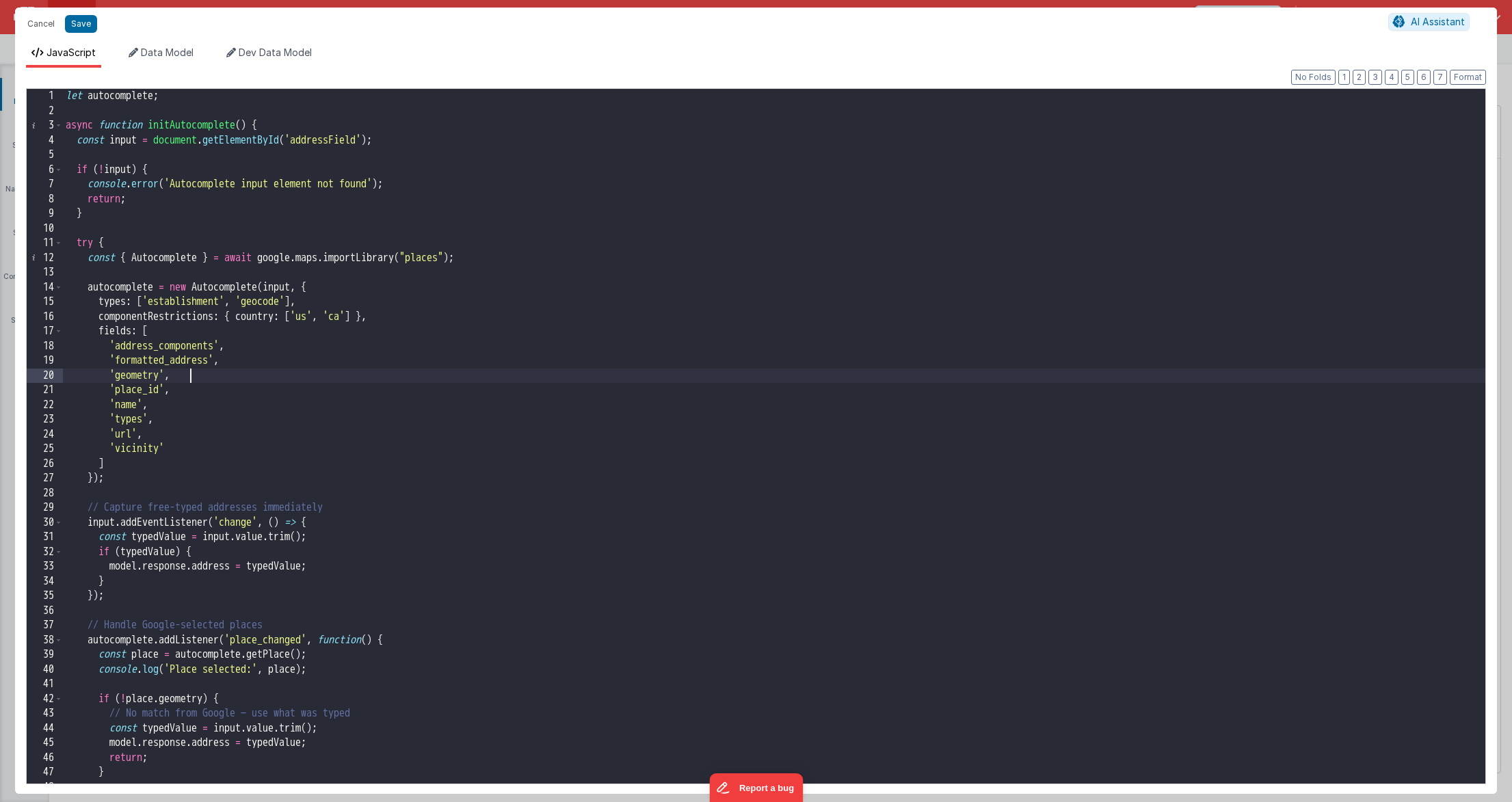 scroll, scrollTop: 1, scrollLeft: 0, axis: vertical 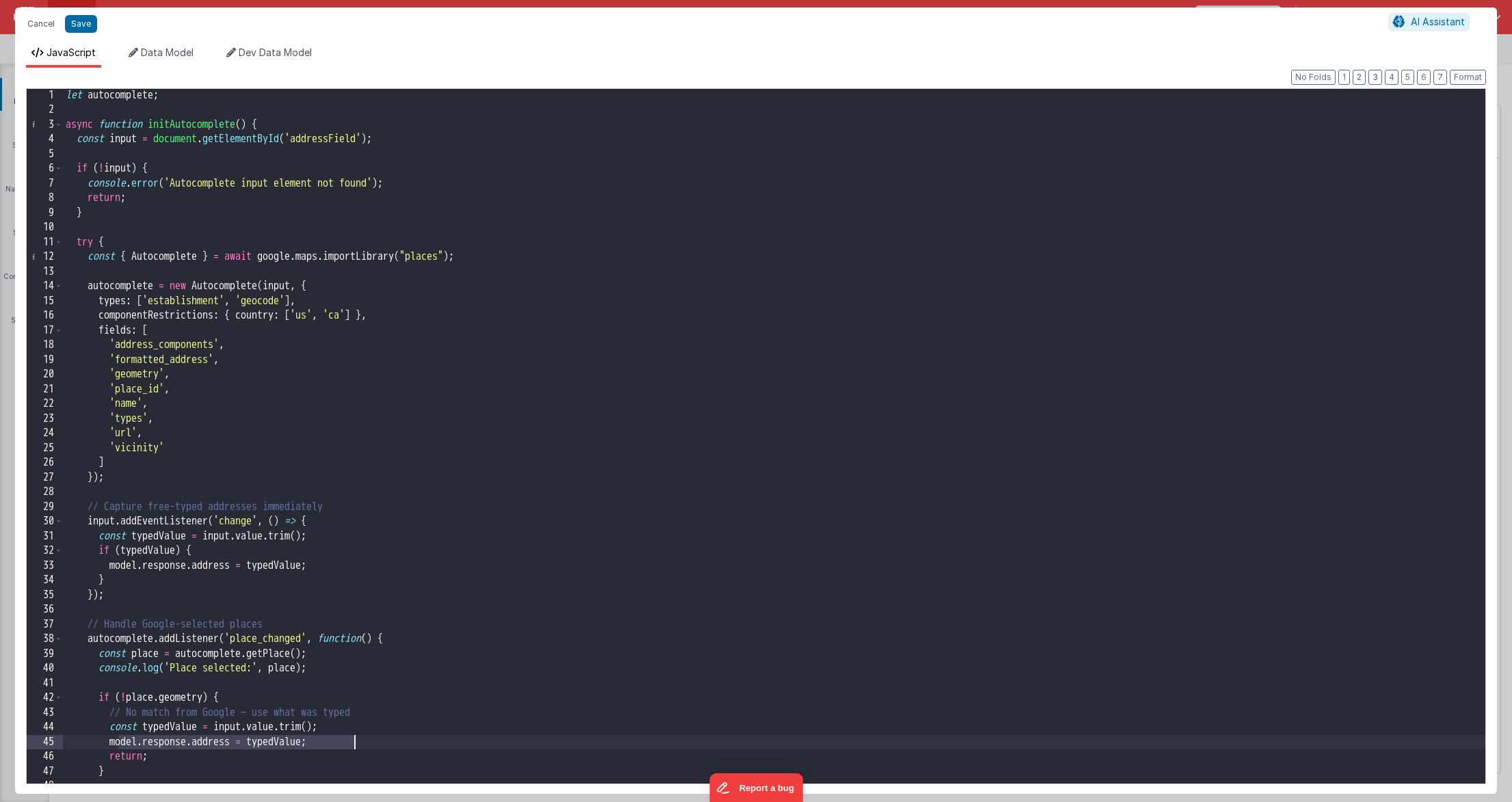 drag, startPoint x: 116, startPoint y: 743, endPoint x: 386, endPoint y: 740, distance: 270.01667 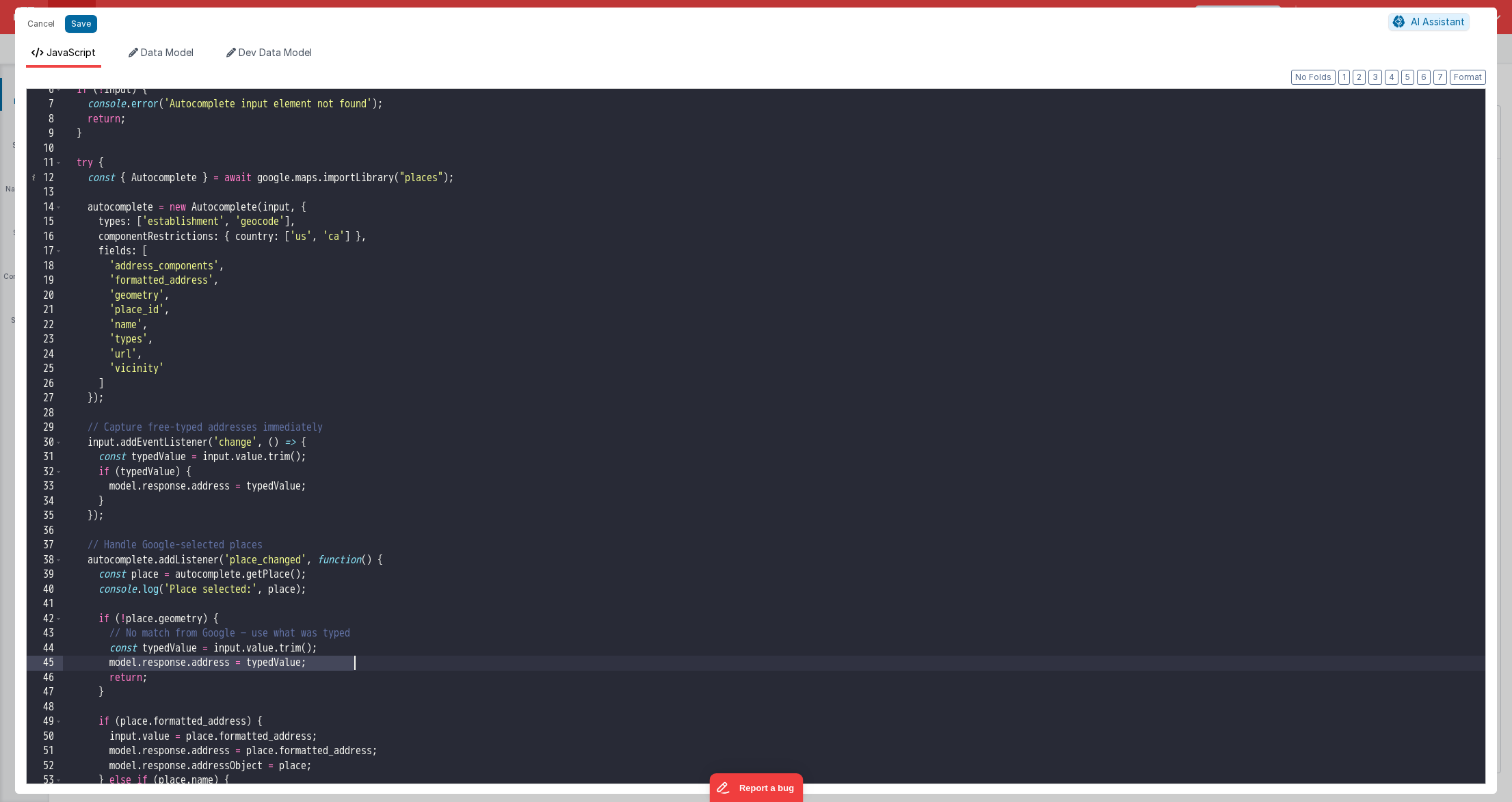 scroll, scrollTop: 246, scrollLeft: 0, axis: vertical 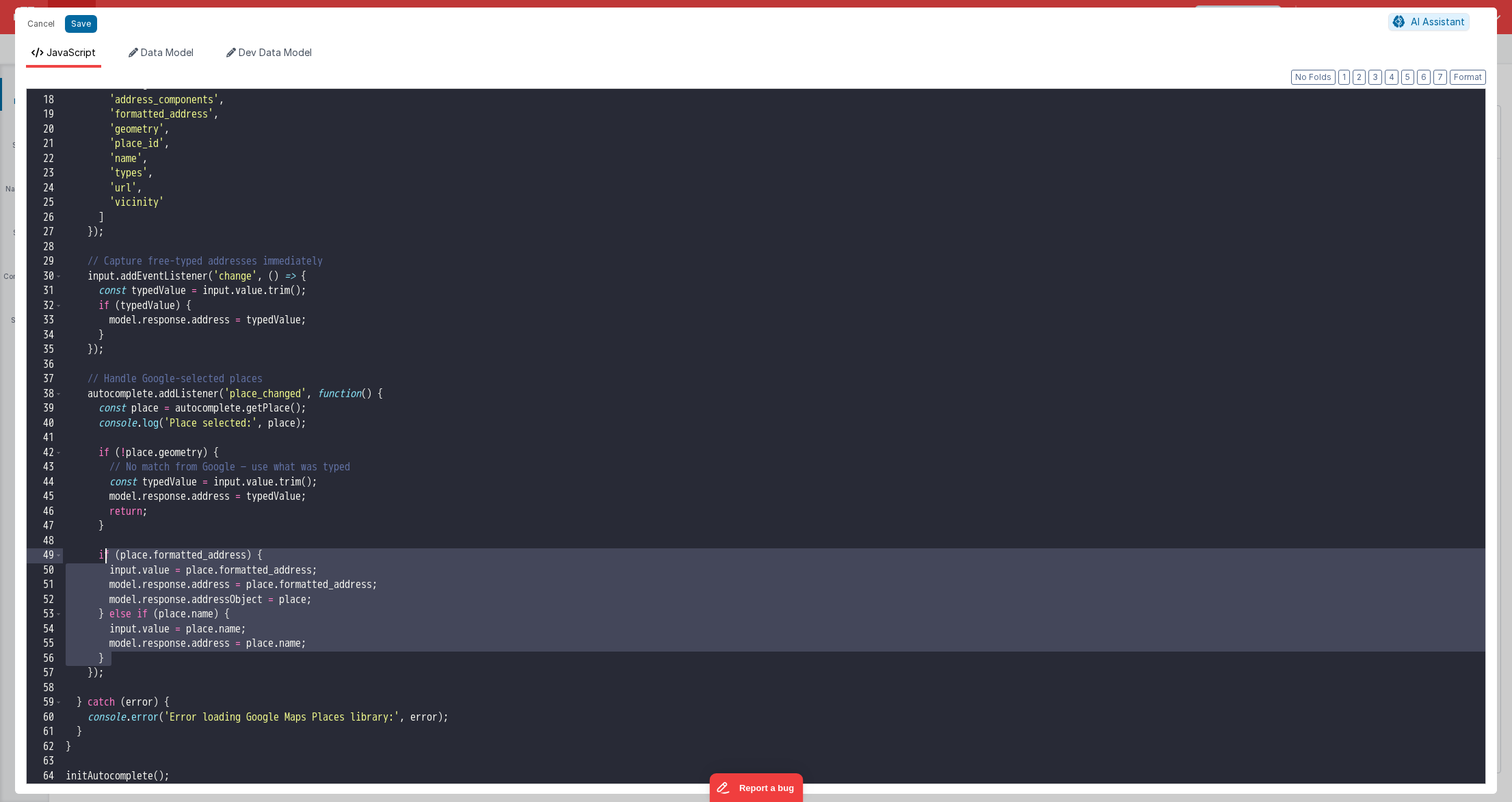 drag, startPoint x: 374, startPoint y: 653, endPoint x: 100, endPoint y: 545, distance: 294.51655 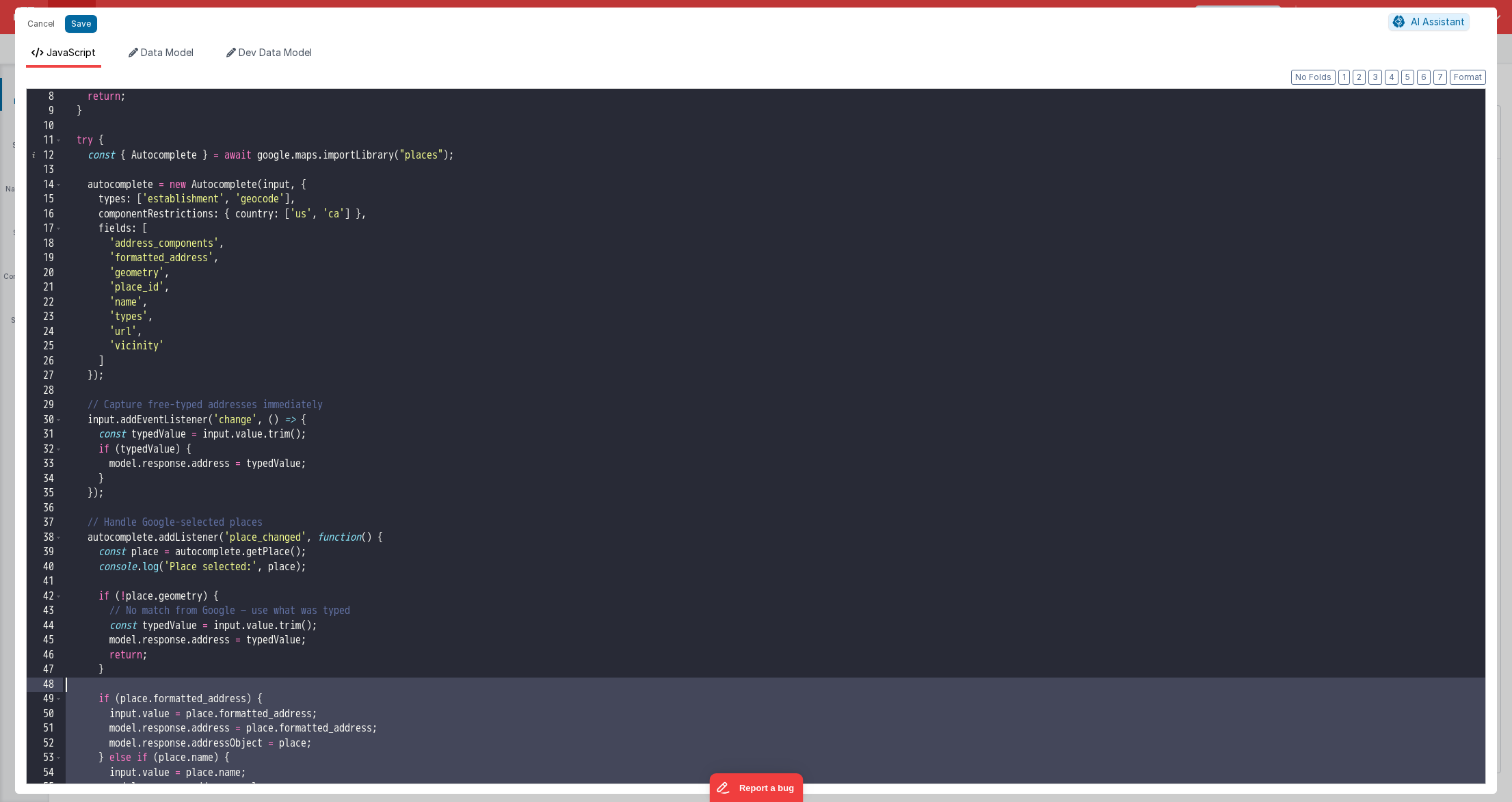 scroll, scrollTop: 103, scrollLeft: 0, axis: vertical 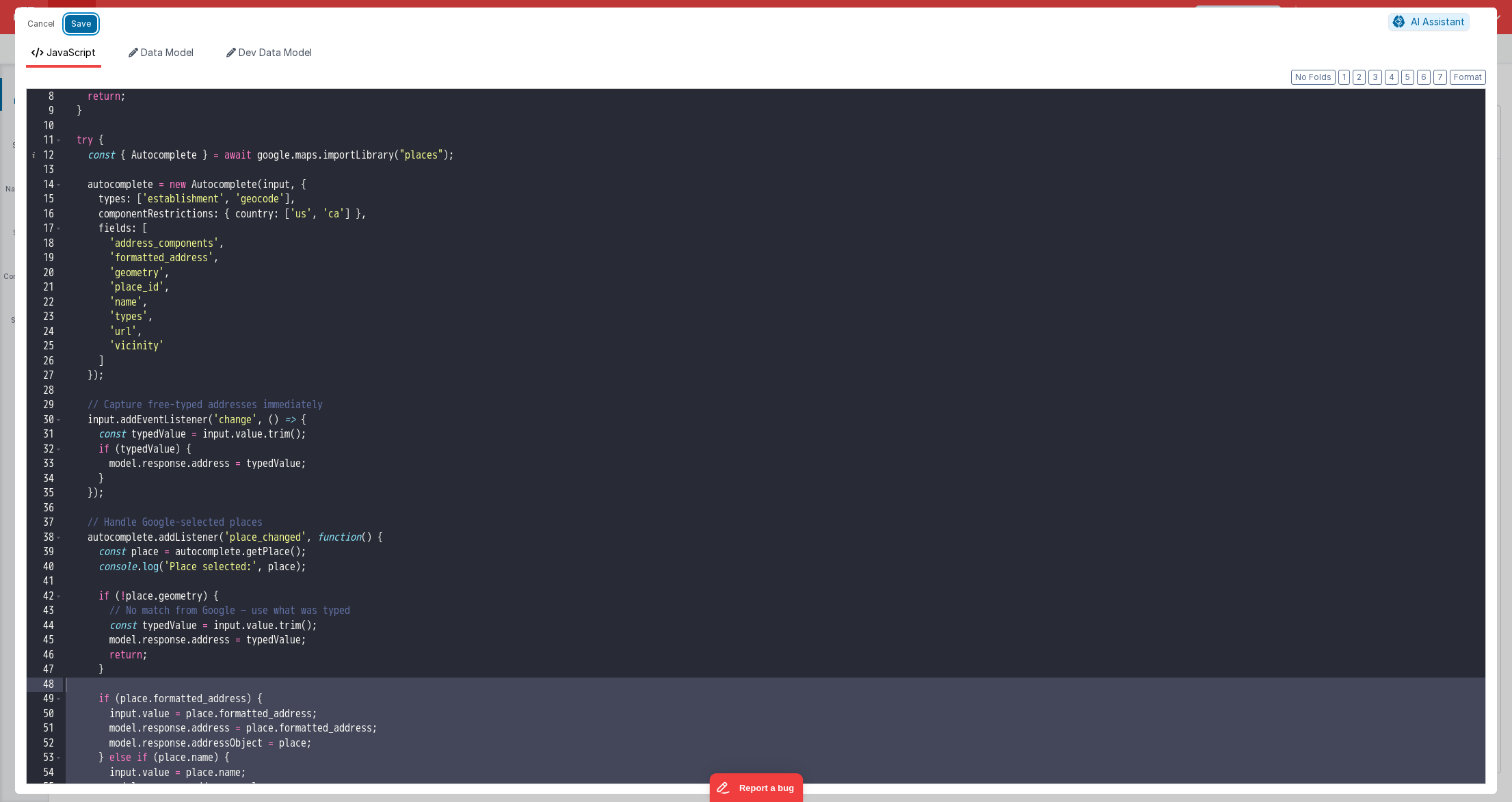 drag, startPoint x: 90, startPoint y: 25, endPoint x: 178, endPoint y: 35, distance: 88.56636 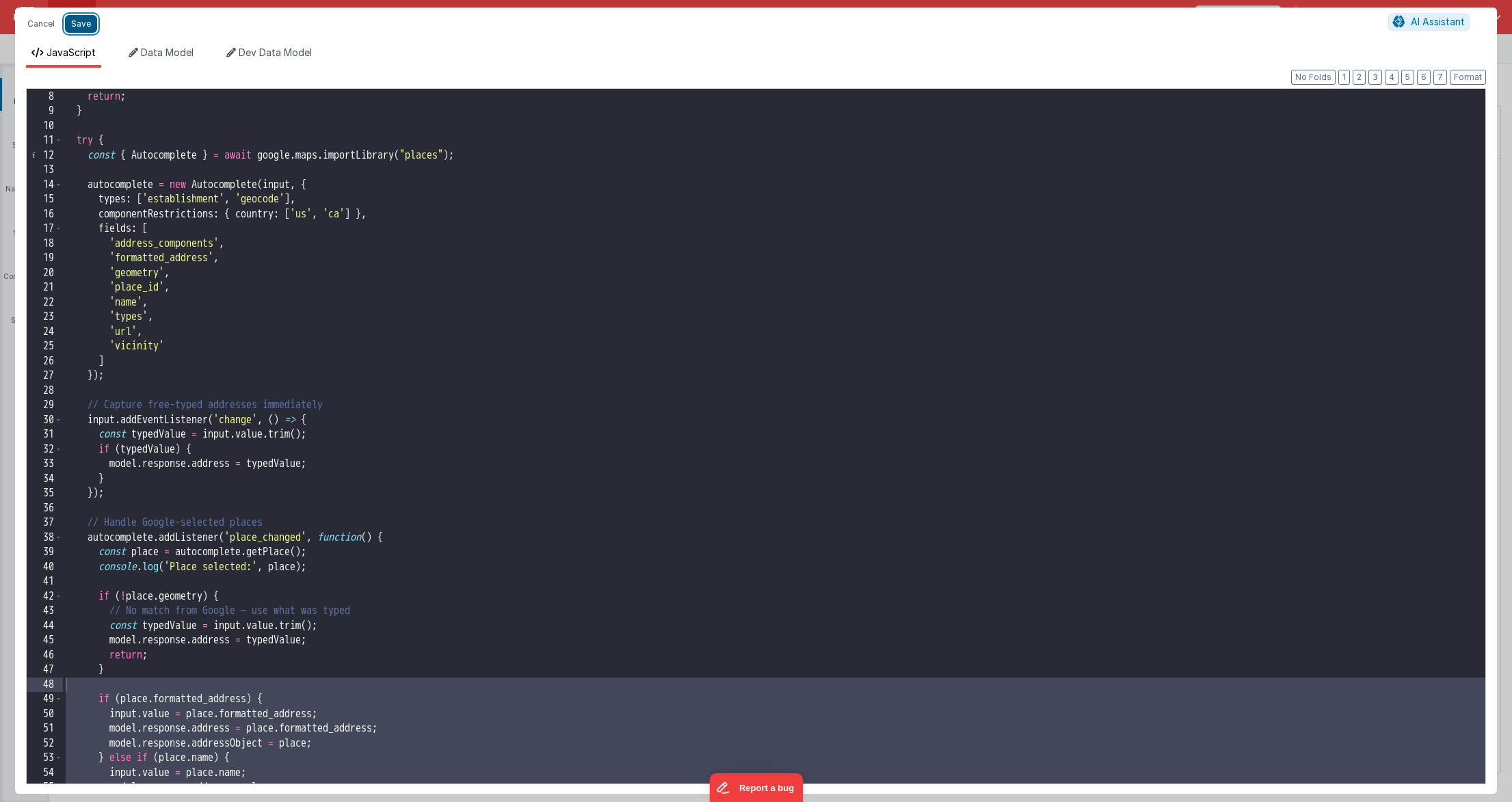click on "Save" at bounding box center [81, 24] 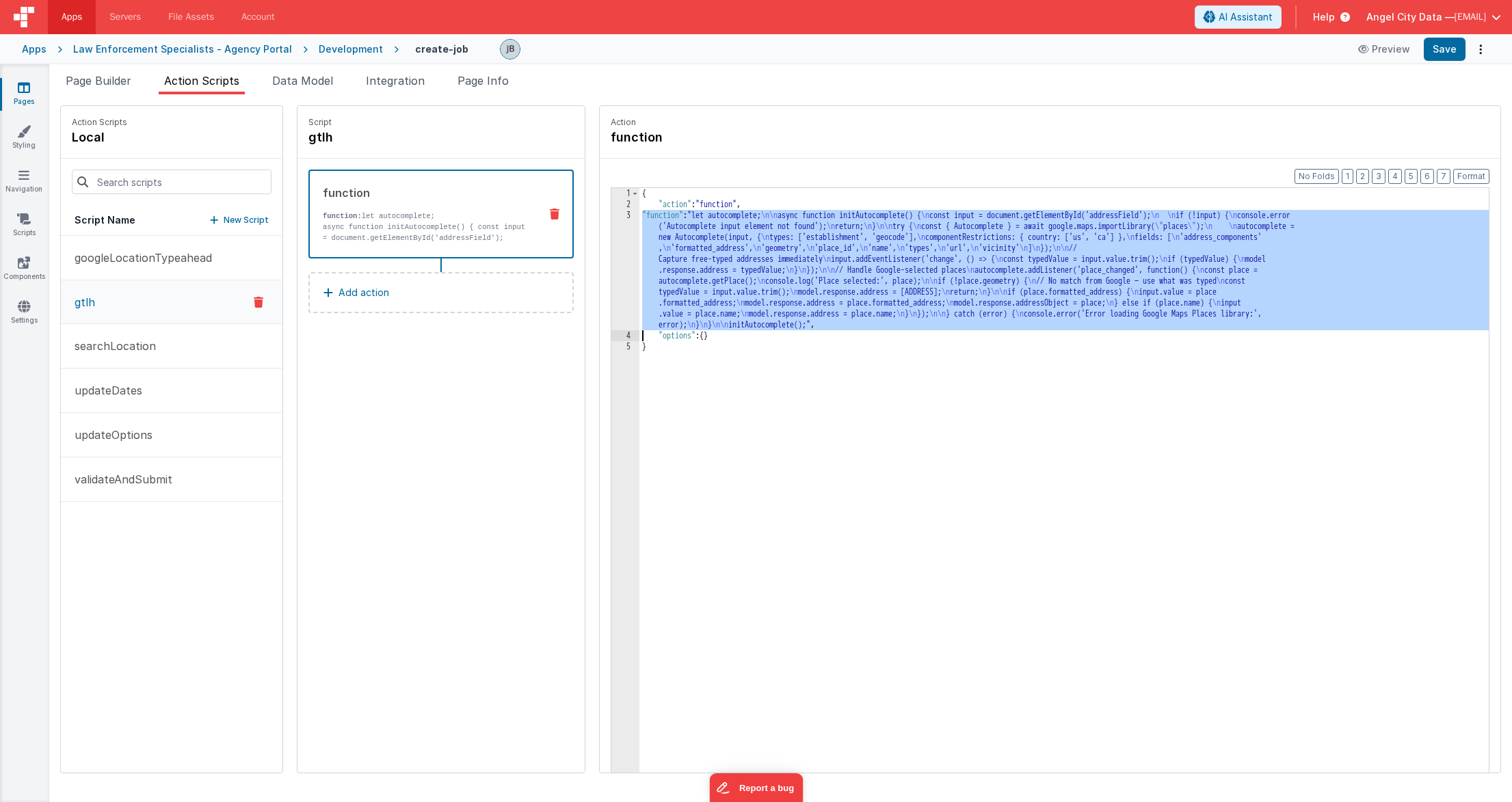 click on "3" at bounding box center (625, 270) 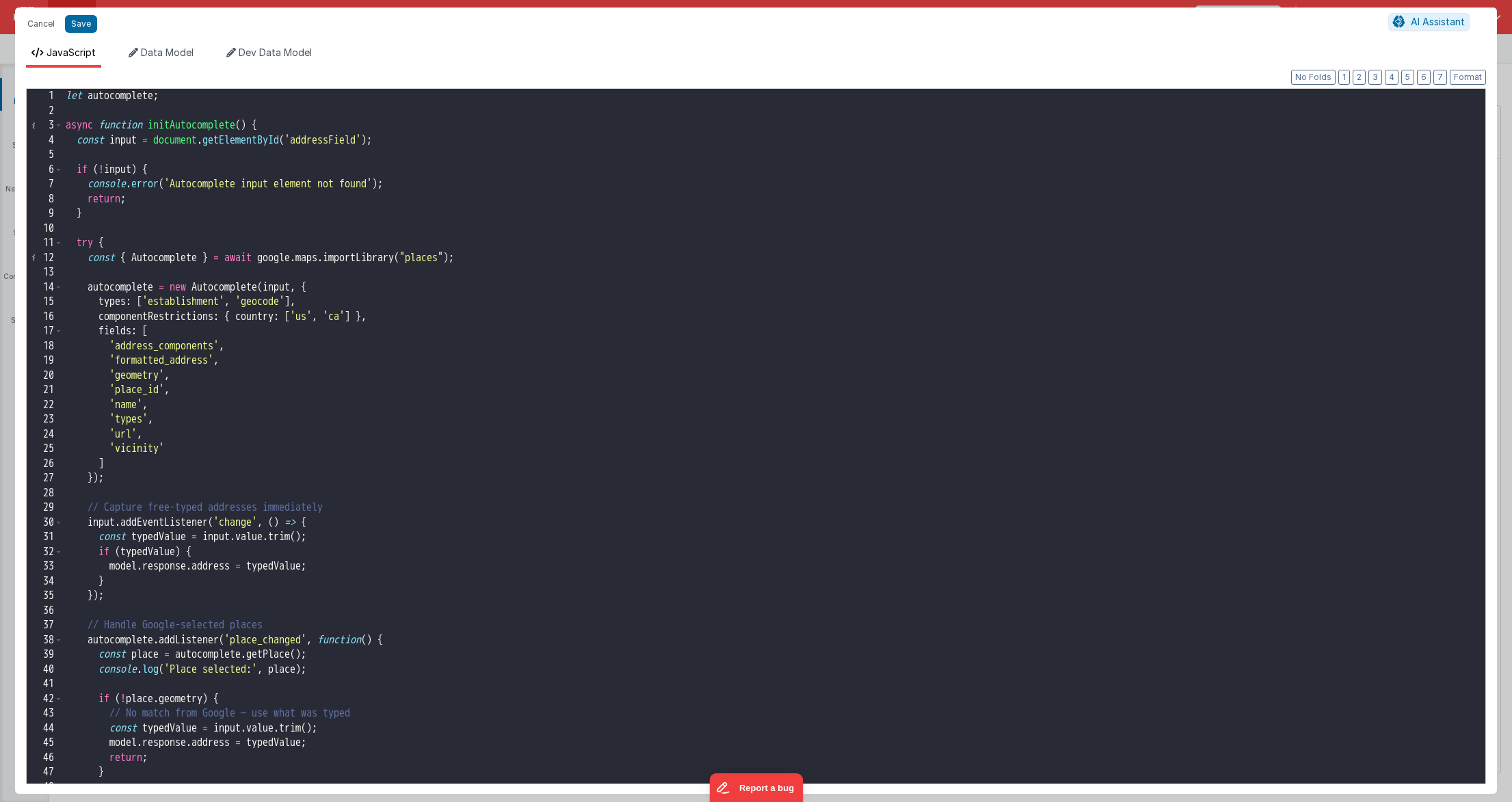 click on "const input = document.getElementById('addressField');
if (!input) {
console.error('Autocomplete input element not found');
return;
}
try {
const { Autocomplete } = await google.maps.importLibrary("places");
autocomplete = new Autocomplete(input, {
types: ['establishment', 'geocode'],
componentRestrictions: {
country: ['us', 'ca']
},
fields: [
'address_components',
'formatted_address',
'geometry',
'place_id',
'name',
'types',
'url',
'vicinity'
]
});
// Capture free-typed addresses immediately
input.addEventListener('change', () => {
const typedValue = input.value.trim();
if (typedValue) {
model.response.address = typedValue;
}
});
// Handle Google-selected places
autocomplete.addListener('place_changed', function() {
const place = autocomplete.getPlace();
console.log('Place selected:', place);
if (!place.geometry) {
// No match from Google — use what was typed
const typedValue = input.value.trim();
model.response.address = typedValue;
return;
}
if (place.formatted_address) {" at bounding box center [774, 451] 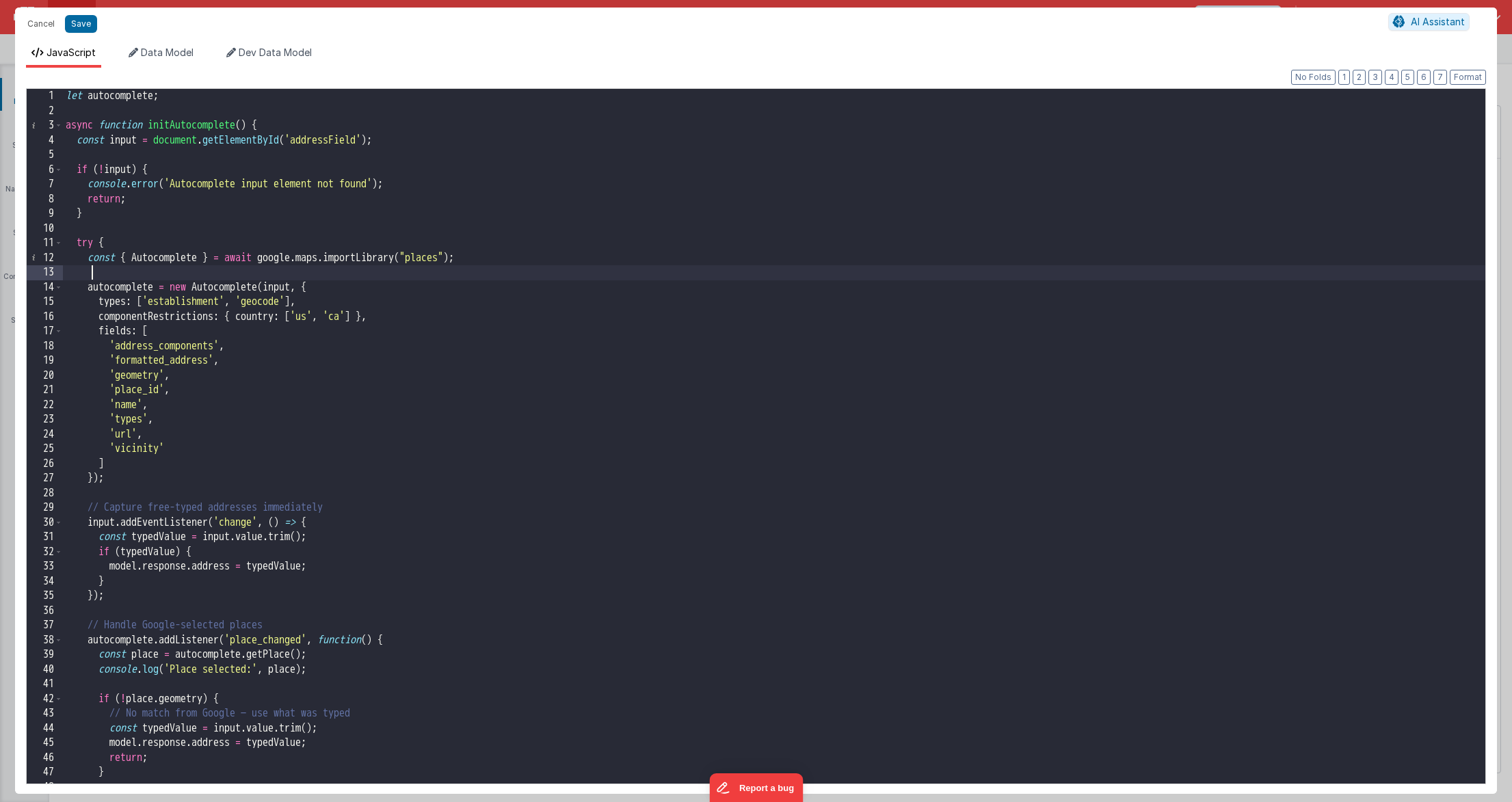 scroll, scrollTop: 0, scrollLeft: 0, axis: both 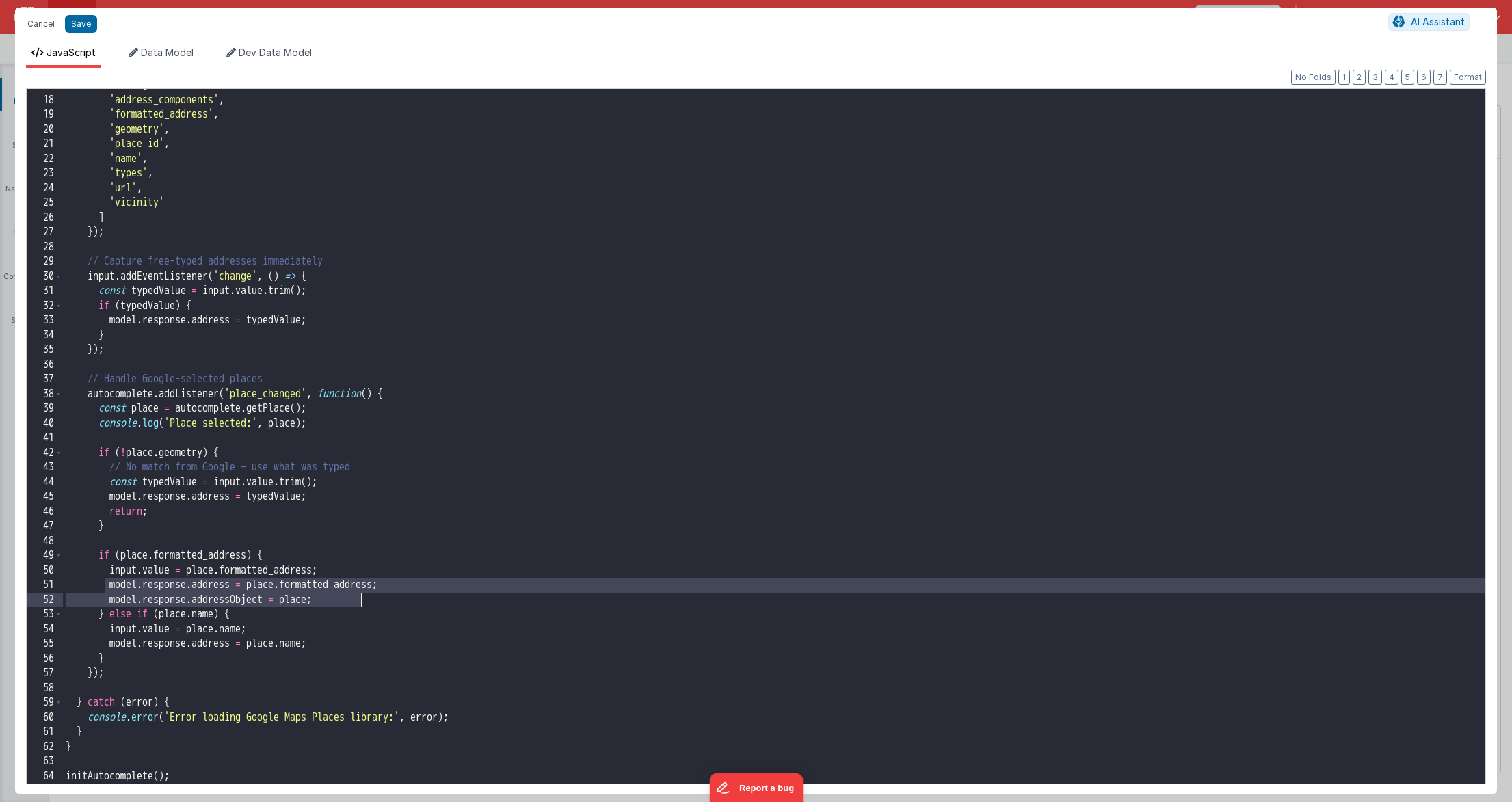 drag, startPoint x: 105, startPoint y: 591, endPoint x: 505, endPoint y: 600, distance: 400.10124 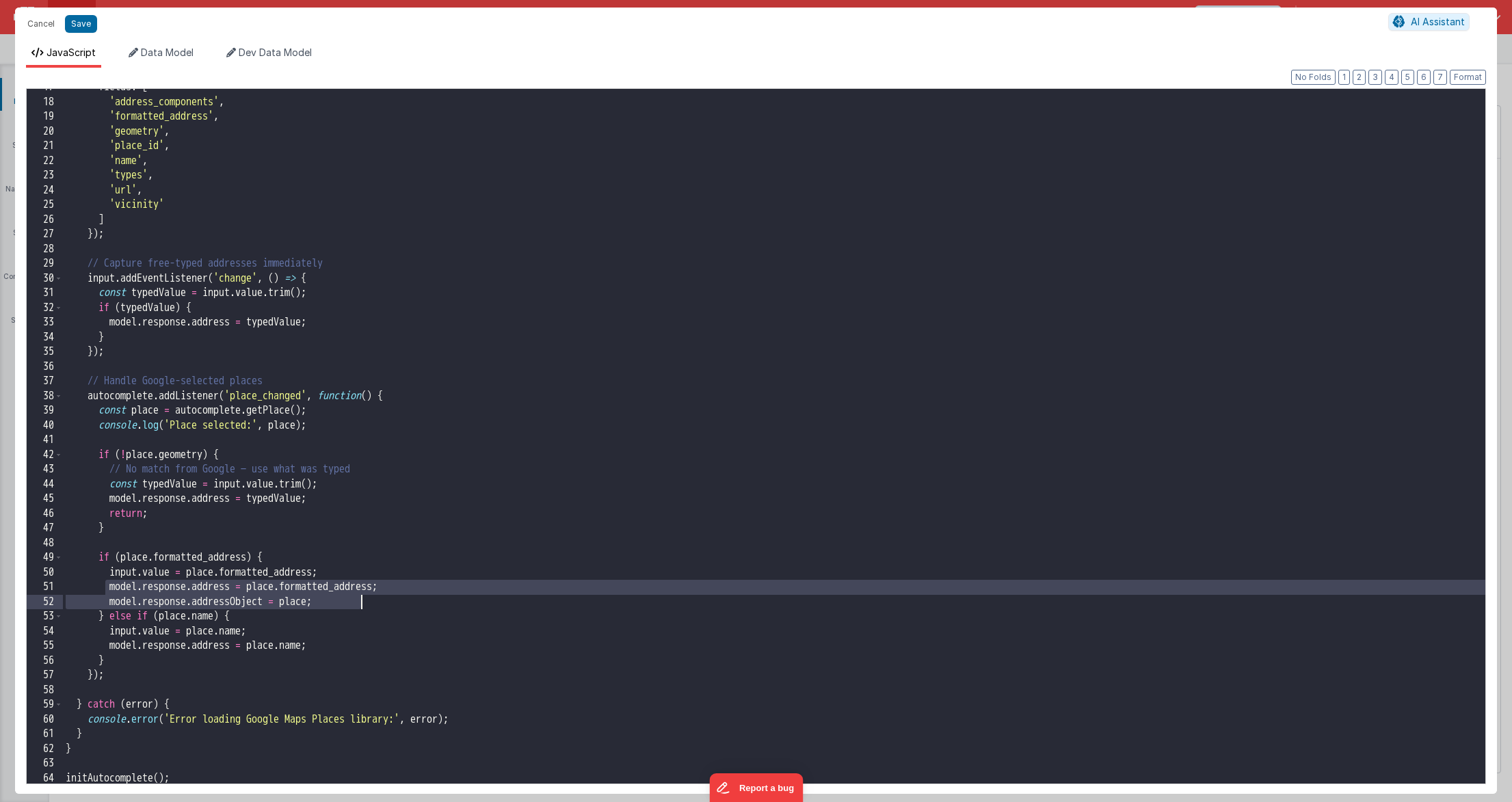 scroll, scrollTop: 244, scrollLeft: 0, axis: vertical 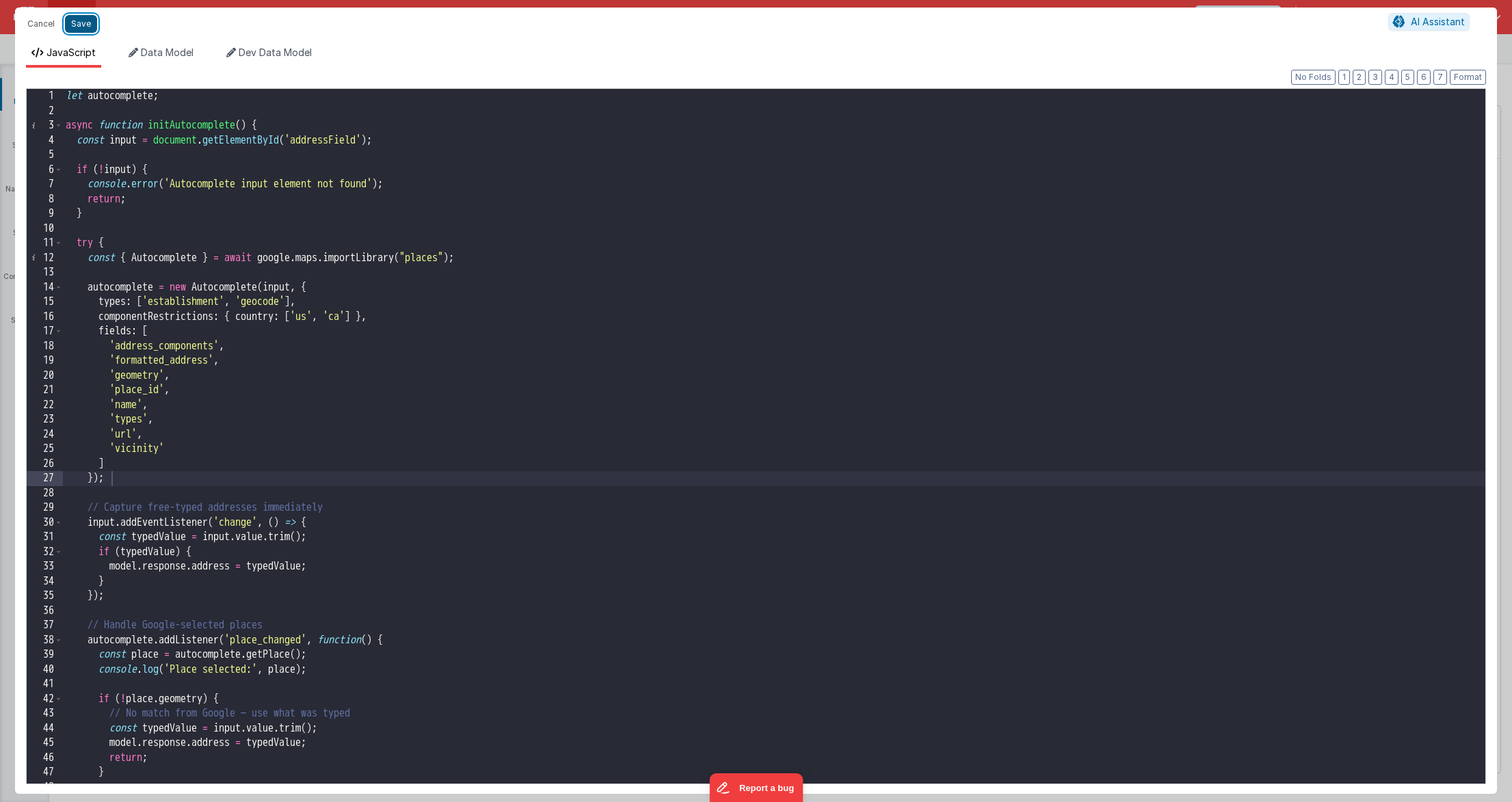 click on "Save" at bounding box center (81, 24) 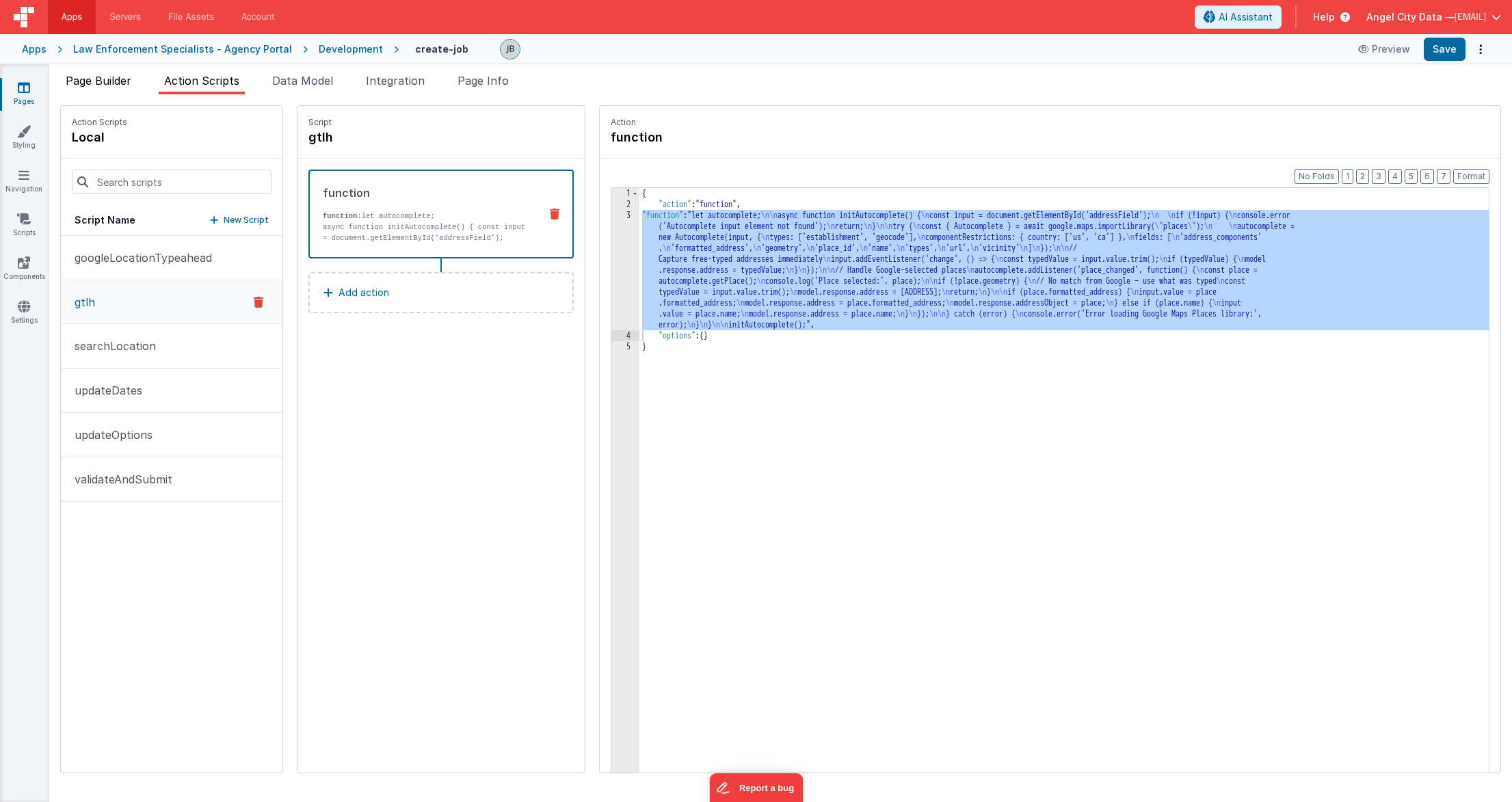 click on "Page Builder" at bounding box center (98, 81) 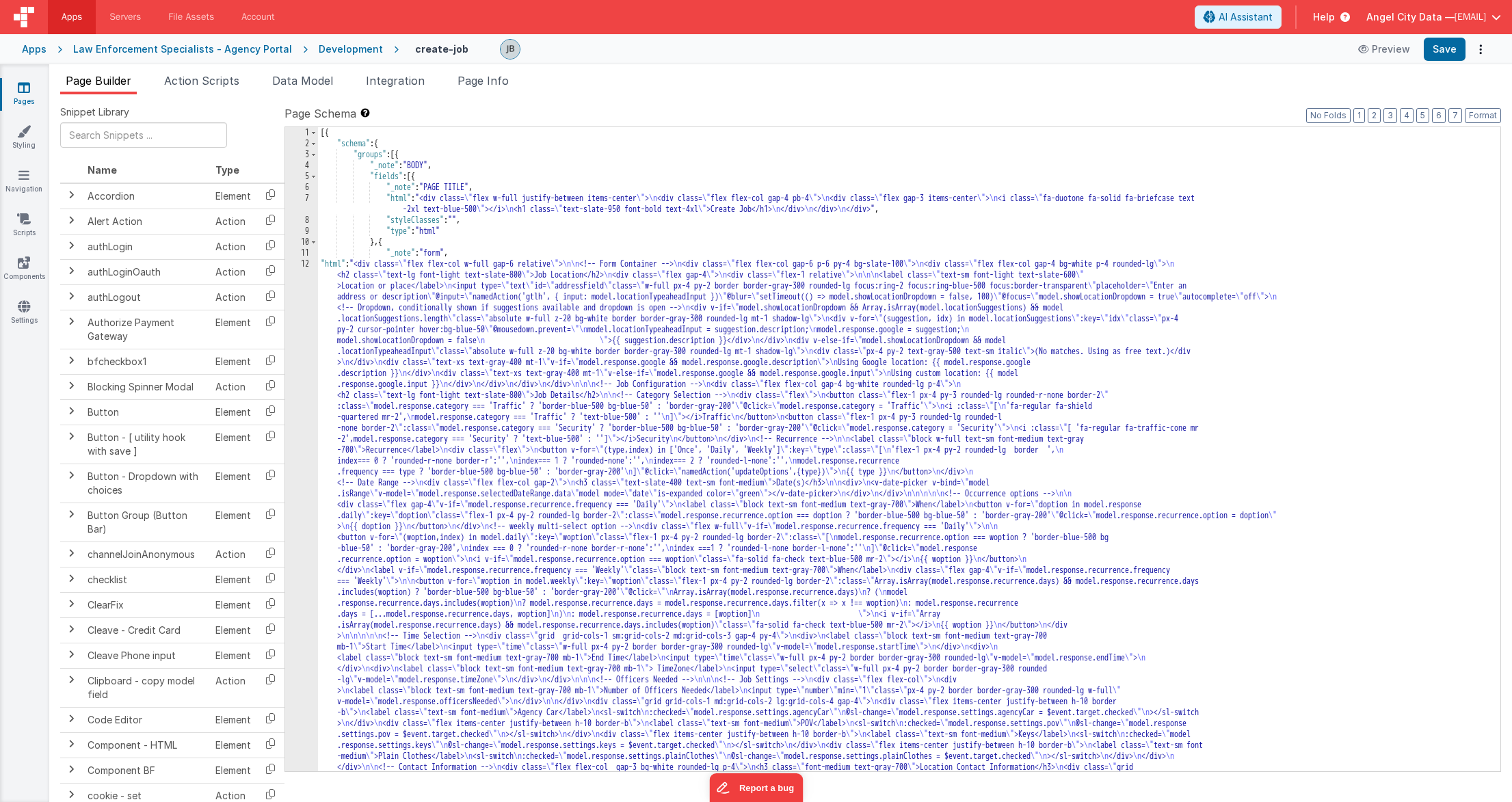 click on "12" at bounding box center (302, 559) 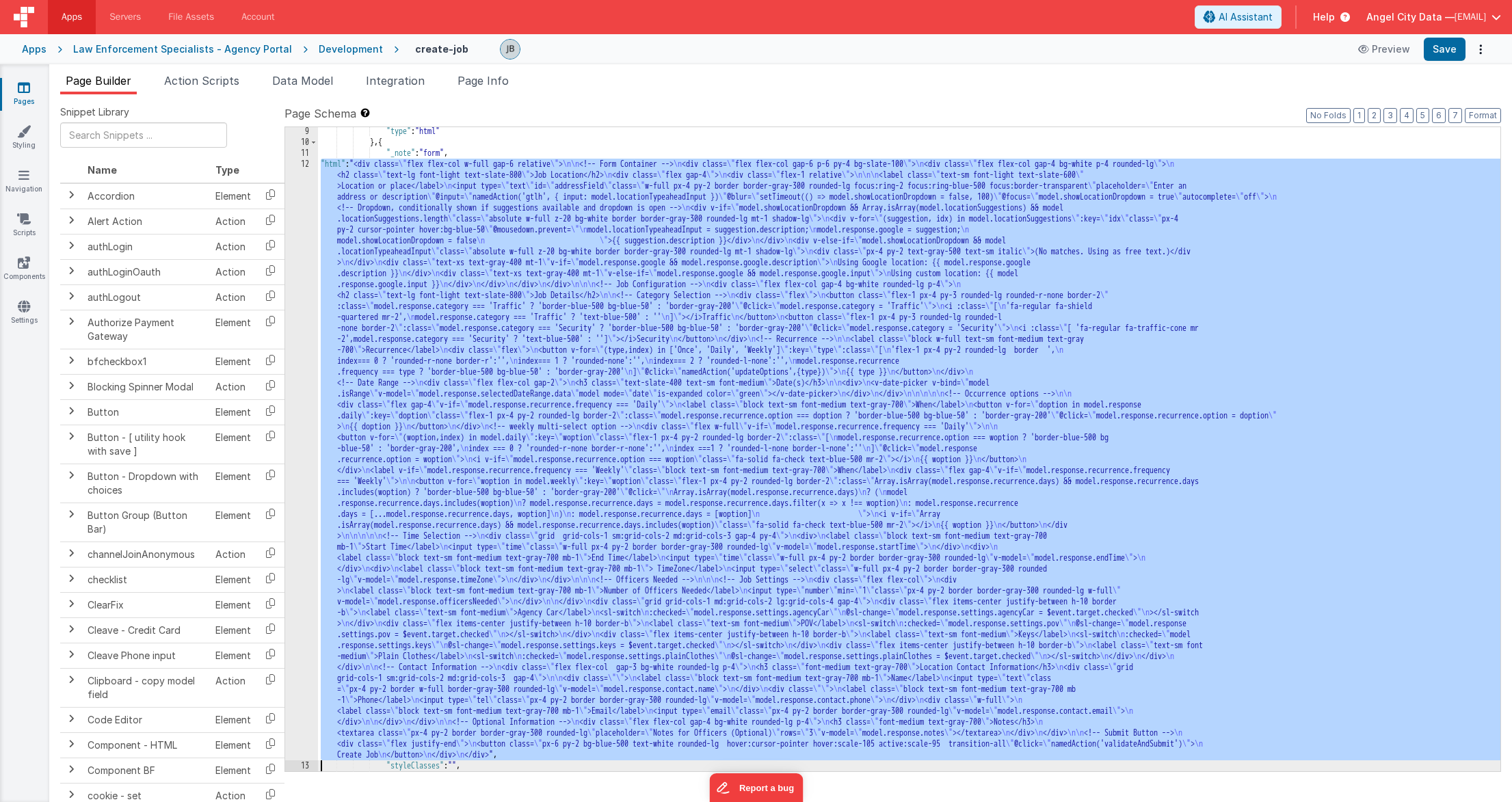 scroll, scrollTop: 100, scrollLeft: 0, axis: vertical 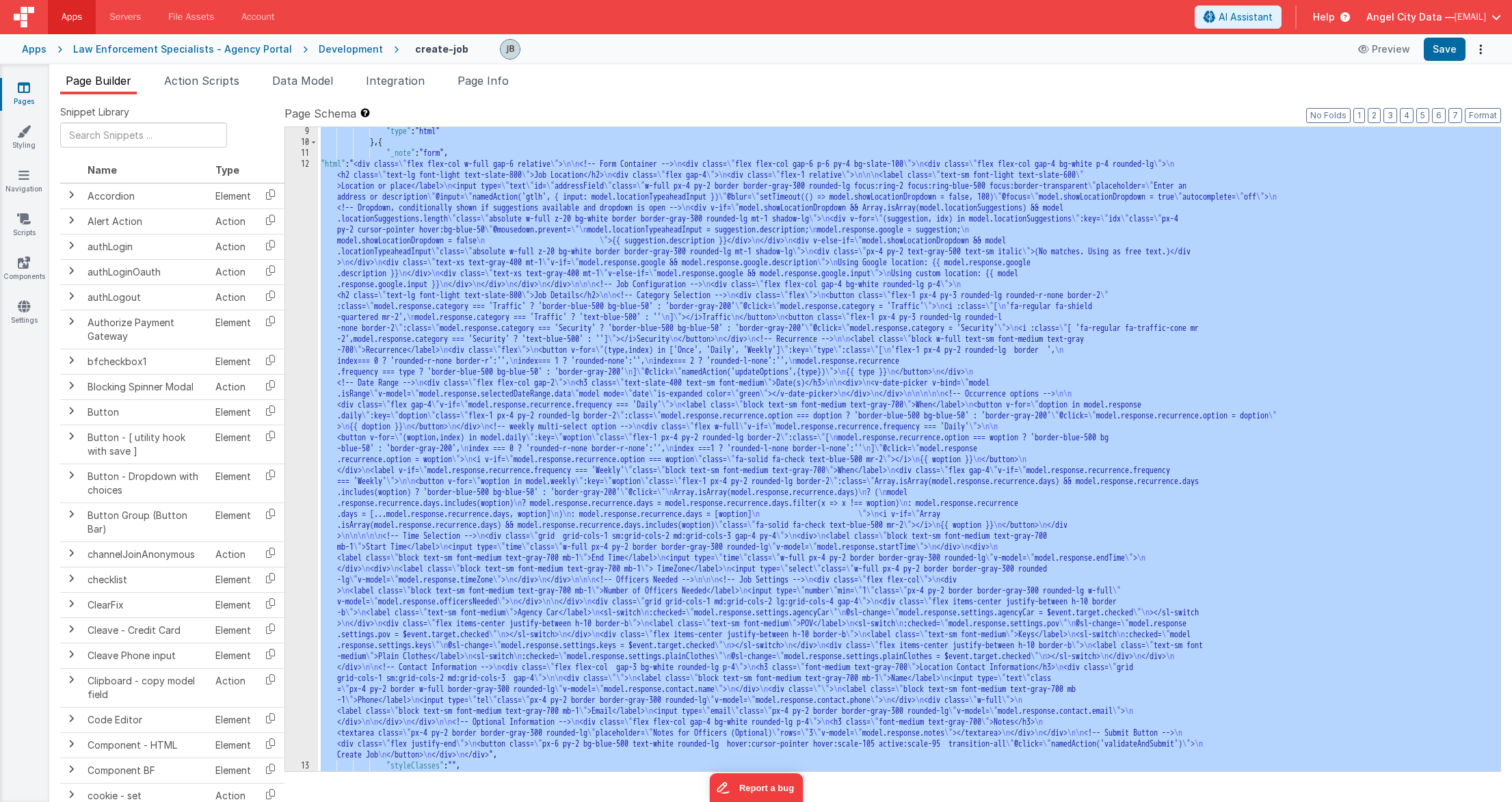 click on "12" at bounding box center (302, 459) 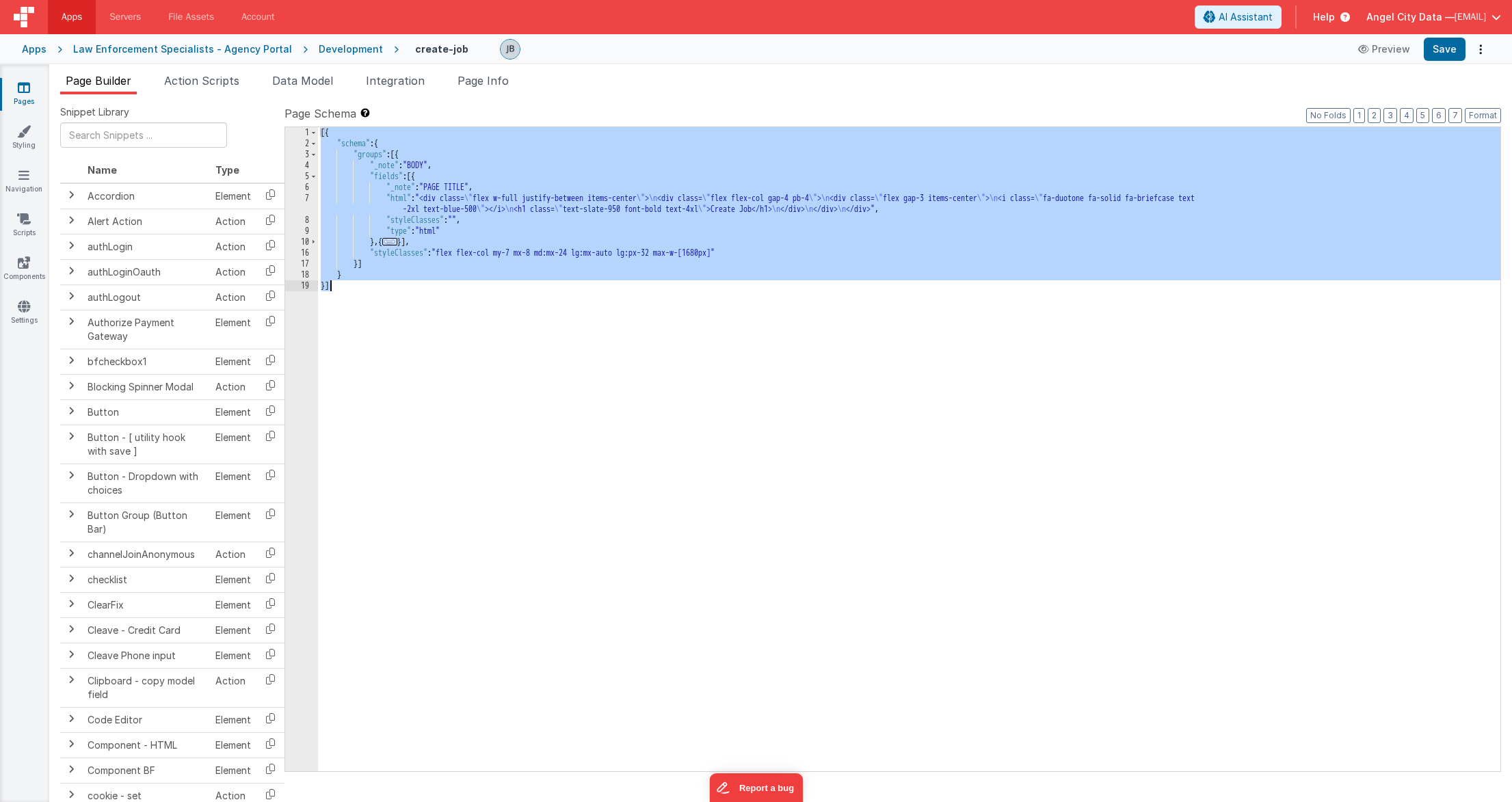 click on "10" at bounding box center [302, 242] 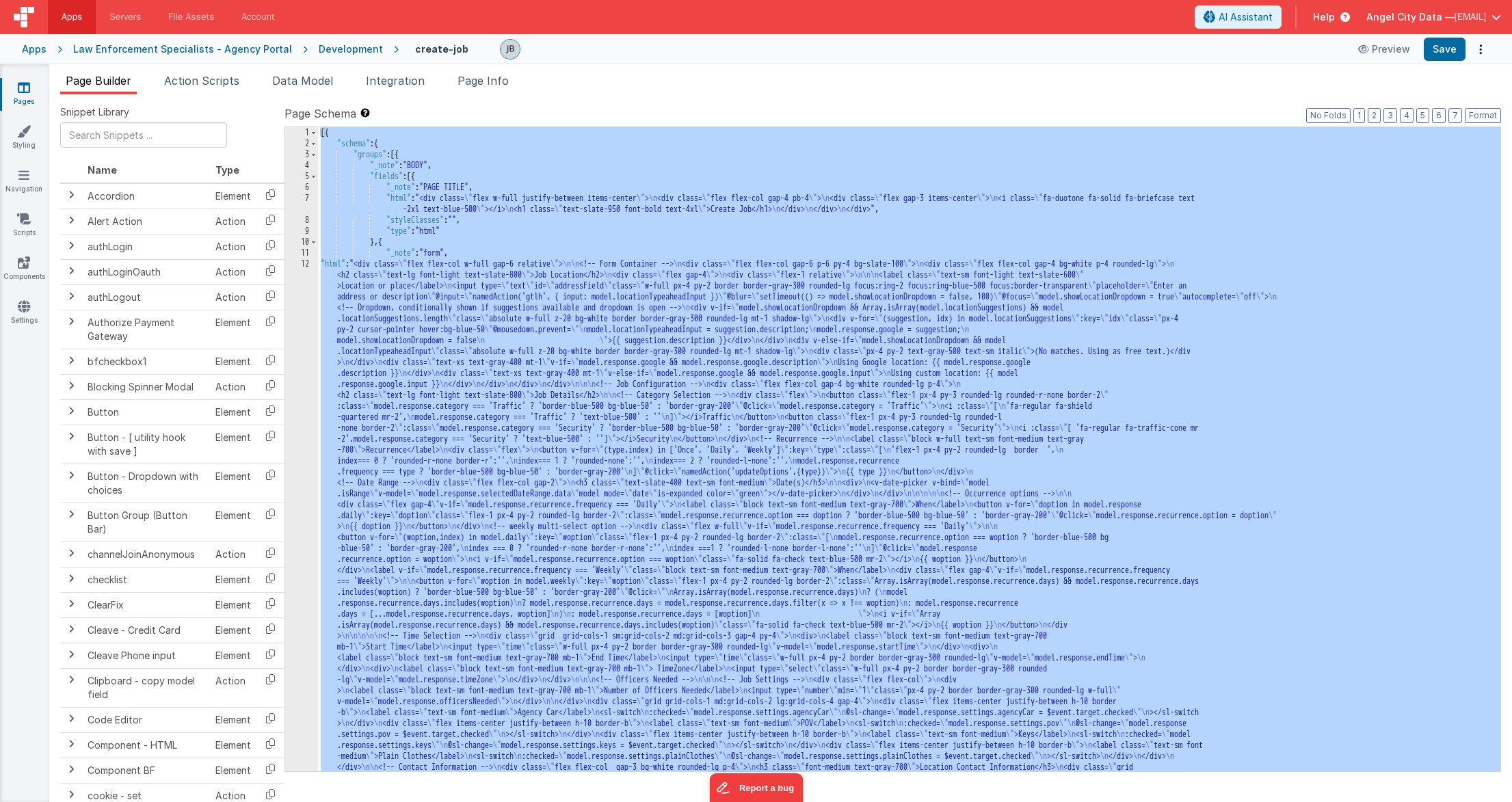 click on "<div class= \" flex w-full justify-between items-center \" > \n     <div class= \" flex flex-col gap-4 pb-4 \" > \n         <div class= \" flex gap-3 items-center \" > \n             <i class= \" fa-duotone fa-solid fa-briefcase text                      -2xl text-blue-500 \" ></i> \n             <h1 class= \" text-slate-950 font-bold text-4xl \" >Create Job</h1> \n         </div> \n     </div> \n </div>" ,
"styleClasses" :  "" ,
"type" :  "html"
}
,
{                     "_note" :  "form" ,
"html" :  "<div class= \" flex flex-col w-full gap-6 relative \" > \n\n     <!-- Form Container --> \n     <div class= \" flex flex-col gap-6 p-6 py-4 bg-slate-100 \" > \n         <div class= \" flex flex-col gap-4 bg-white p-4 rounded-lg \" > \n              "," at bounding box center [909, 756] 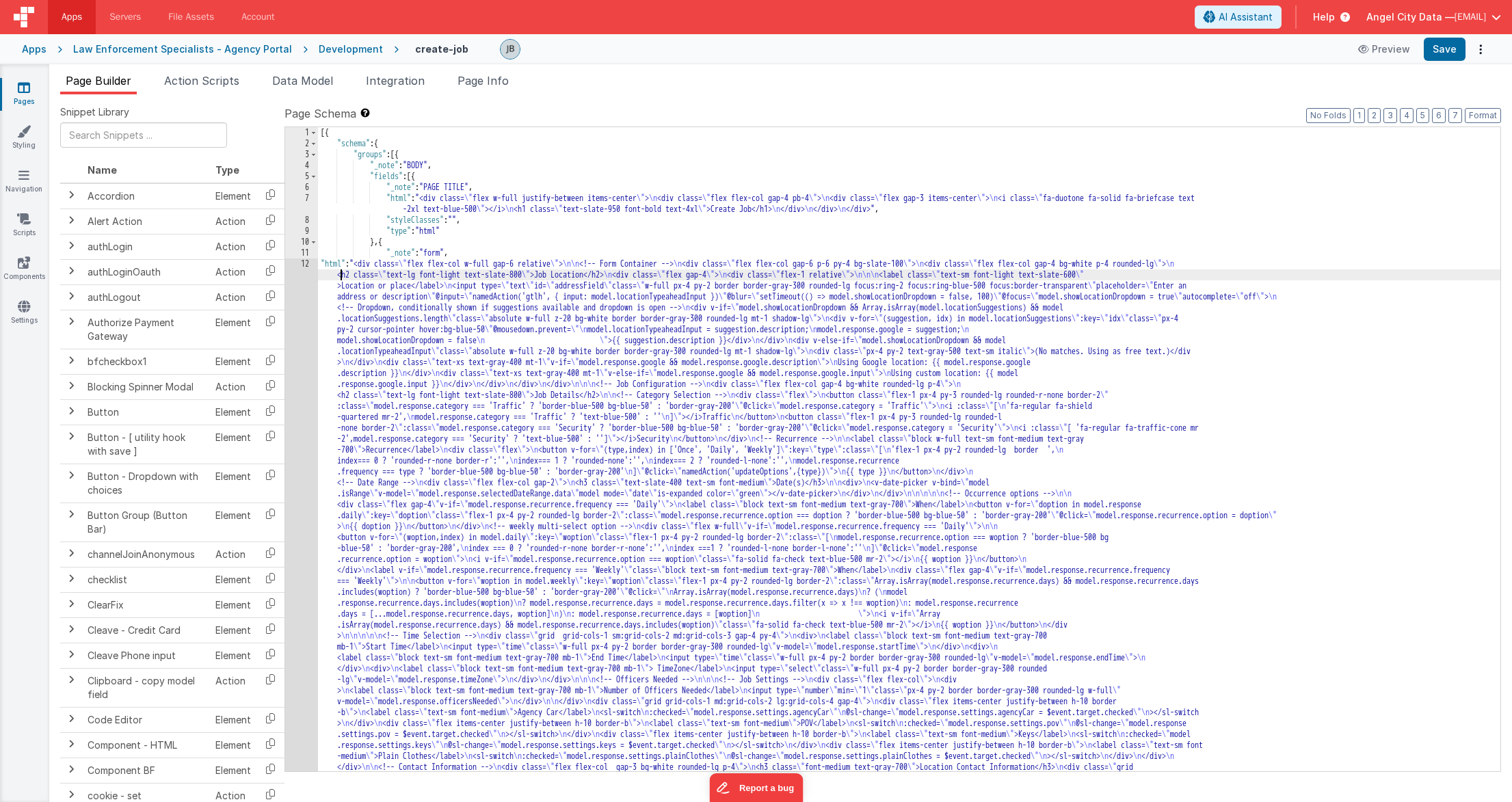 click on "<div class= \" flex w-full justify-between items-center \" > \n     <div class= \" flex flex-col gap-4 pb-4 \" > \n         <div class= \" flex gap-3 items-center \" > \n             <i class= \" fa-duotone fa-solid fa-briefcase text                      -2xl text-blue-500 \" ></i> \n             <h1 class= \" text-slate-950 font-bold text-4xl \" >Create Job</h1> \n         </div> \n     </div> \n </div>" ,
"styleClasses" :  "" ,
"type" :  "html"
}
,
{                     "_note" :  "form" ,
"html" :  "<div class= \" flex flex-col w-full gap-6 relative \" > \n\n     <!-- Form Container --> \n     <div class= \" flex flex-col gap-6 p-6 py-4 bg-slate-100 \" > \n         <div class= \" flex flex-col gap-4 bg-white p-4 rounded-lg \" > \n              "," at bounding box center [909, 756] 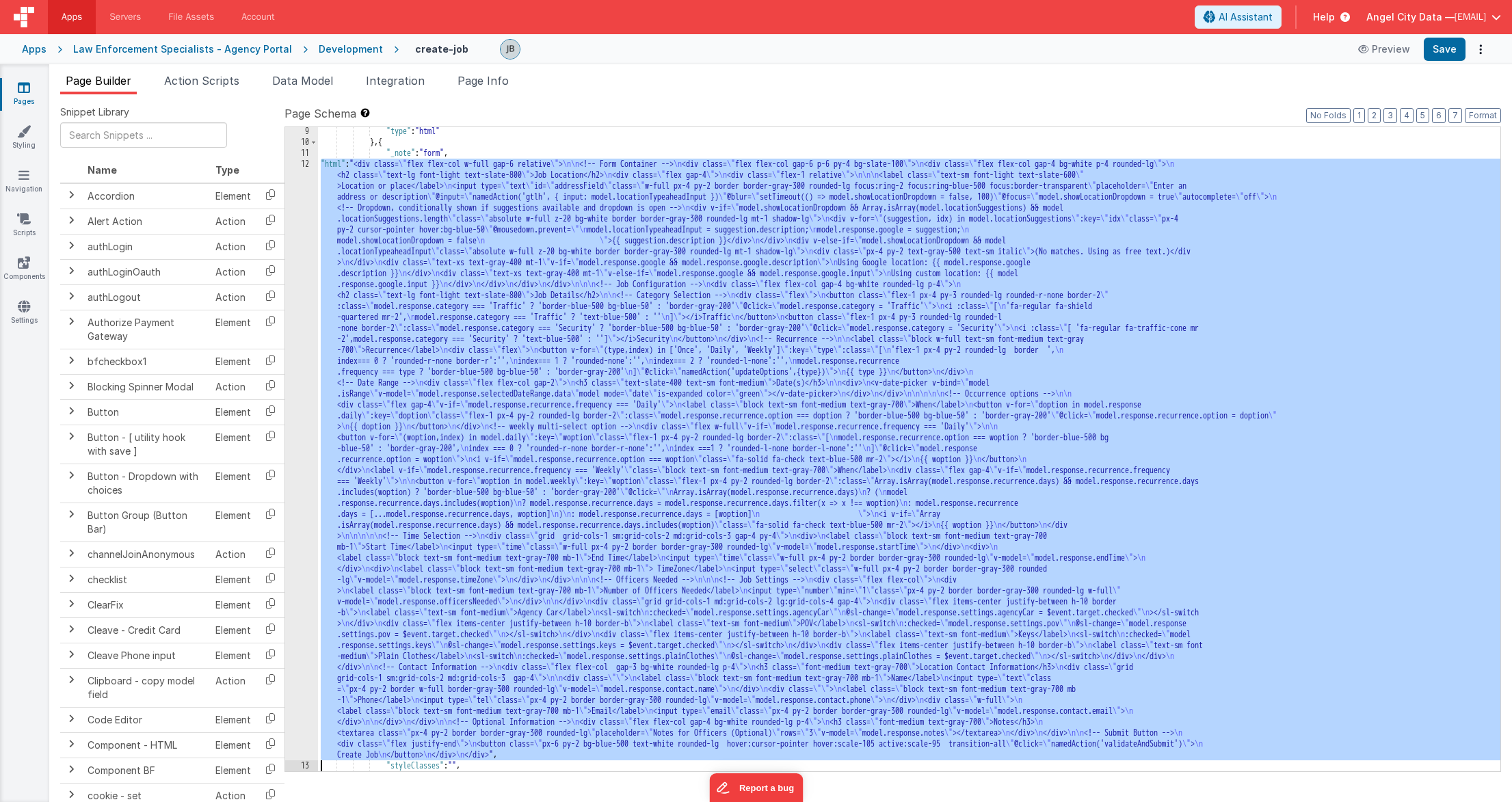 click on "12" at bounding box center (302, 459) 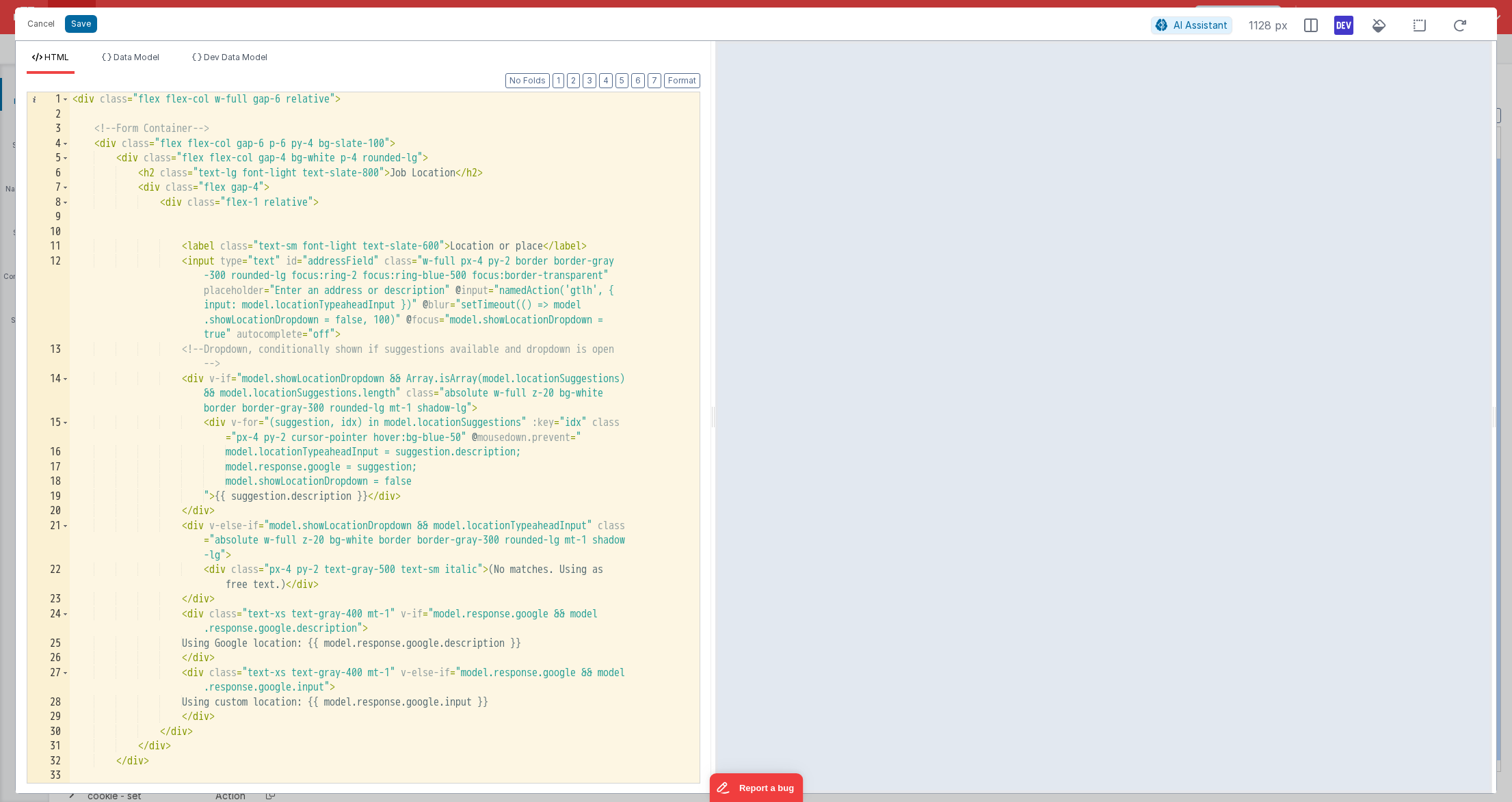 drag, startPoint x: 754, startPoint y: 477, endPoint x: 715, endPoint y: 472, distance: 39.319207 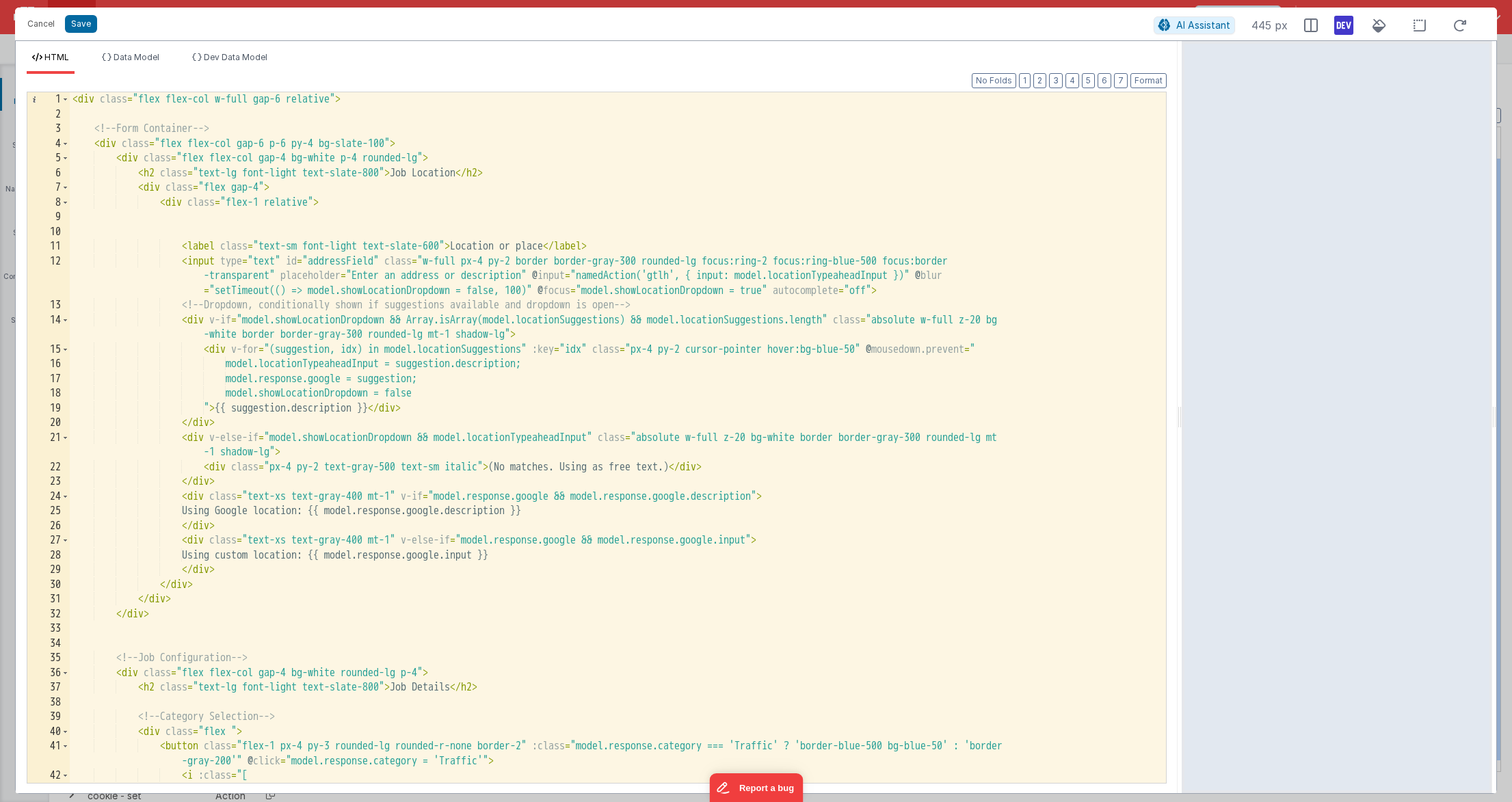 drag, startPoint x: 713, startPoint y: 428, endPoint x: 1184, endPoint y: 377, distance: 473.7531 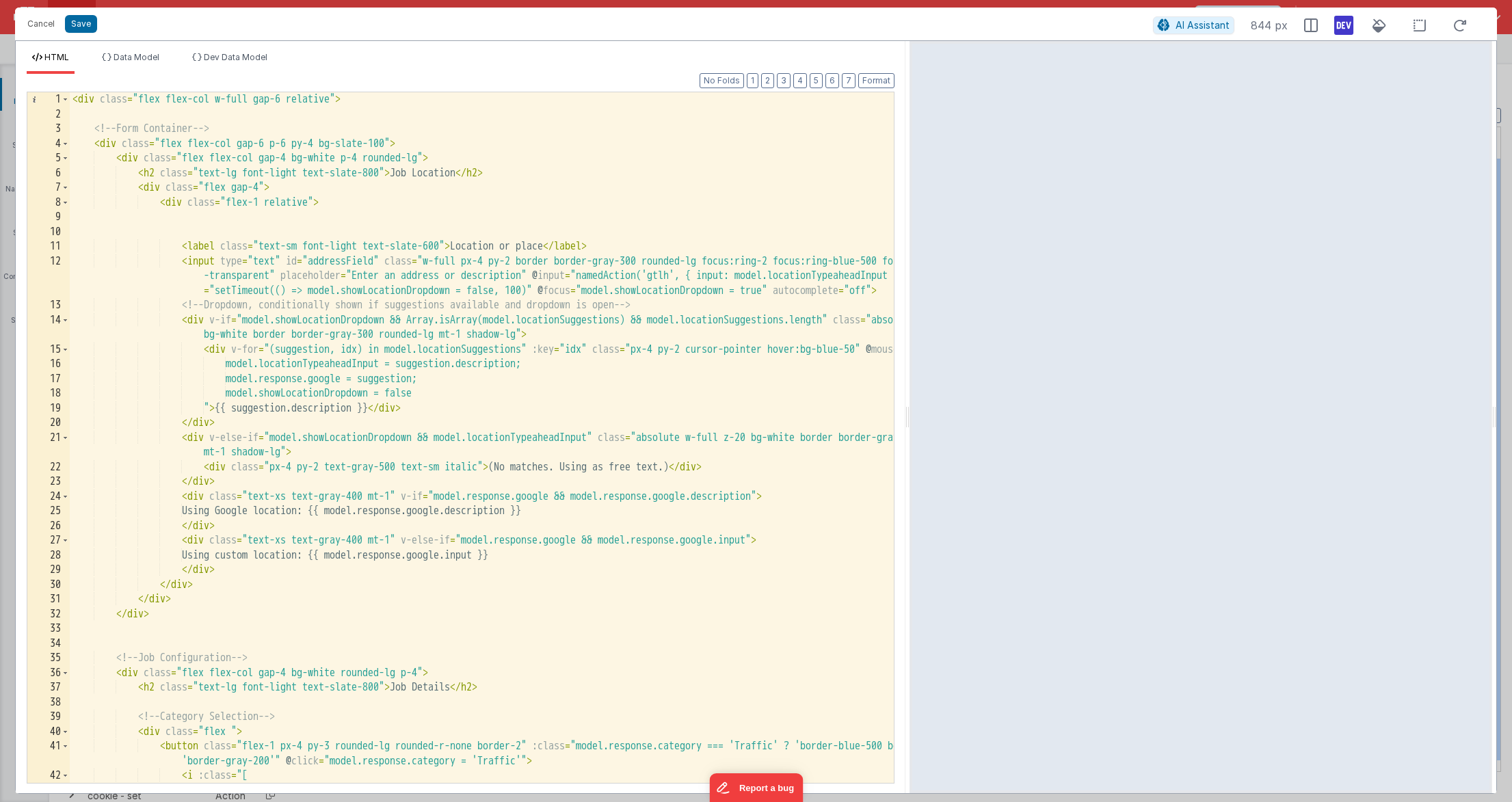 drag, startPoint x: 1179, startPoint y: 418, endPoint x: 899, endPoint y: 388, distance: 281.60256 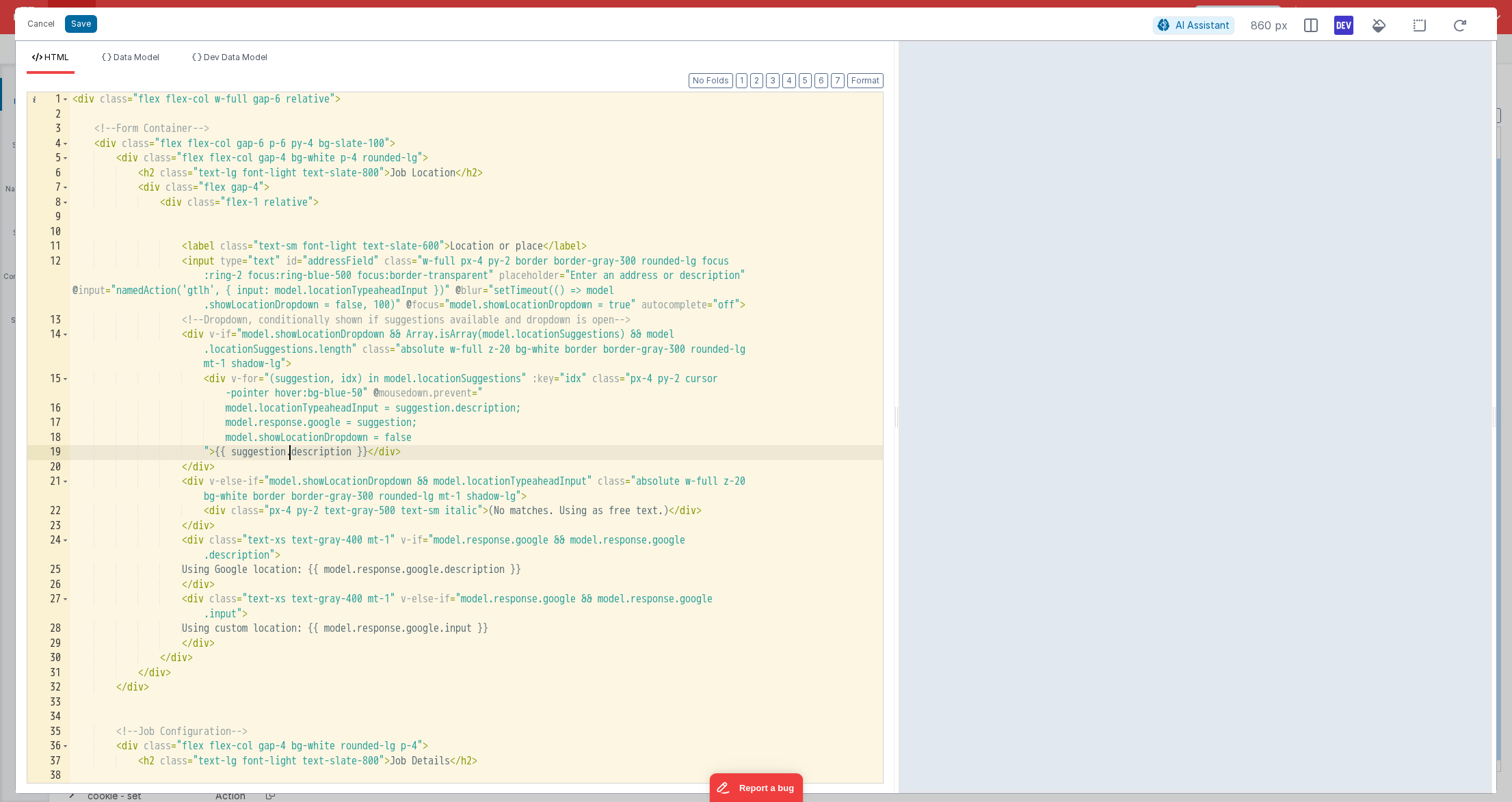 click on "< label   class = "text-sm font-light text-slate-600" > Location or place </ label >                          < input   type = "text"   id = "addressField"   class = "w-full px-4 py-2 border border-gray-300 rounded-lg focus                          :ring-2 focus:ring-blue-500 focus:border-transparent"   placeholder = "Enter an address or description"                           @ input = "namedAction('gtlh', { input: model.locationTypeaheadInput })"   @ blur = "setTimeout(() => model .showLocationDropdown = false, 100)"   @ =" at bounding box center [476, 452] 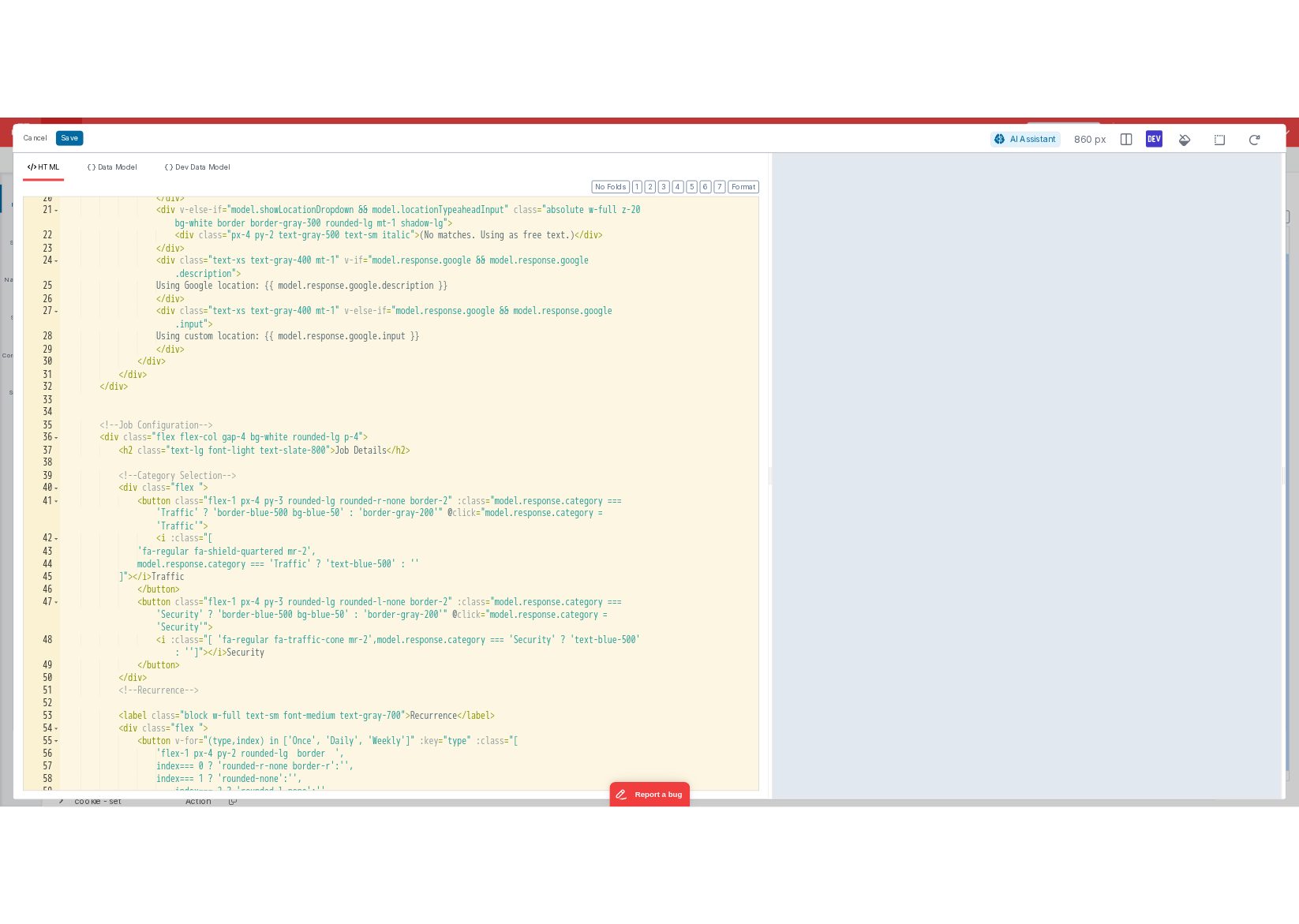 scroll, scrollTop: 431, scrollLeft: 0, axis: vertical 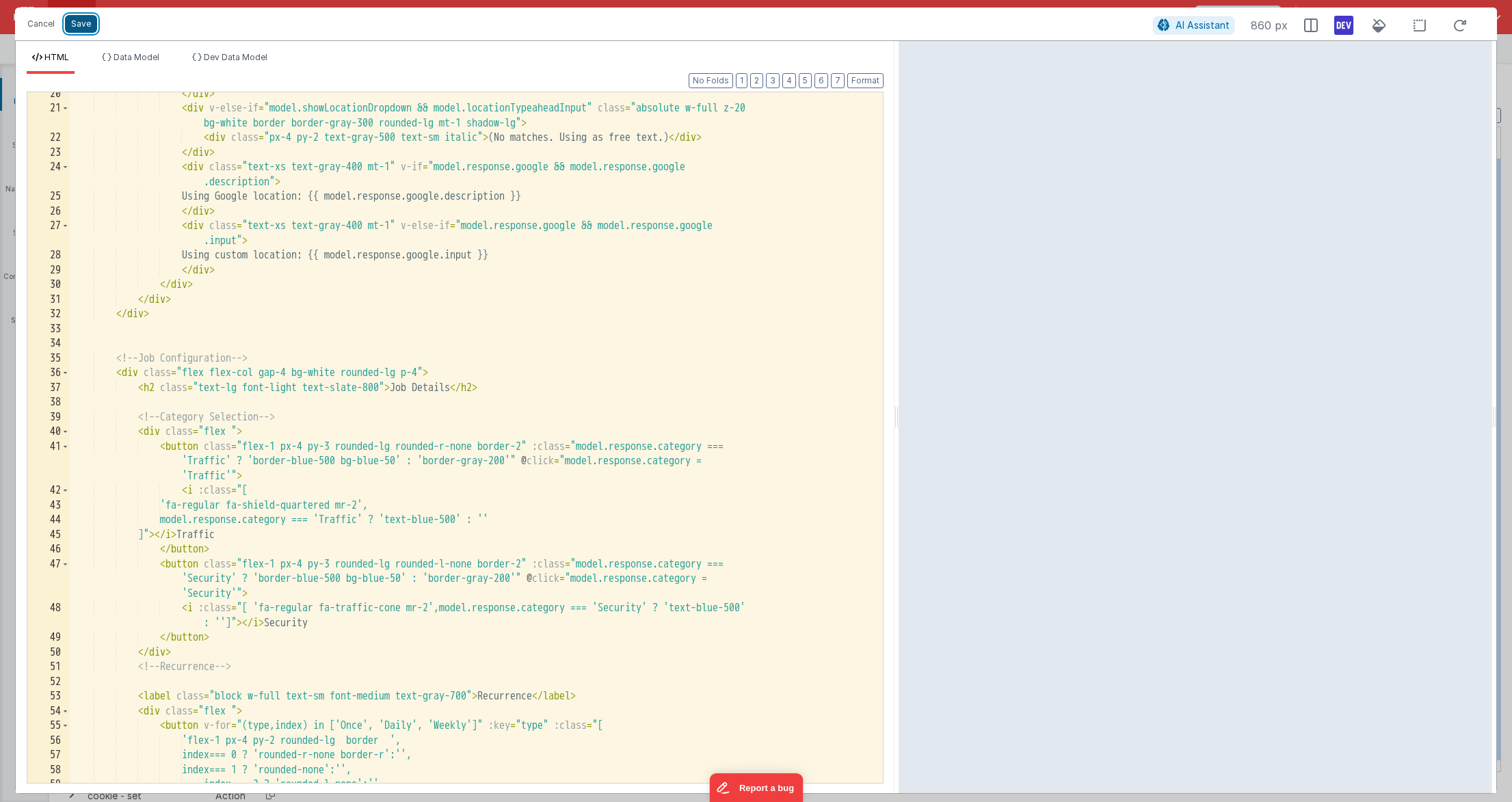 click on "Save" at bounding box center (81, 24) 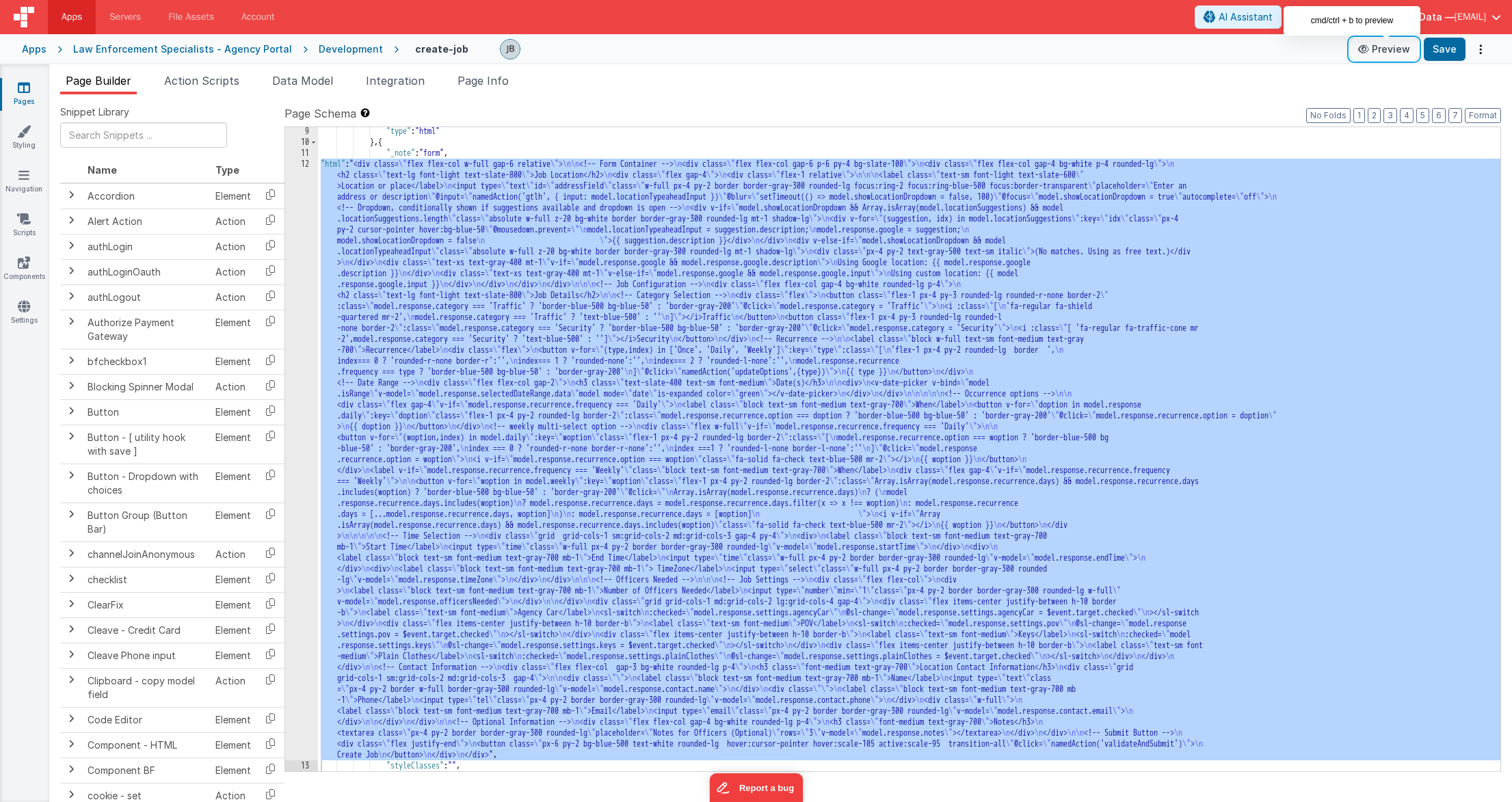 click on "Preview" at bounding box center [1384, 49] 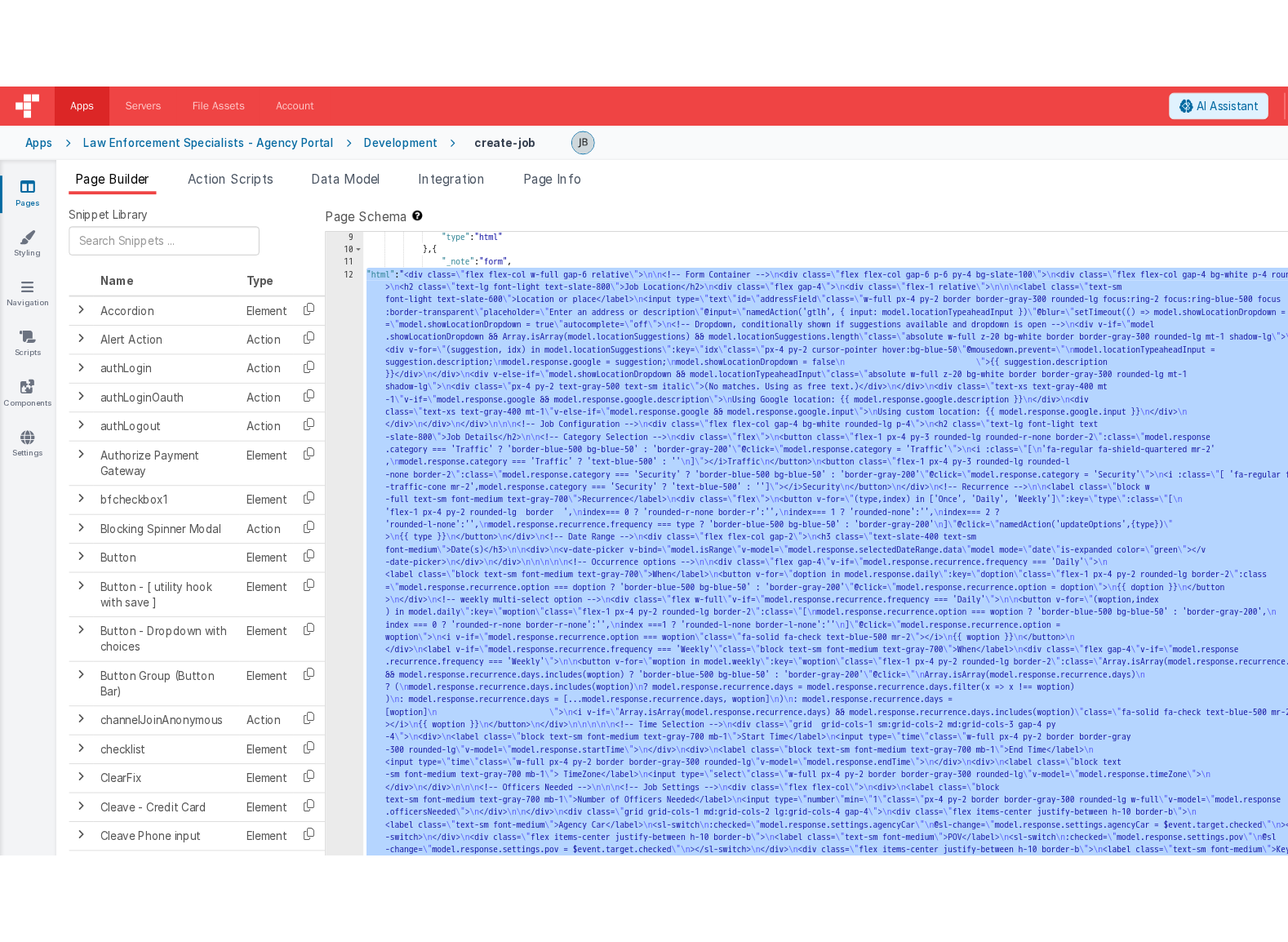 scroll, scrollTop: 132, scrollLeft: 0, axis: vertical 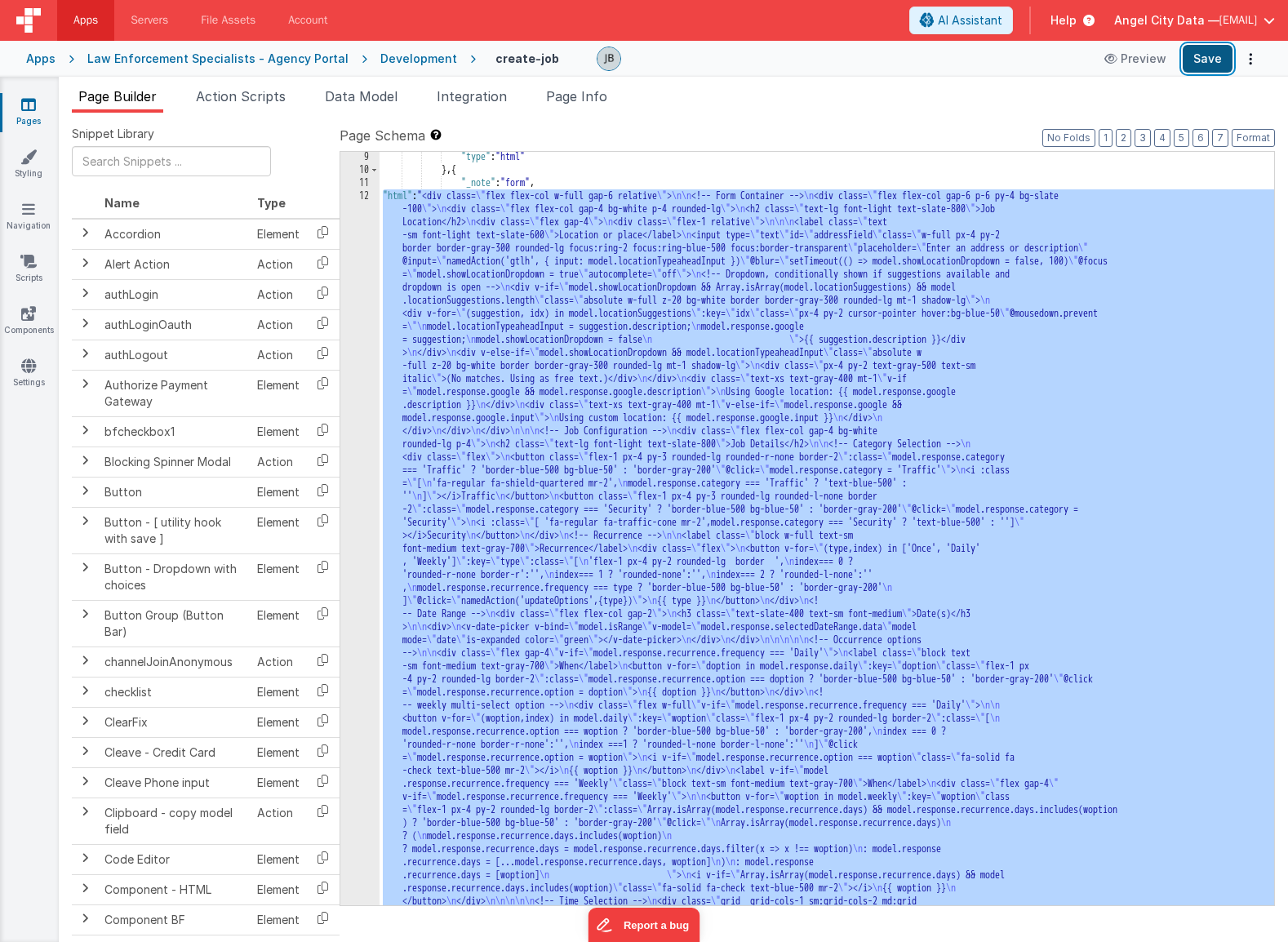 click on "Save" at bounding box center [1207, 59] 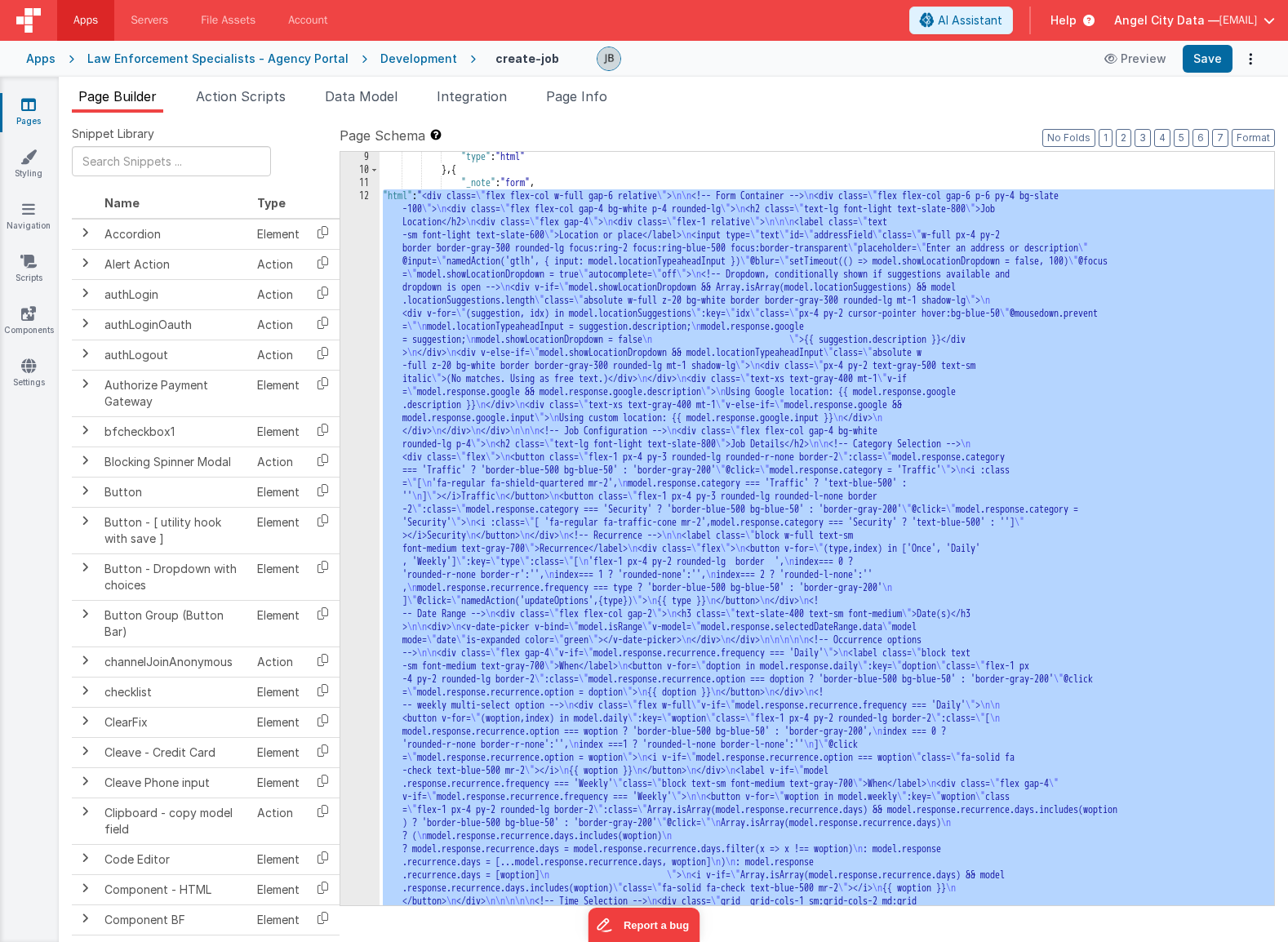 click on "12" at bounding box center (360, 758) 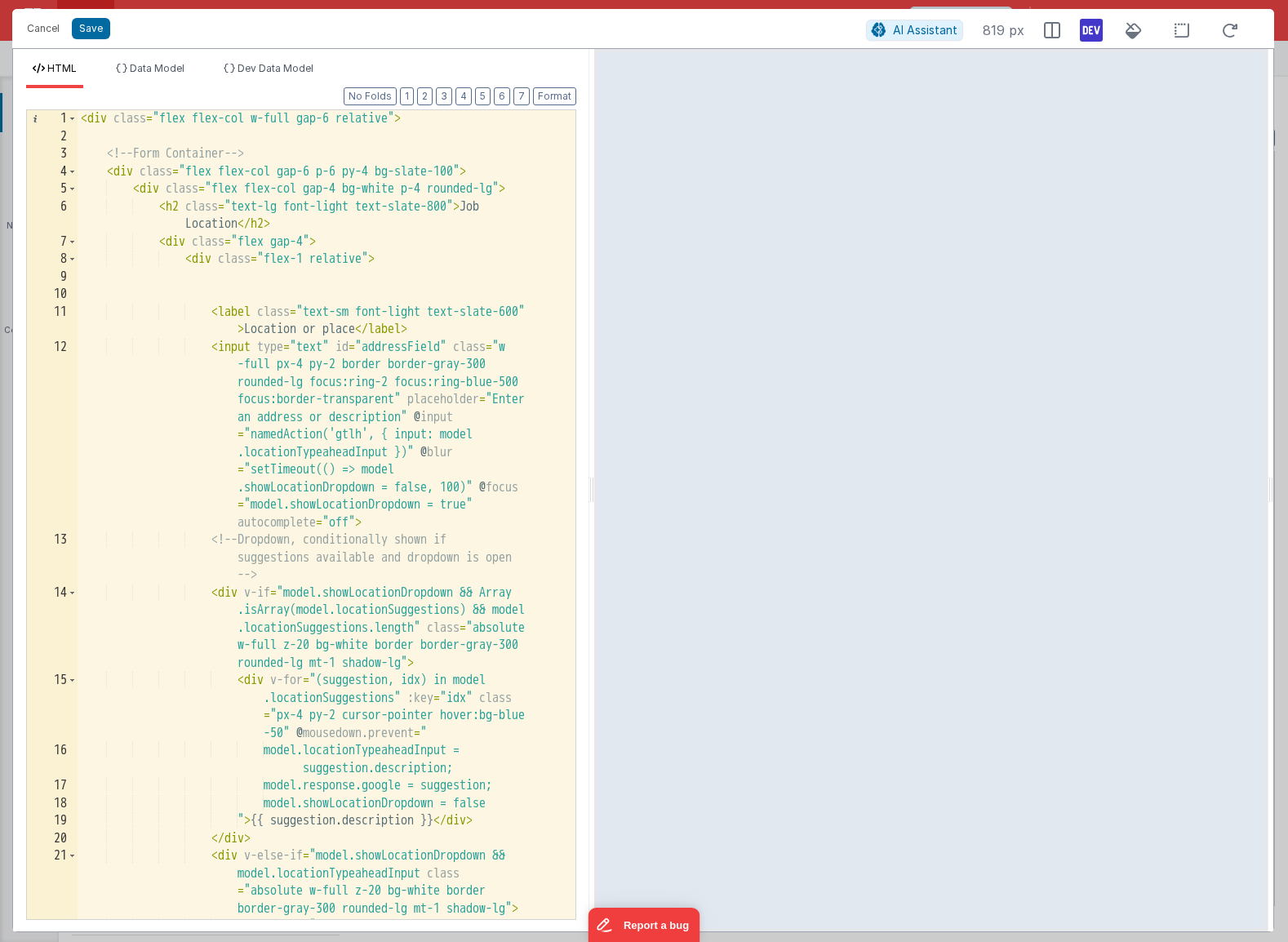 drag, startPoint x: 640, startPoint y: 360, endPoint x: 593, endPoint y: 363, distance: 47.095647 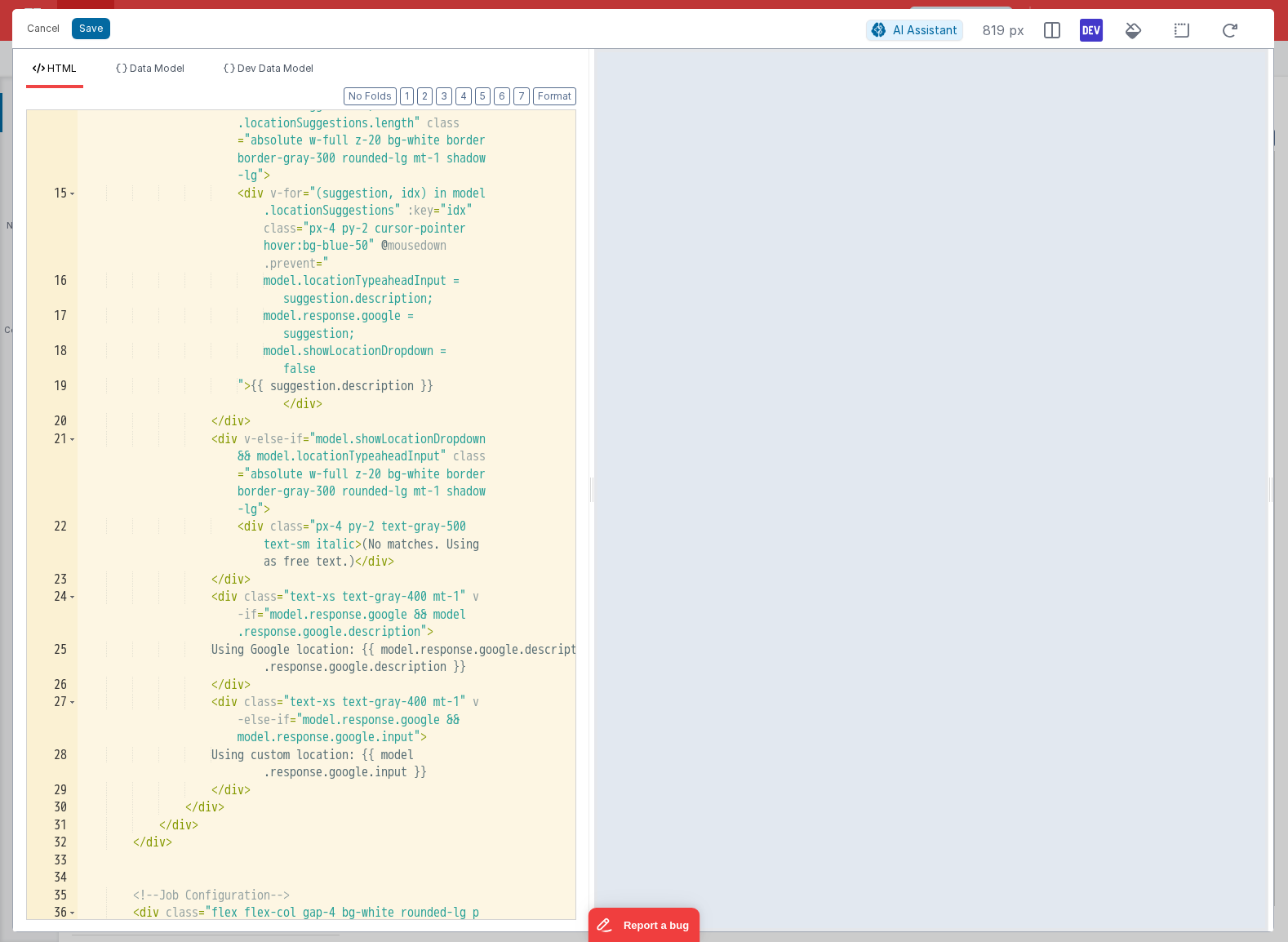 scroll, scrollTop: 598, scrollLeft: 0, axis: vertical 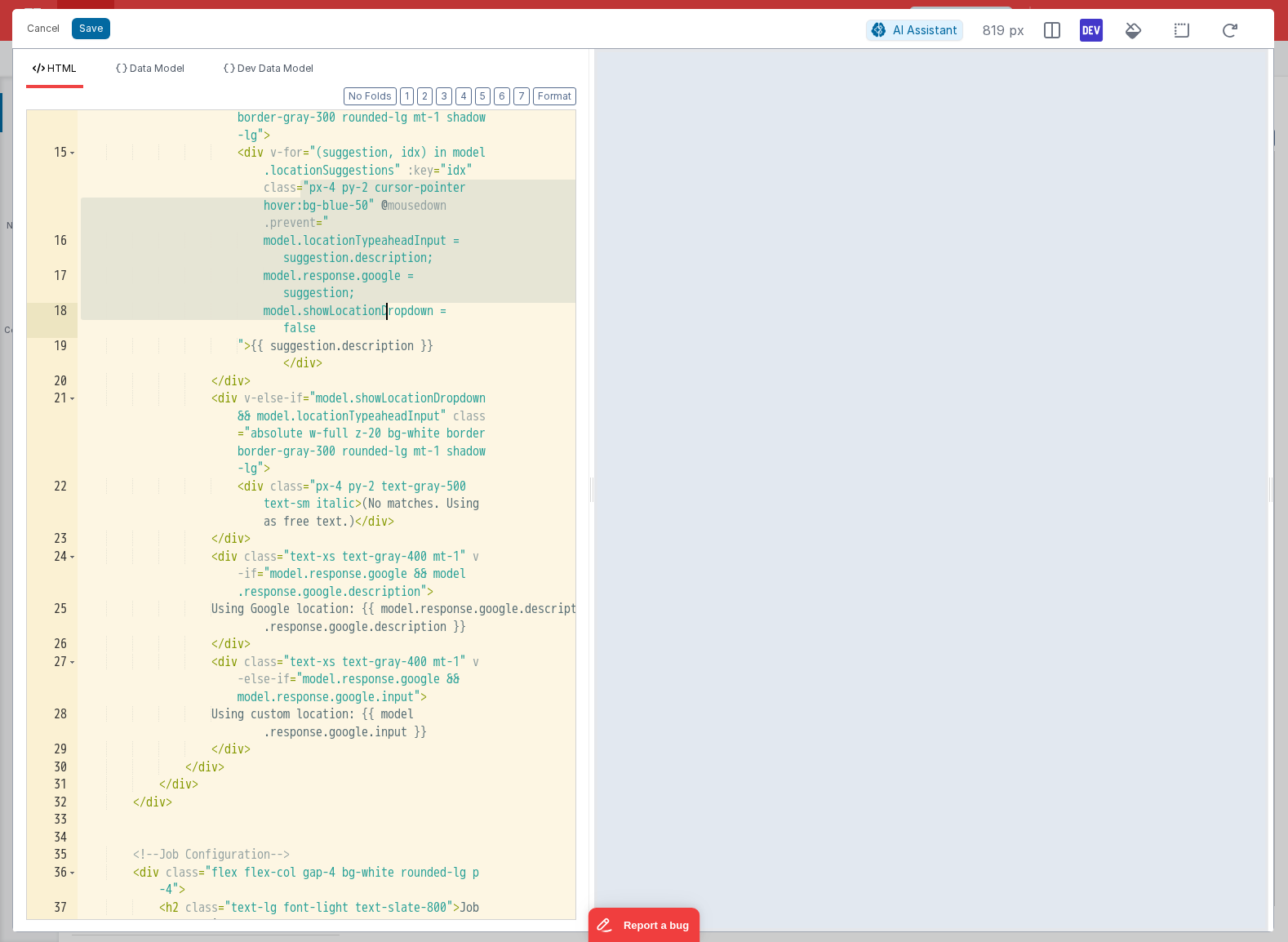 drag, startPoint x: 296, startPoint y: 186, endPoint x: 386, endPoint y: 307, distance: 150.80119 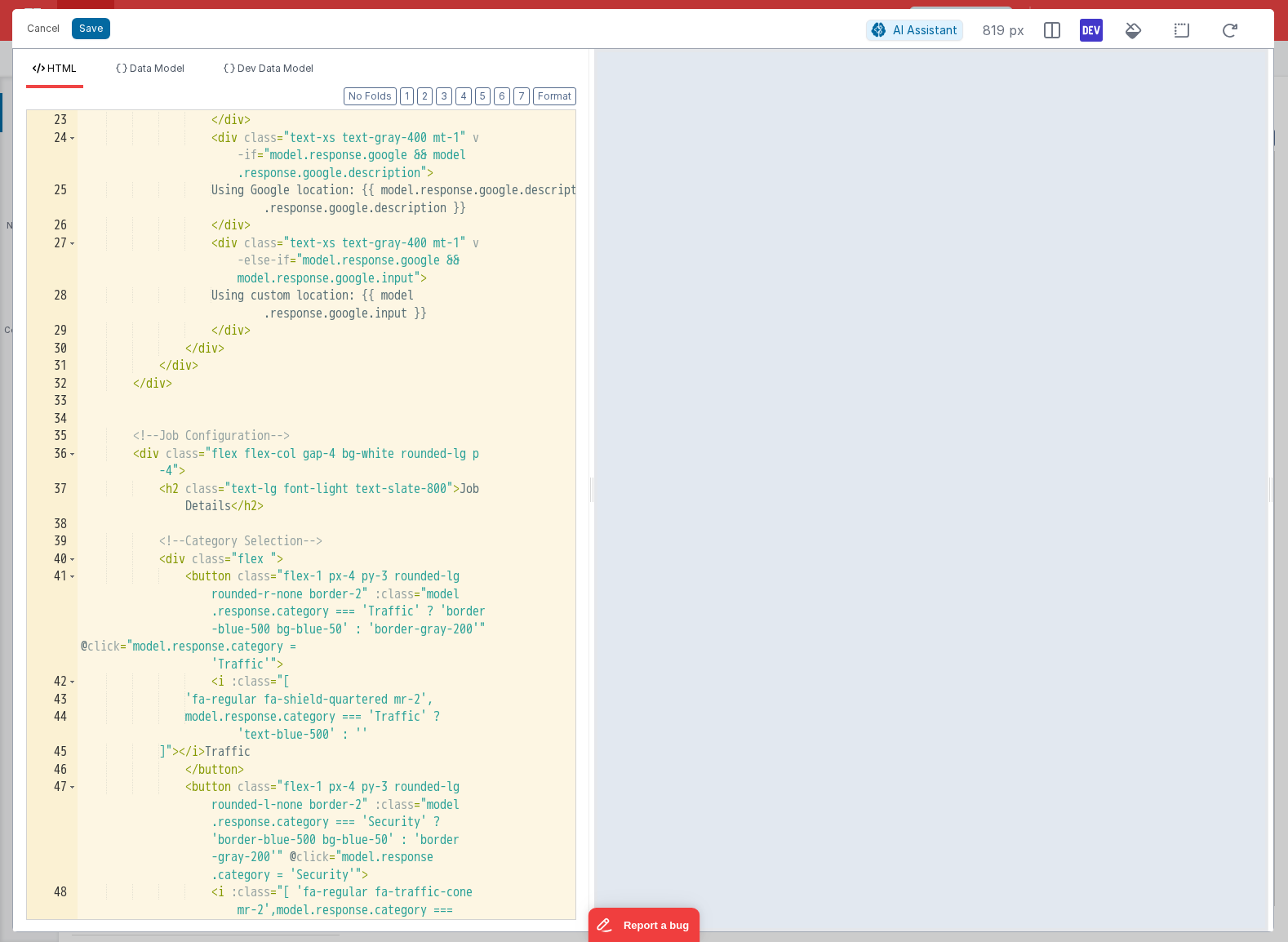 scroll, scrollTop: 1027, scrollLeft: 0, axis: vertical 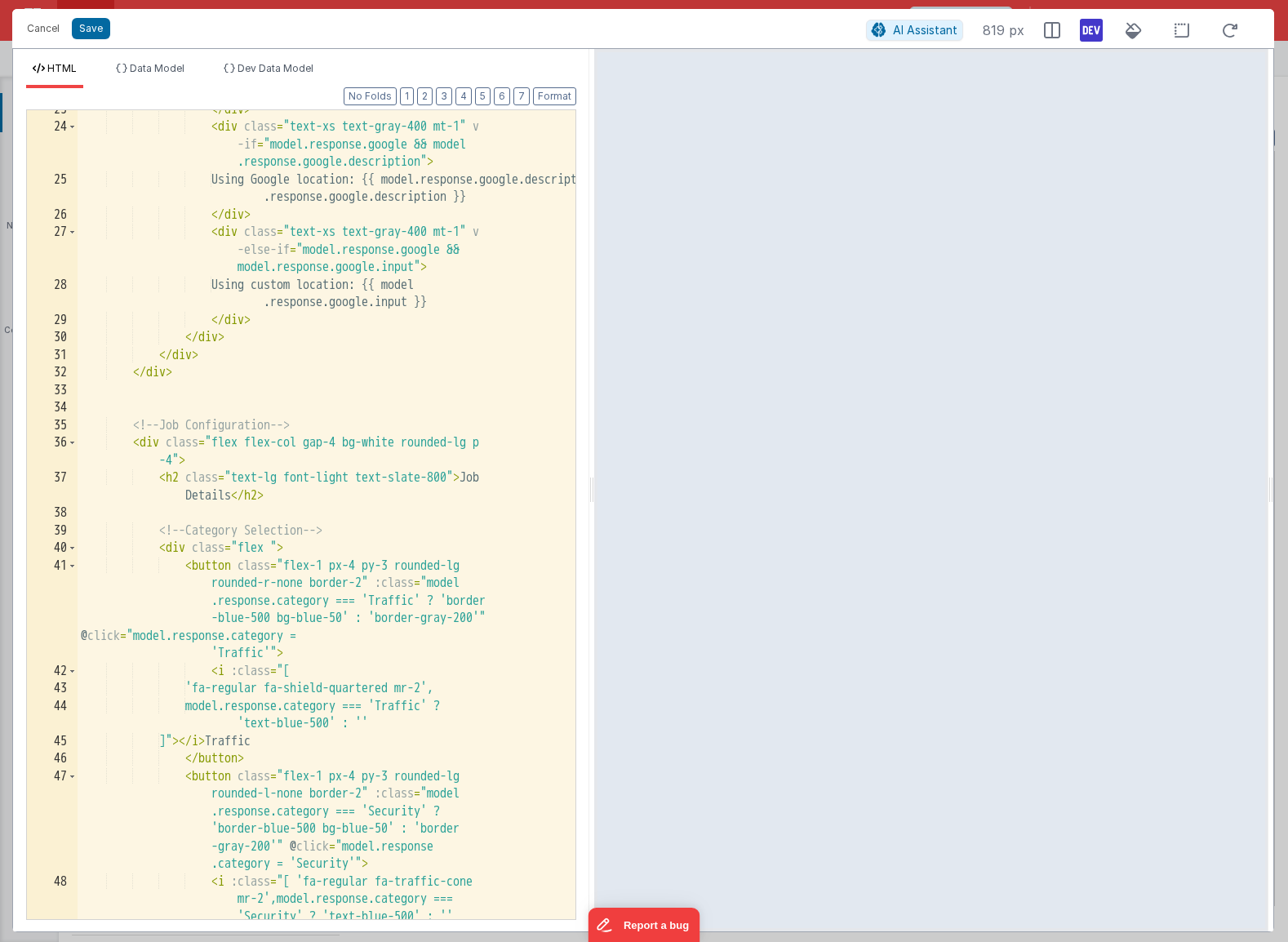 drag, startPoint x: 1271, startPoint y: 534, endPoint x: 1317, endPoint y: 565, distance: 55.4707 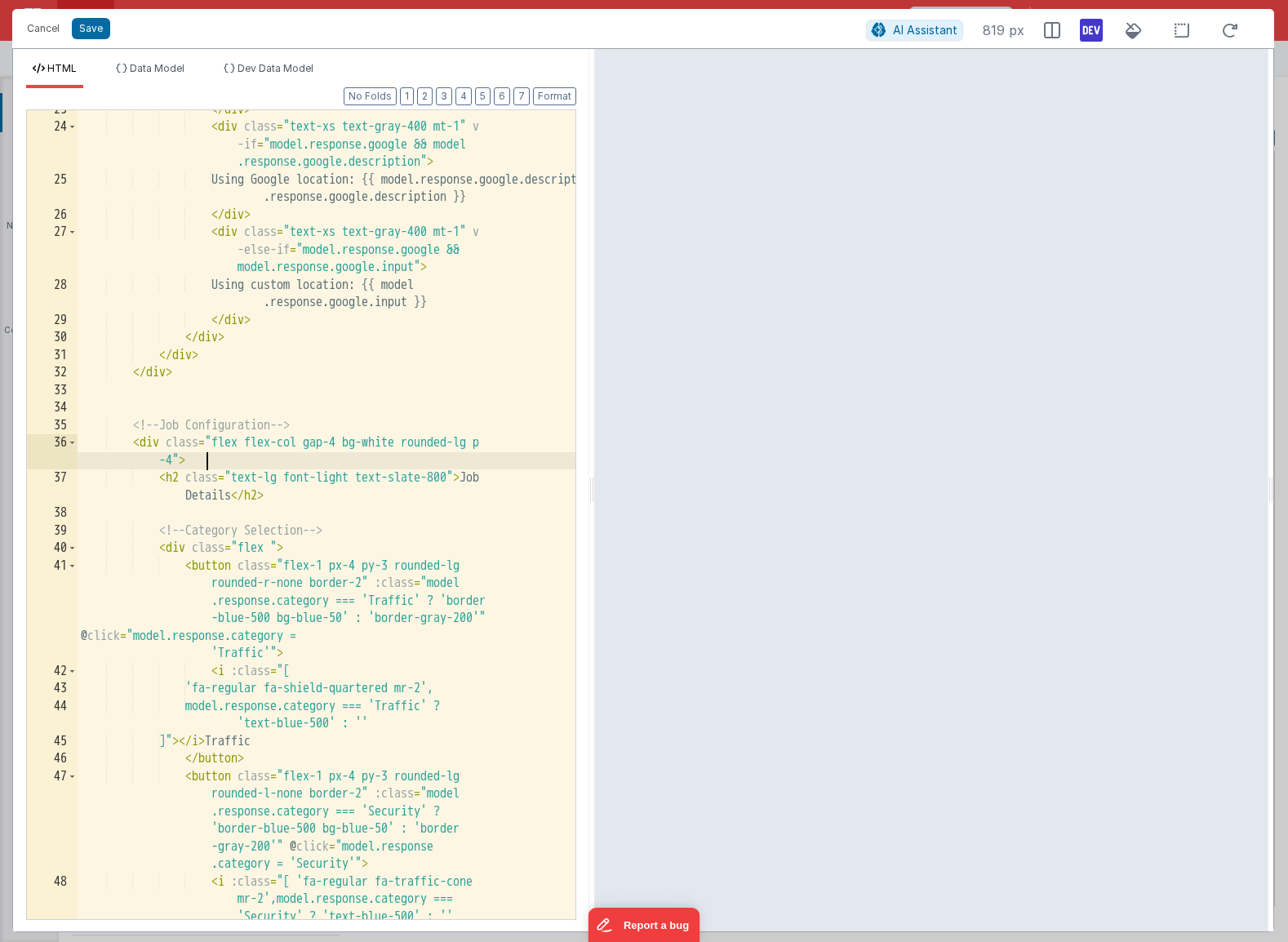 click on "</ div >                          < div   class = "text-xs text-gray-400 mt-1"   v                          -if = "model.response.google && model                          .response.google.description" >                              Using Google location: {{ model                              .response.google.description }}                          </ div >                          < div   class = "text-xs text-gray-400 mt-1"   v                          -else-if = "model.response.google &&                           model.response.google.input" >                              Using custom location: {{ model                              .response.google.input }}                          </ div >                     </ div >                </ div >           </ div >           <!--  Job Configuration  -->           < div   class = -4" > <" at bounding box center [326, 549] 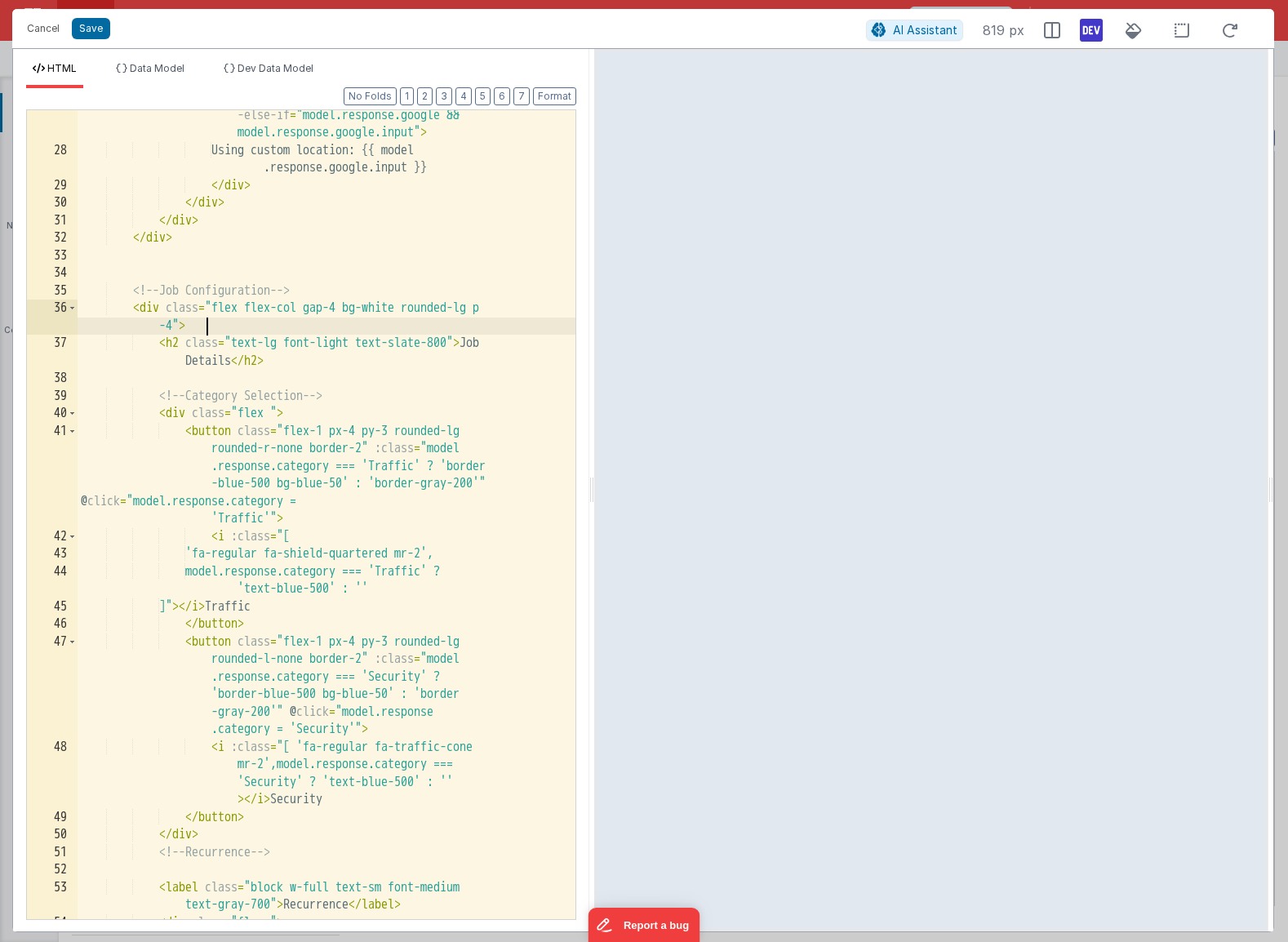 scroll, scrollTop: 1162, scrollLeft: 0, axis: vertical 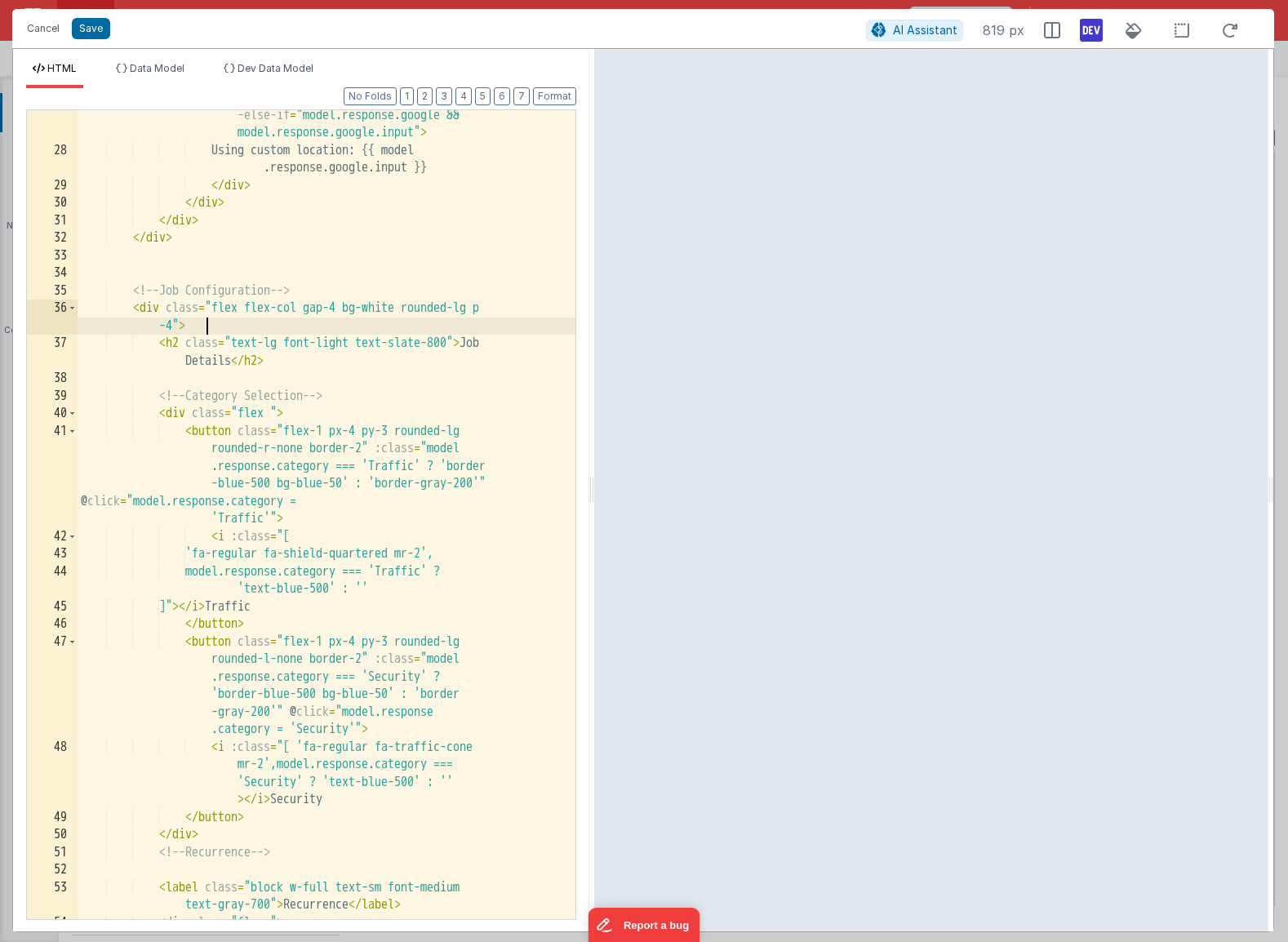 click at bounding box center (931, 490) 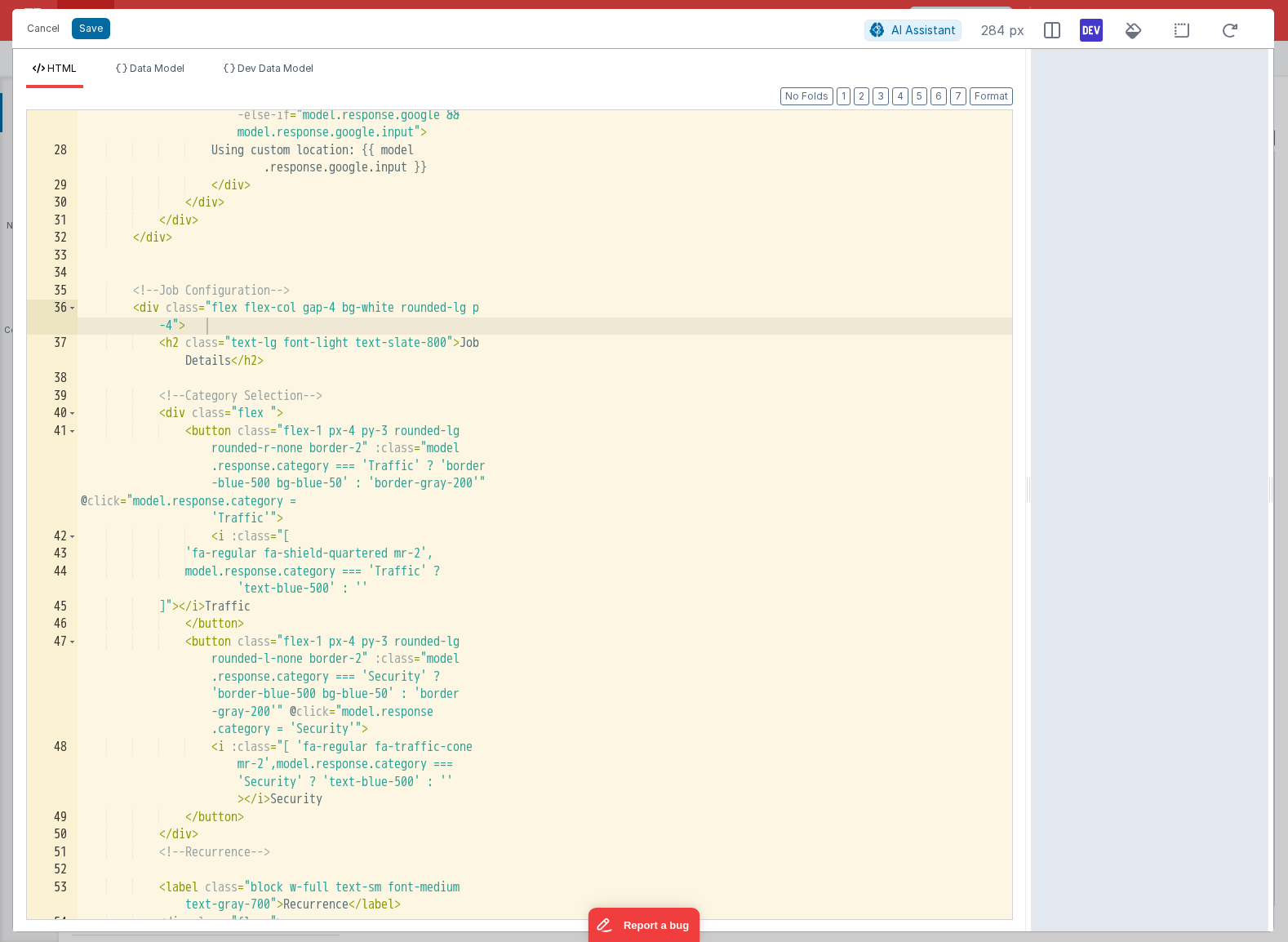 drag, startPoint x: 592, startPoint y: 442, endPoint x: 1033, endPoint y: 425, distance: 441.3275 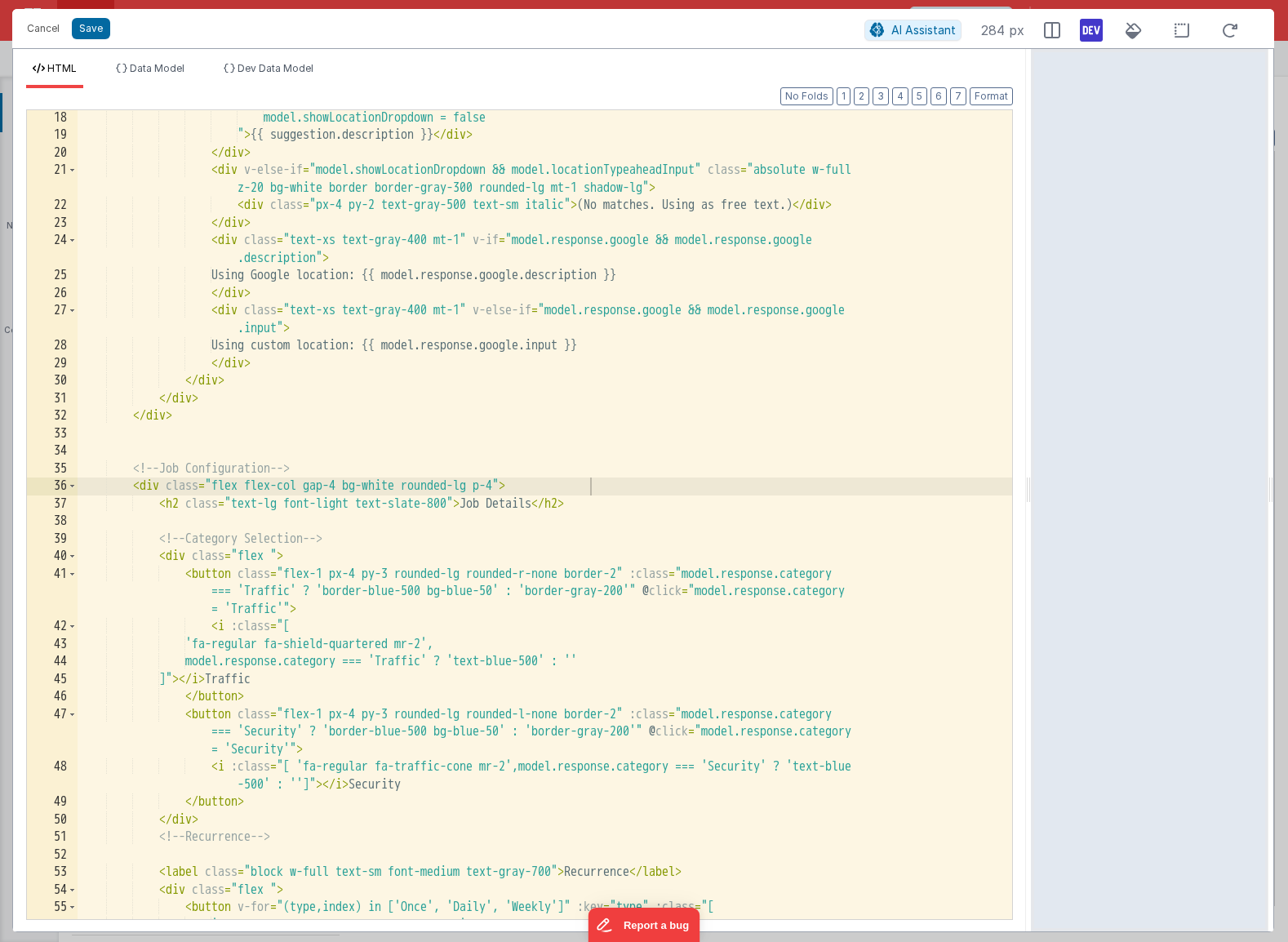 scroll, scrollTop: 422, scrollLeft: 0, axis: vertical 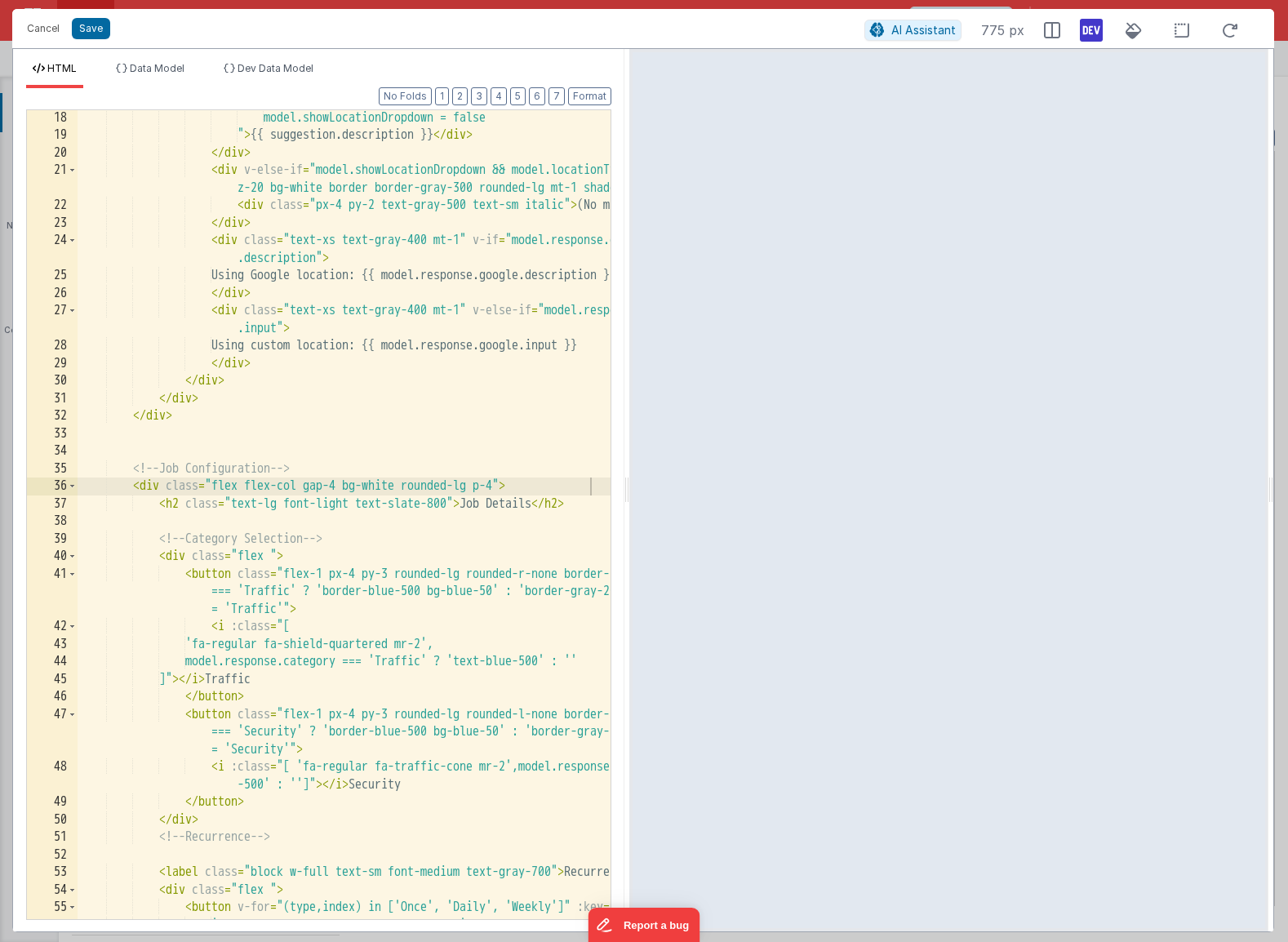 drag, startPoint x: 1026, startPoint y: 425, endPoint x: 628, endPoint y: 389, distance: 399.62482 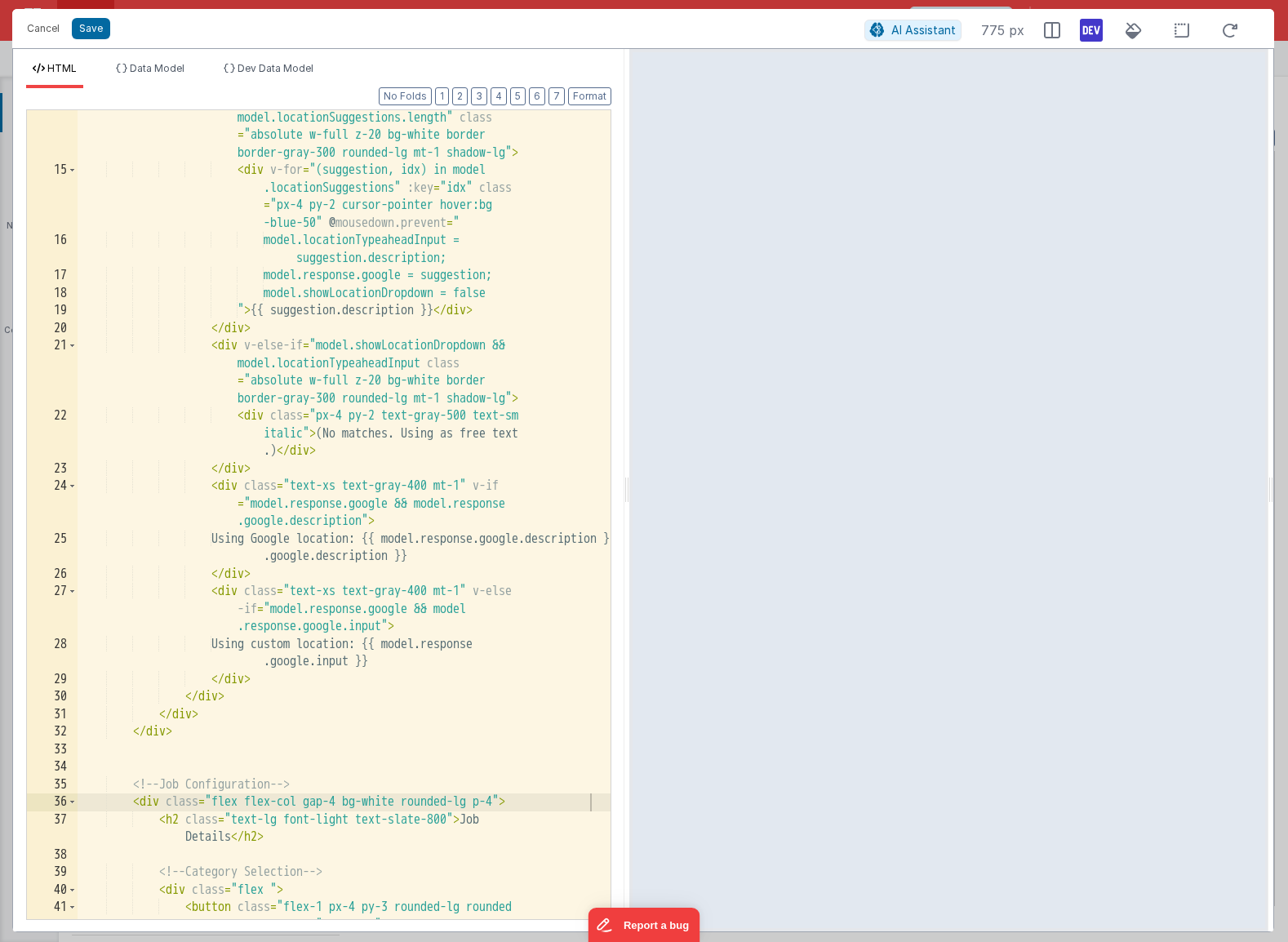 scroll, scrollTop: 510, scrollLeft: 0, axis: vertical 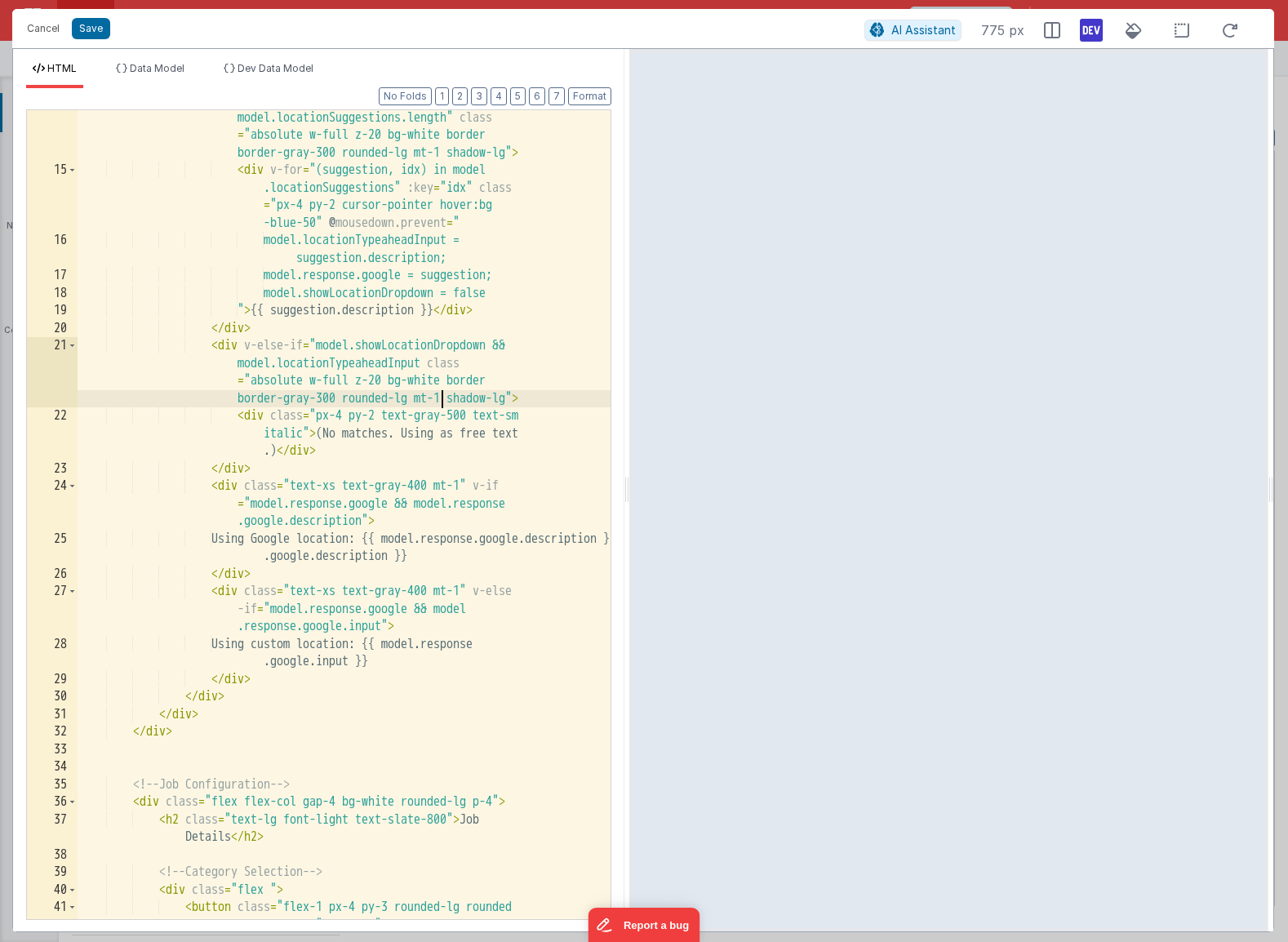 click on "< div   v-for = "(suggestion, idx) in model .locationSuggestions"   :key = "idx"   class  = "px-4 py-2 cursor-pointer hover:bg  -blue-50"   @ mousedown.prevent = "                                        model.locationTypeaheadInput =                                    suggestion.description;                                                        > >>" at bounding box center (344, 567) 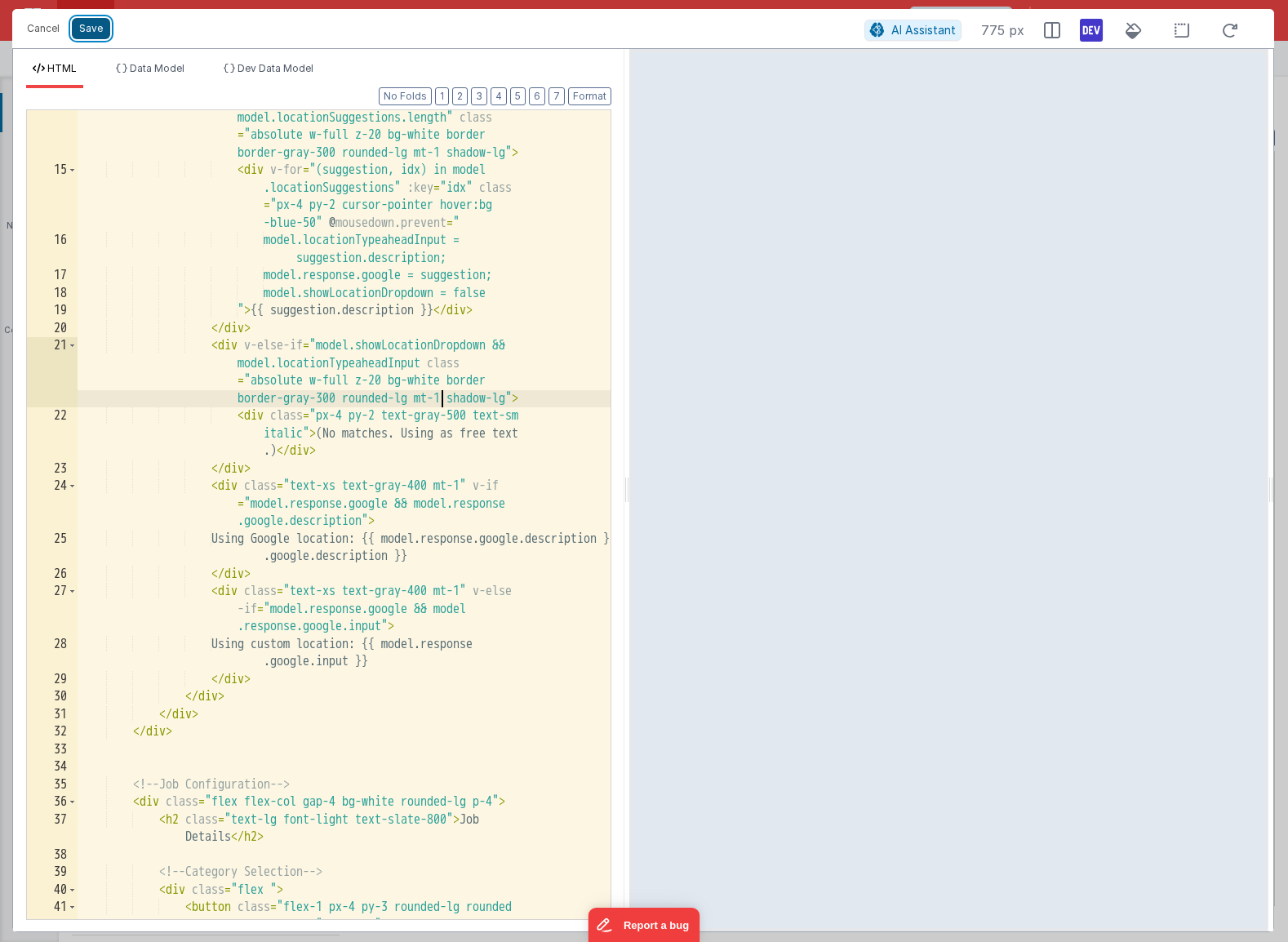 click on "Save" at bounding box center [91, 29] 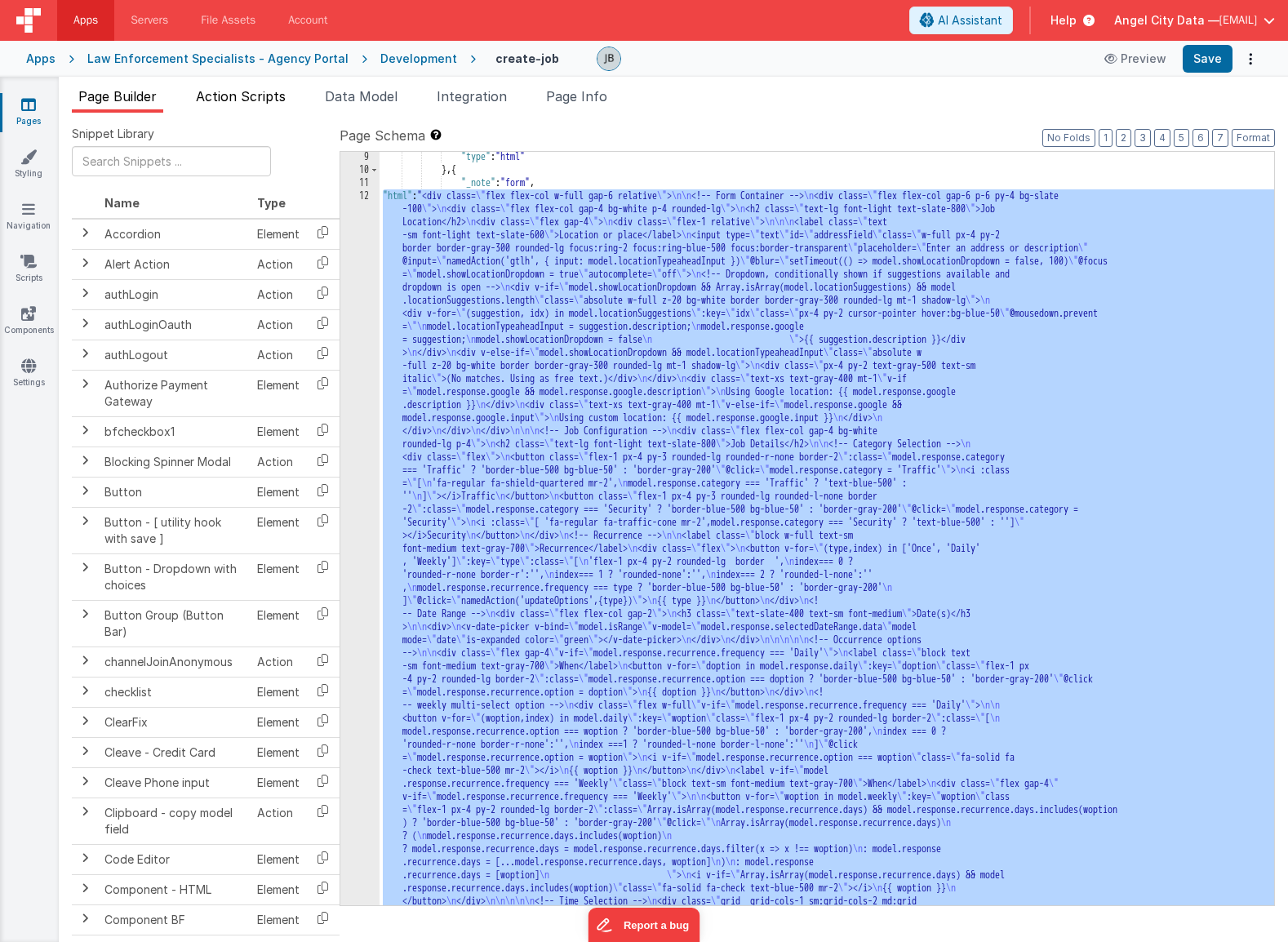 click on "Action Scripts" at bounding box center (241, 96) 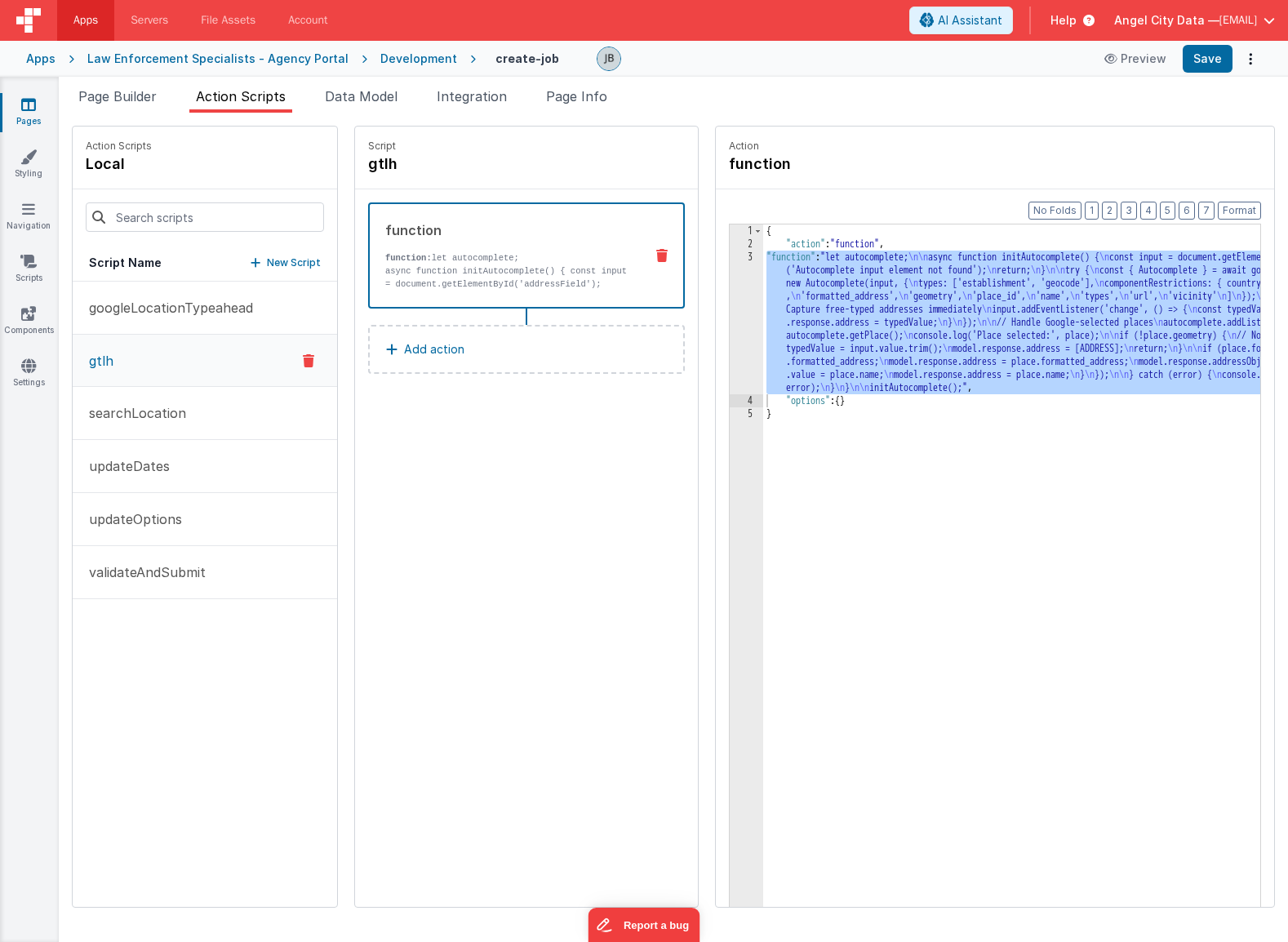 click on "3" at bounding box center (746, 322) 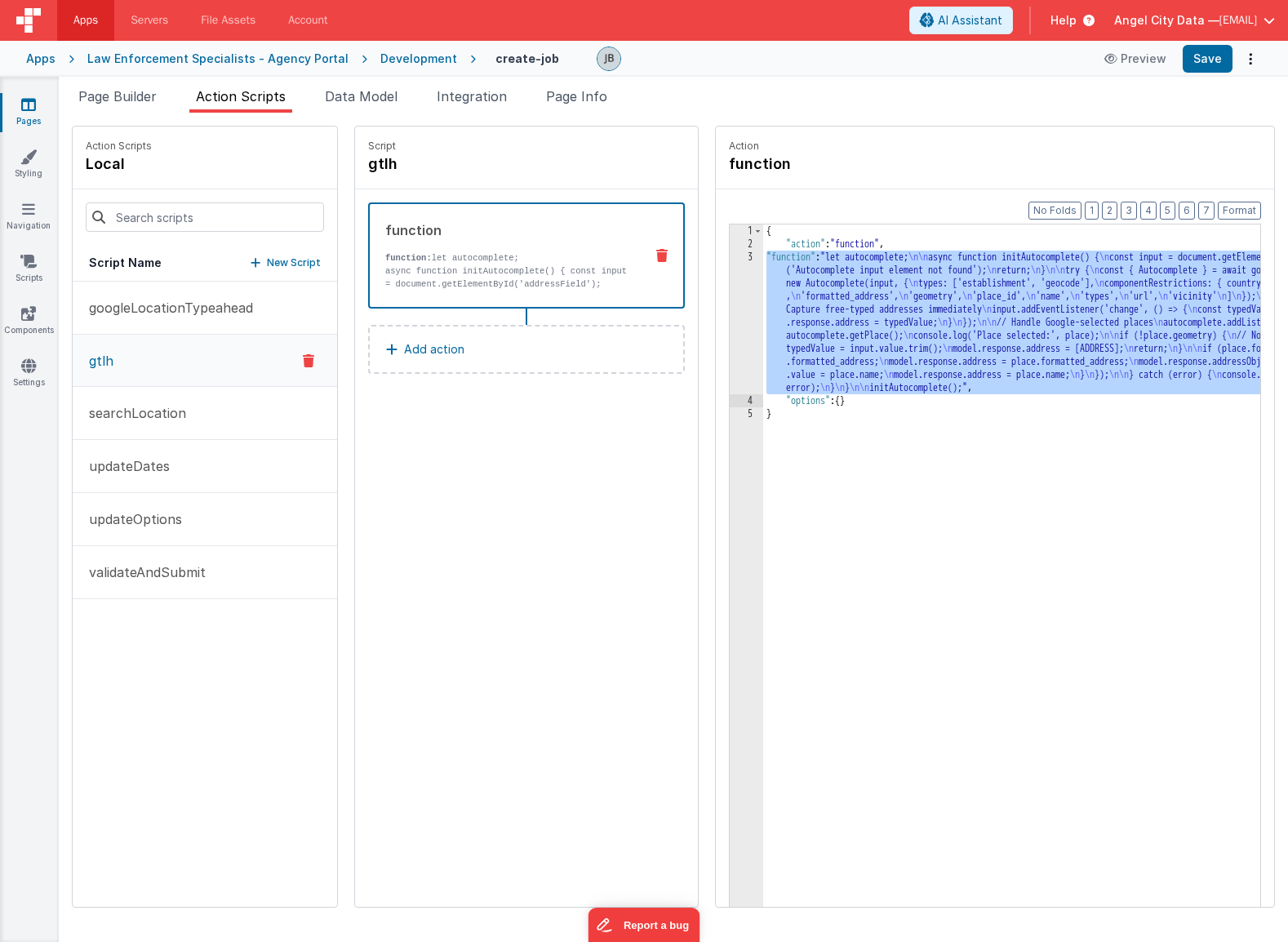 click on "3" at bounding box center (746, 322) 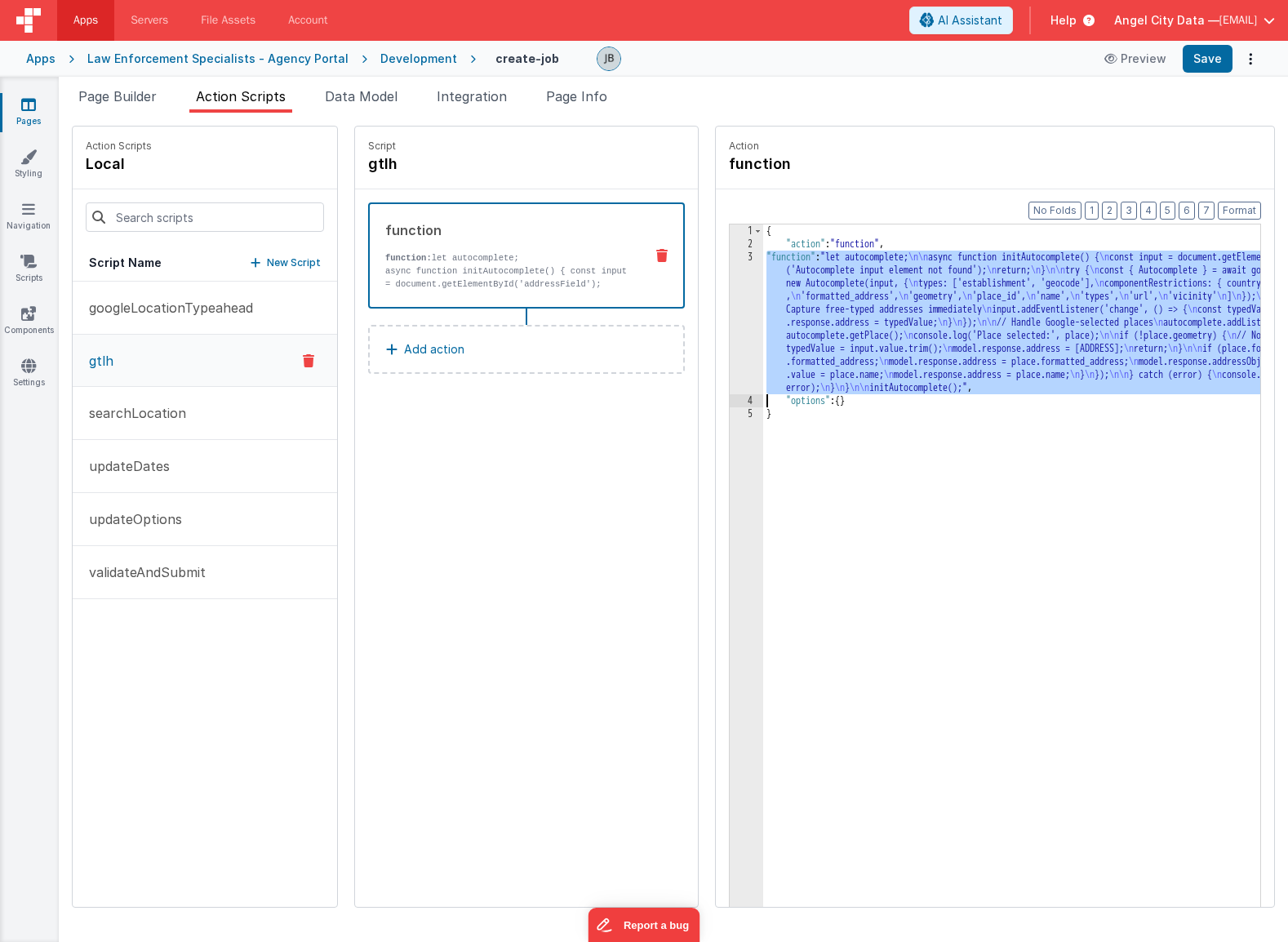 click on "3" at bounding box center [746, 322] 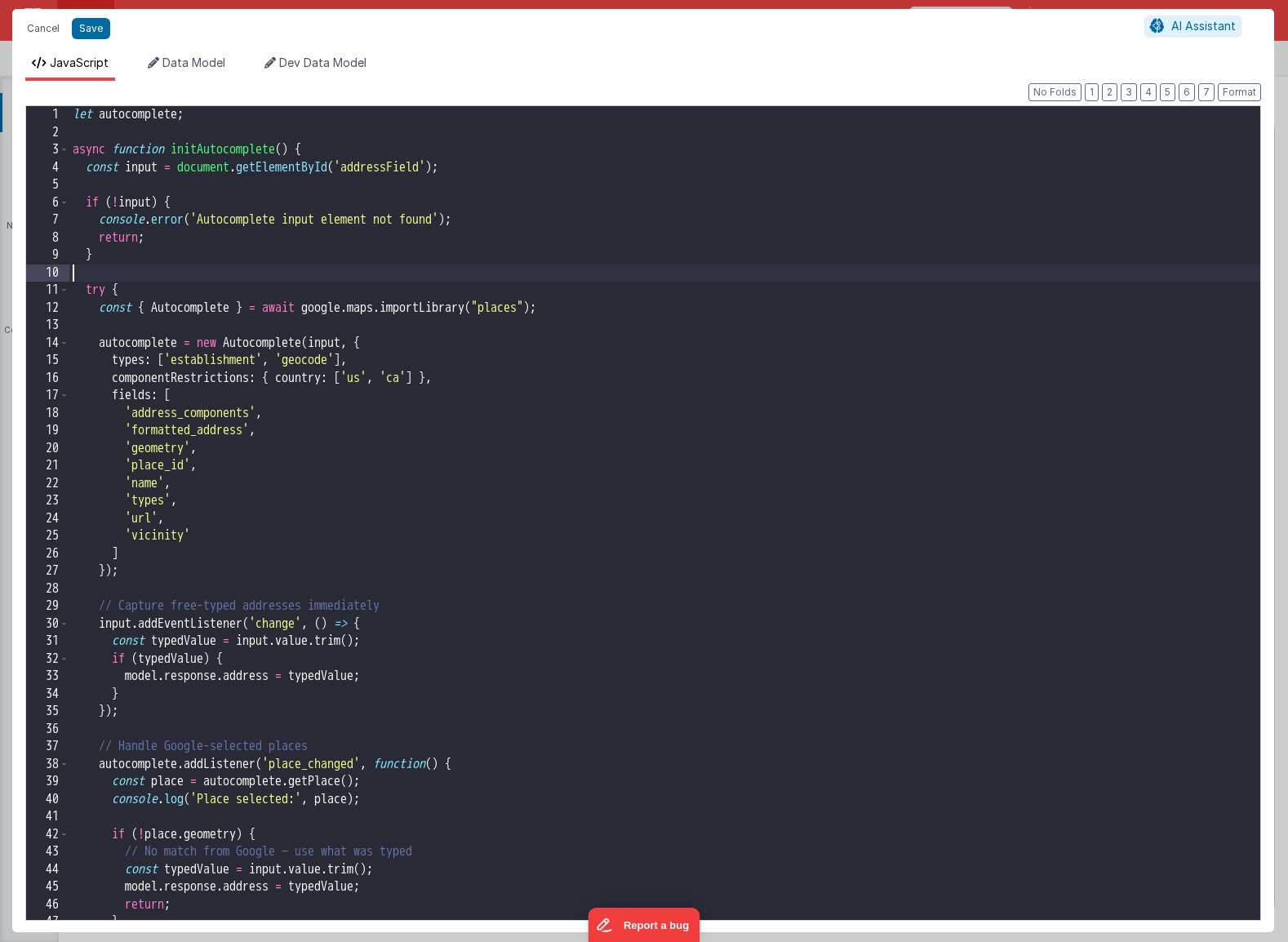 click on "const input = document.getElementById('addressField');
if (!input) {
console.error('Autocomplete input element not found');
return;
}
try {
const { Autocomplete } = await google.maps.importLibrary("places");
autocomplete = new Autocomplete(input, {
types: ['establishment', 'geocode'],
componentRestrictions: {
country: ['us', 'ca']
},
fields: [
'address_components',
'formatted_address',
'geometry',
'place_id',
'name',
'types',
'url',
'vicinity'
]
});
// Capture free-typed addresses immediately
input.addEventListener('change', () => {
const typedValue = input.value.trim();
if (typedValue) {
model.response.address = typedValue;
}
});
// Handle Google-selected places
autocomplete.addListener('place_changed', function() {
const place = autocomplete.getPlace();
console.log('Place selected:', place);
if (!place.geometry) {
// No match from Google — use what was typed
const typedValue = input.value.trim();
model.response.address = typedValue;
return;
}
if (place.formatted_address) {" at bounding box center [664, 531] 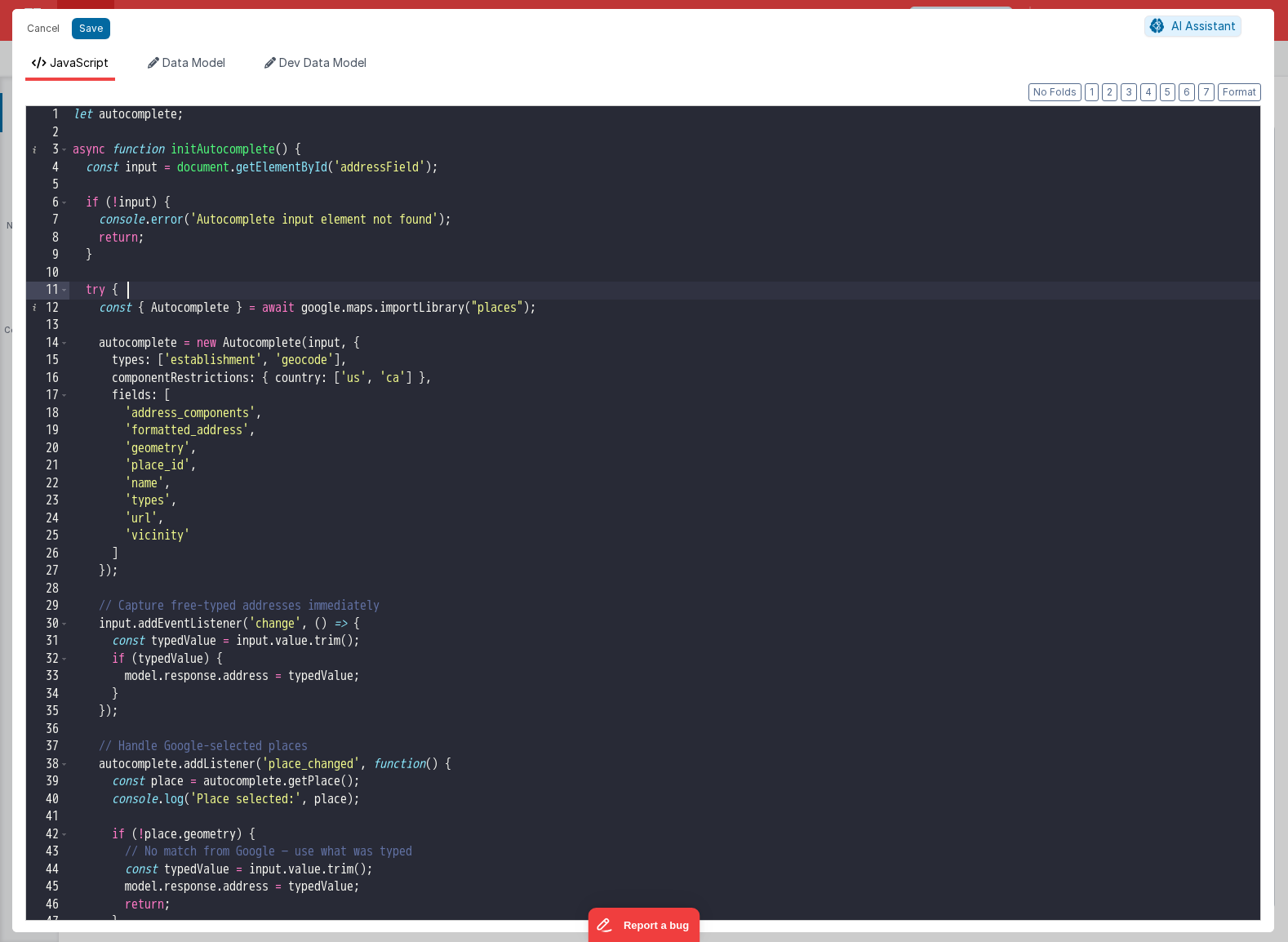 click on "const input = document.getElementById('addressField');
if (!input) {
console.error('Autocomplete input element not found');
return;
}
try {
const { Autocomplete } = await google.maps.importLibrary("places");
autocomplete = new Autocomplete(input, {
types: ['establishment', 'geocode'],
componentRestrictions: {
country: ['us', 'ca']
},
fields: [
'address_components',
'formatted_address',
'geometry',
'place_id',
'name',
'types',
'url',
'vicinity'
]
});
// Capture free-typed addresses immediately
input.addEventListener('change', () => {
const typedValue = input.value.trim();
if (typedValue) {
model.response.address = typedValue;
}
});
// Handle Google-selected places
autocomplete.addListener('place_changed', function() {
const place = autocomplete.getPlace();
console.log('Place selected:', place);
if (!place.geometry) {
// No match from Google — use what was typed
const typedValue = input.value.trim();
model.response.address = typedValue;
return;
}
if (place.formatted_address) {" at bounding box center (664, 531) 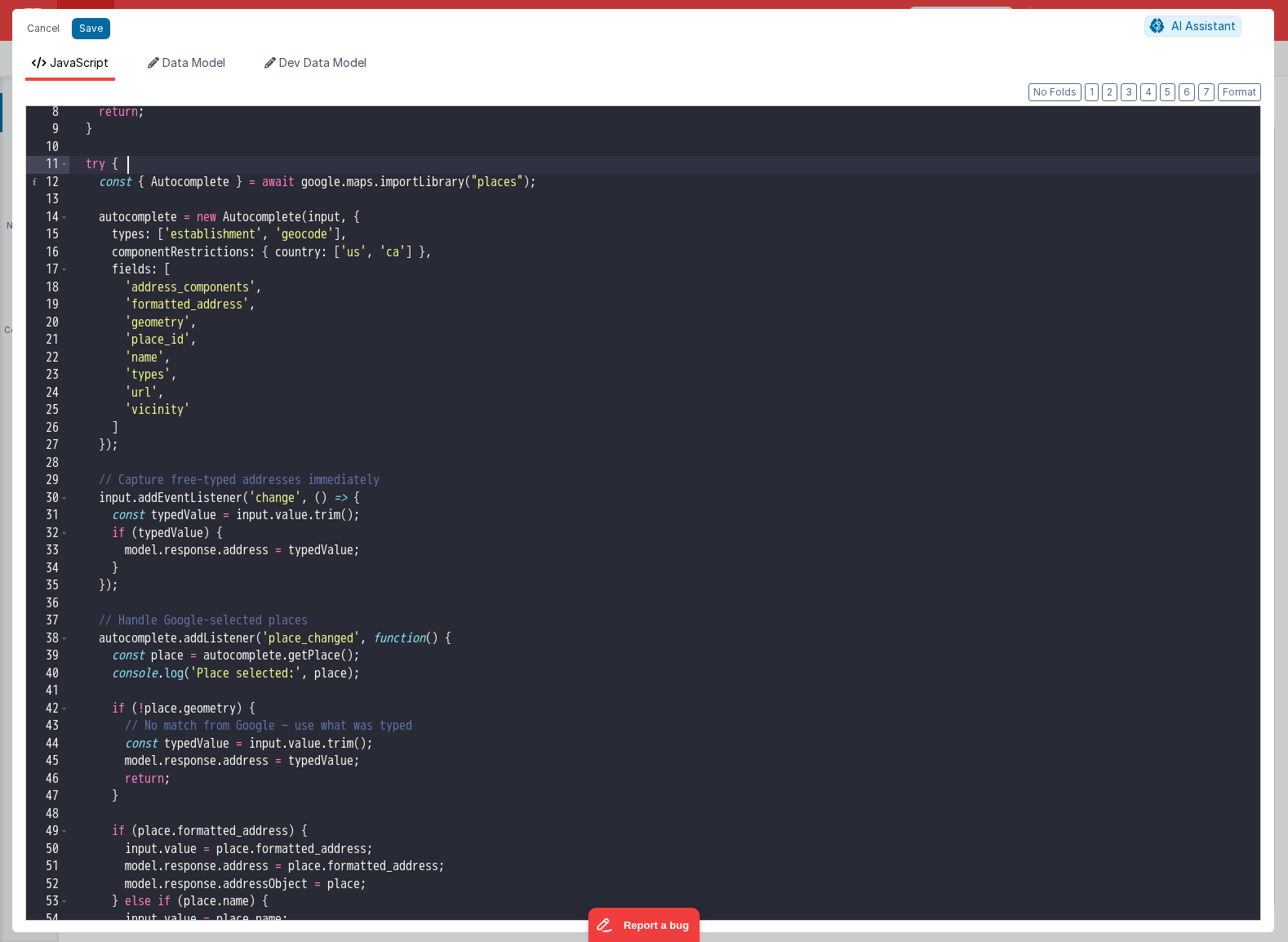 scroll, scrollTop: 126, scrollLeft: 0, axis: vertical 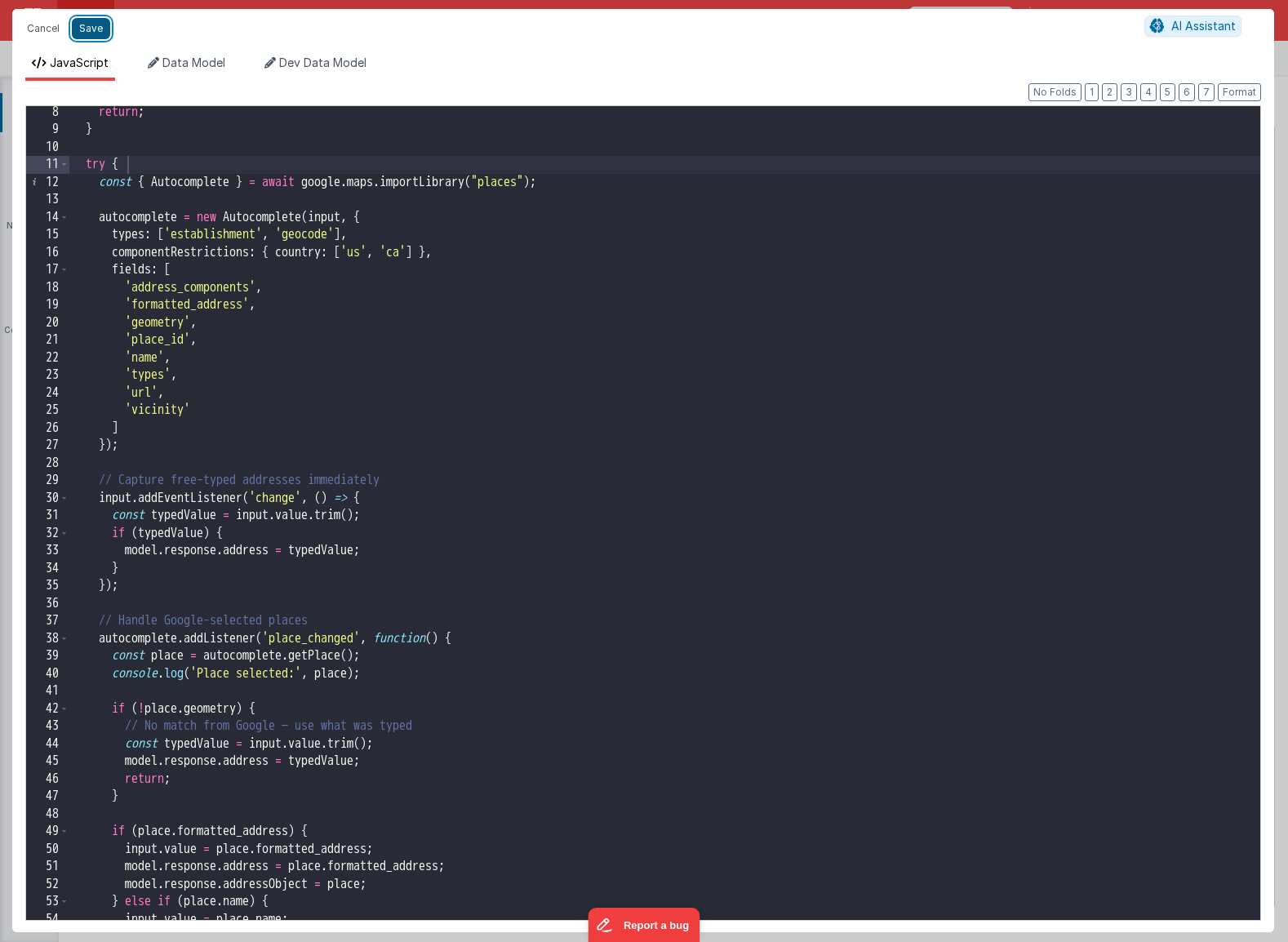 click on "Save" at bounding box center [91, 29] 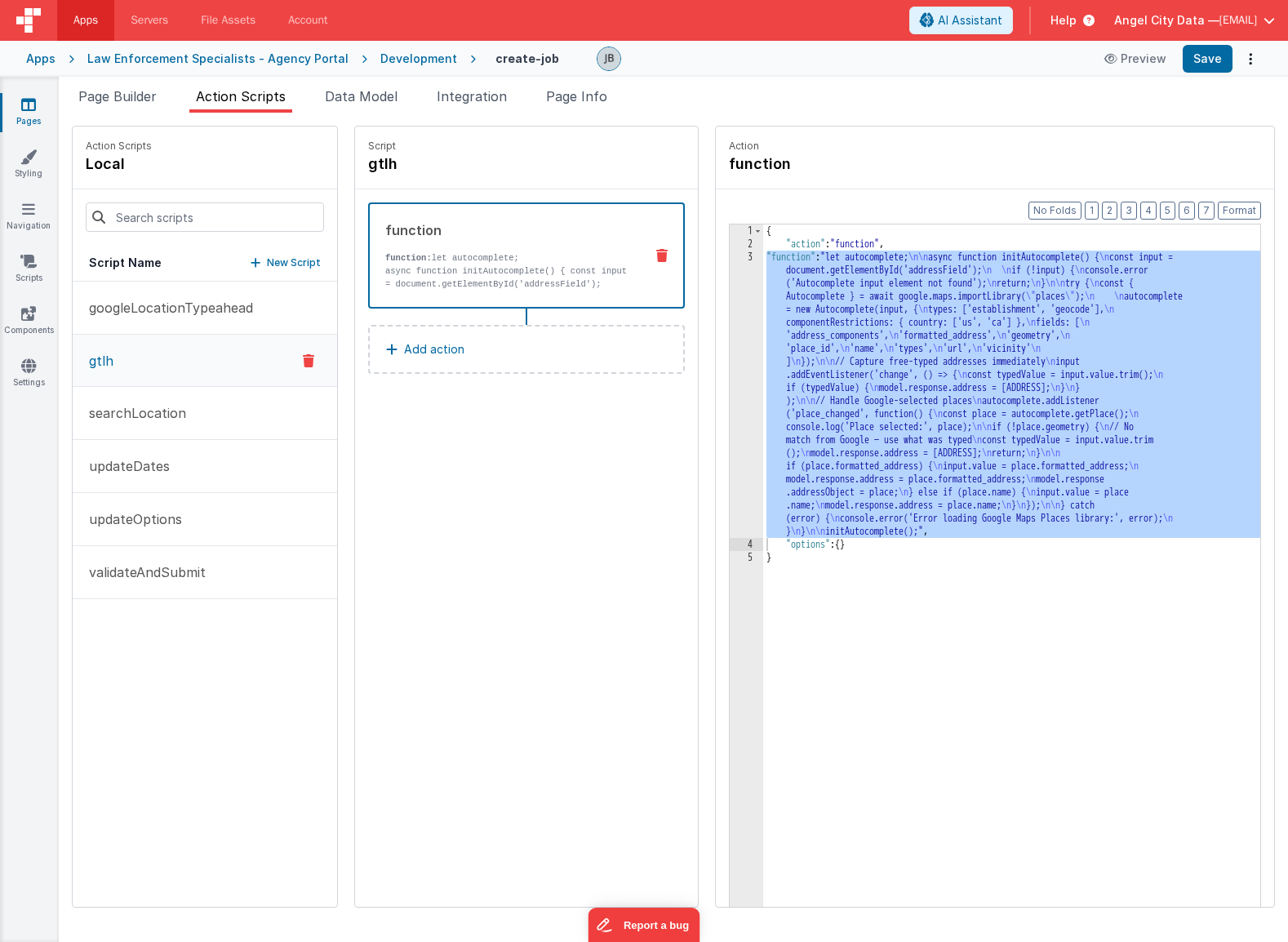 click on "Snippet Library Name Type Accordion Element Alert Action Action authLogin Action authLoginOauth Action authLogout Action Authorize Payment Gateway Element bfcheckbox1 Element Blocking Spinner Modal Action Button Element Button - [ utility hook with save ] Element Button - Dropdown with choices Element Button Group (Button Bar) Element channelJoinAnonymous Action checklist Element ClearFix Element Cleave - Credit Card Element Cleave Phone input Element Clipboard - copy model field Action Code Editor Element Component - HTML Element Component BF Element cookie - set Action Date Time Picker Element debounce Action DropZone File Upload Element Focus Action Action Function - Runs JavaScript  Action Function - Scrolls to Validation Action Google Places Address Field Element Hide Card Modal Action Hide Required * Show Optional CSS hideModal Action Action HTML Element HTML - Data Model Inspector Element HTML - Horizontal Rule w Section Header Element HTML - Image Tag Element HTML - Markdown Element HTML - Raw HTML <<" at bounding box center [673, 527] 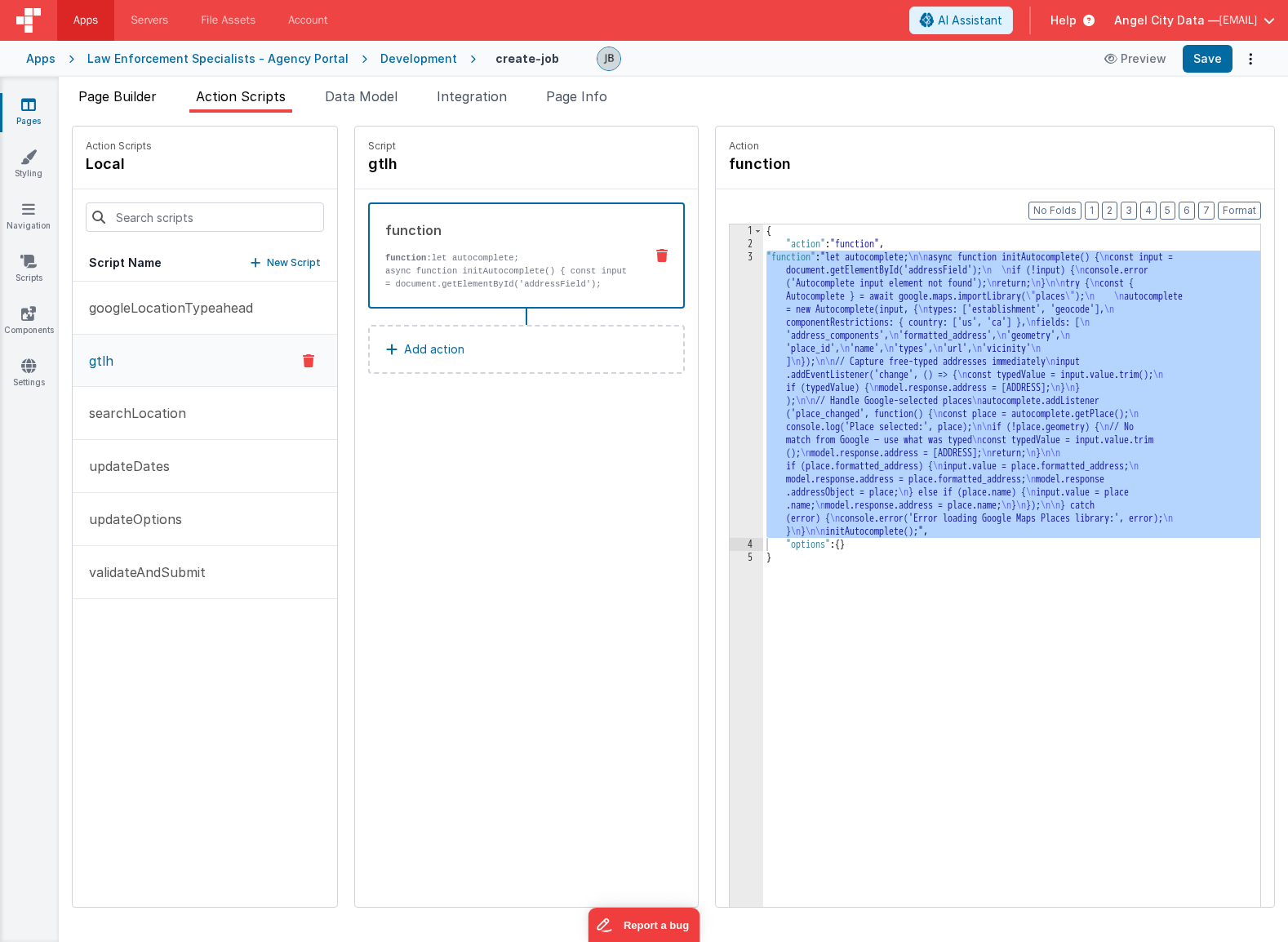 click on "Page Builder" at bounding box center [118, 96] 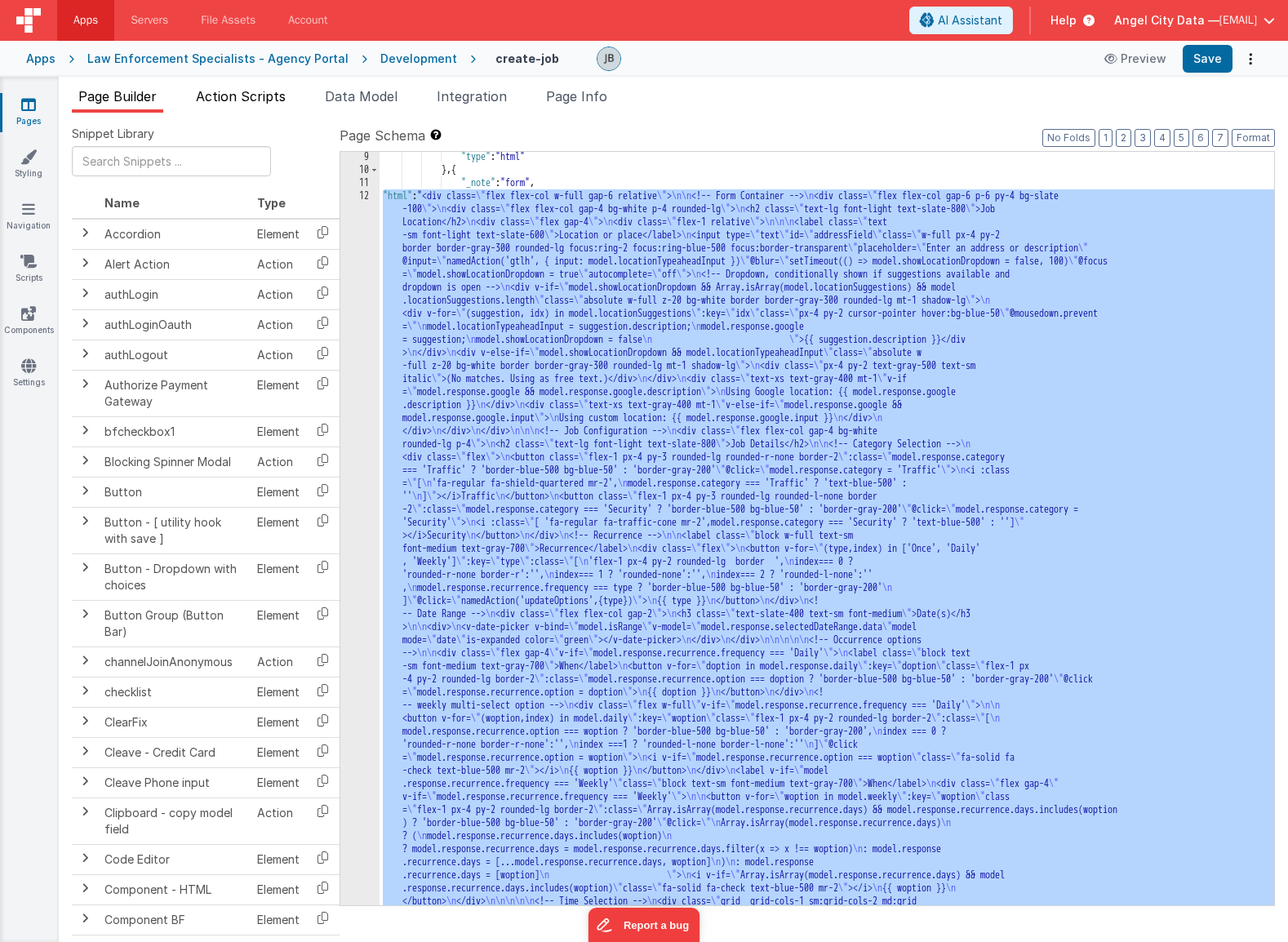 click on "Action Scripts" at bounding box center (241, 96) 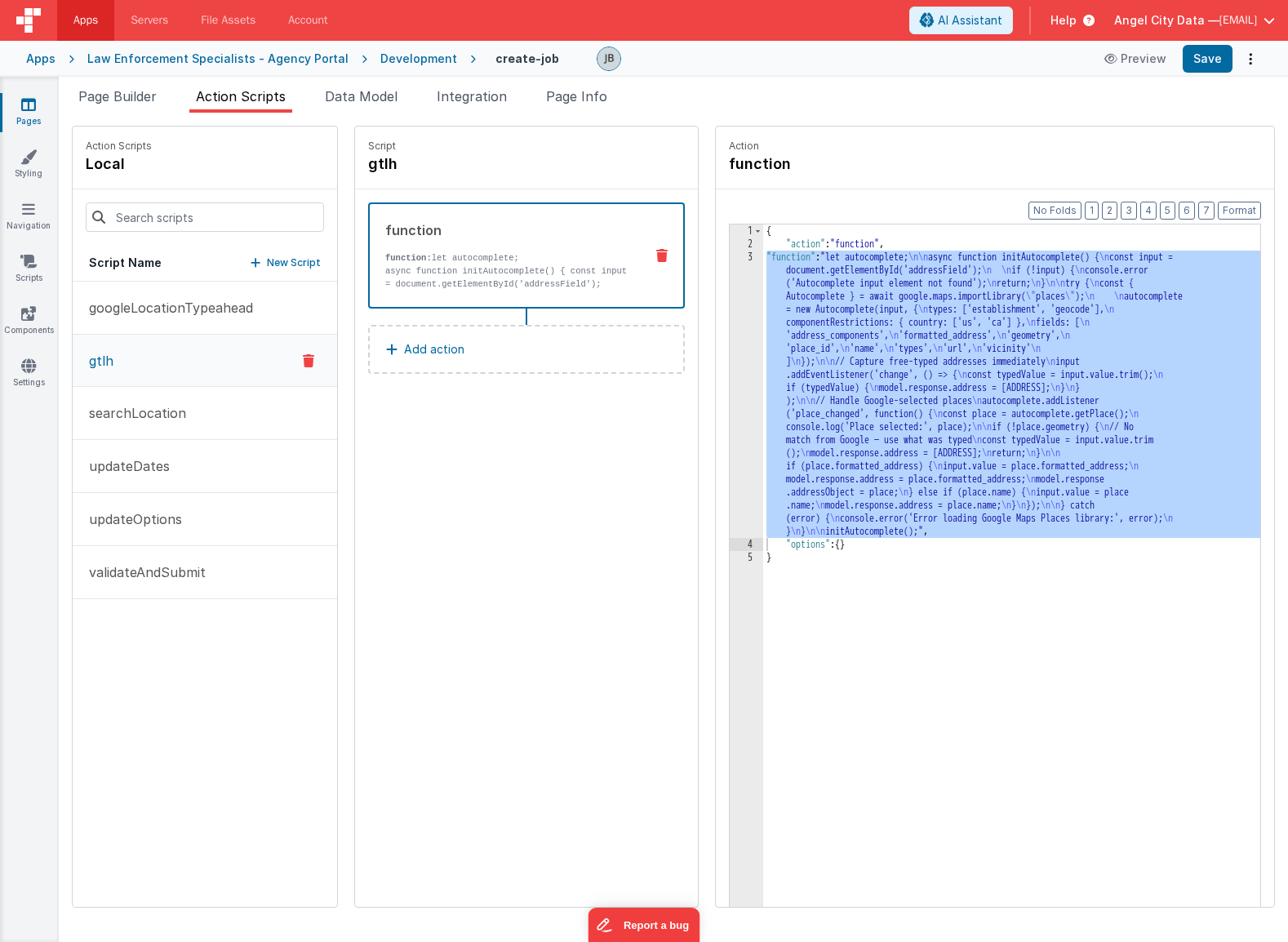 click on "Page Builder
Action Scripts
Data Model
Integration
Page Info" at bounding box center (673, 100) 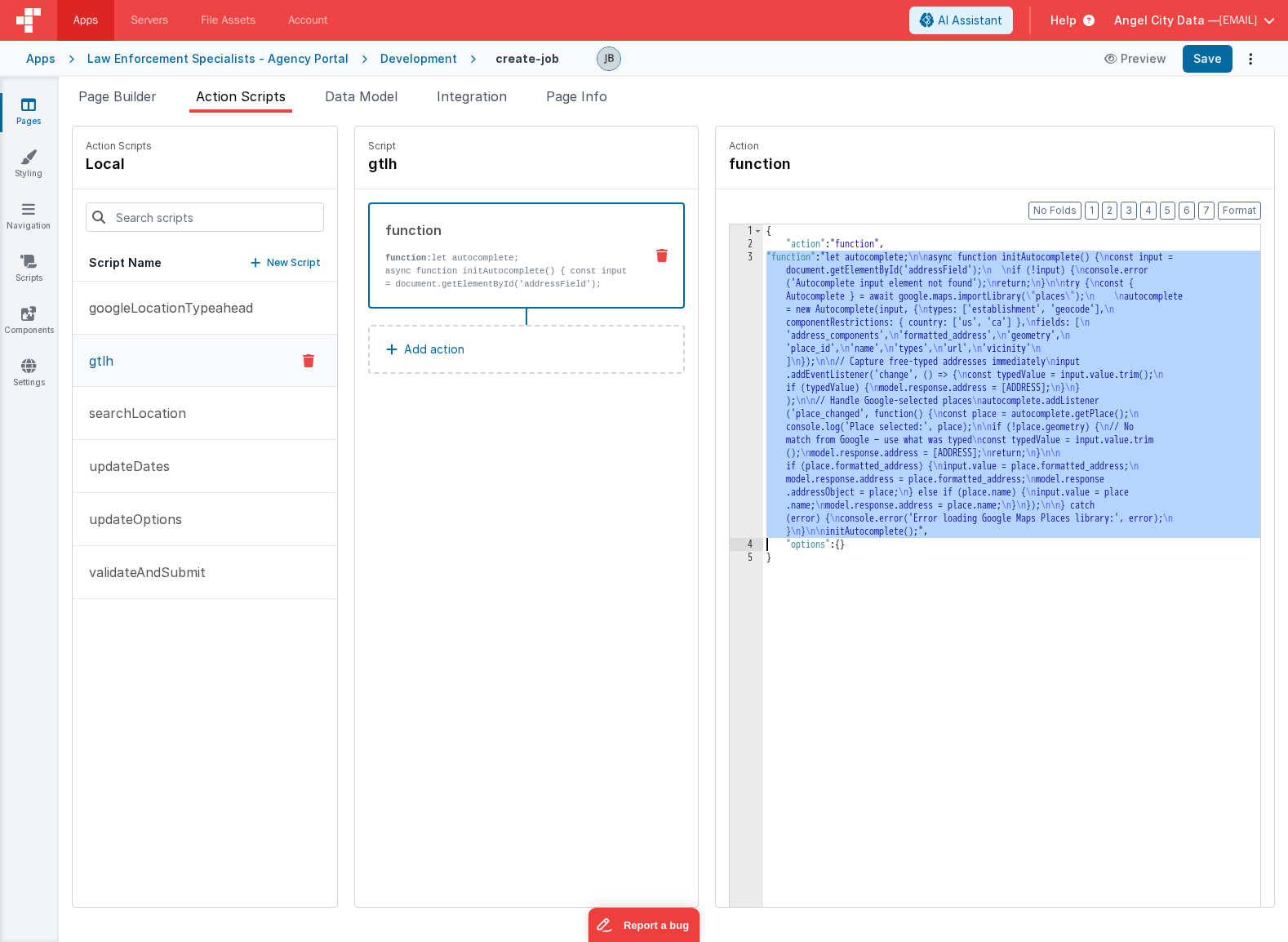 click on "3" at bounding box center (746, 394) 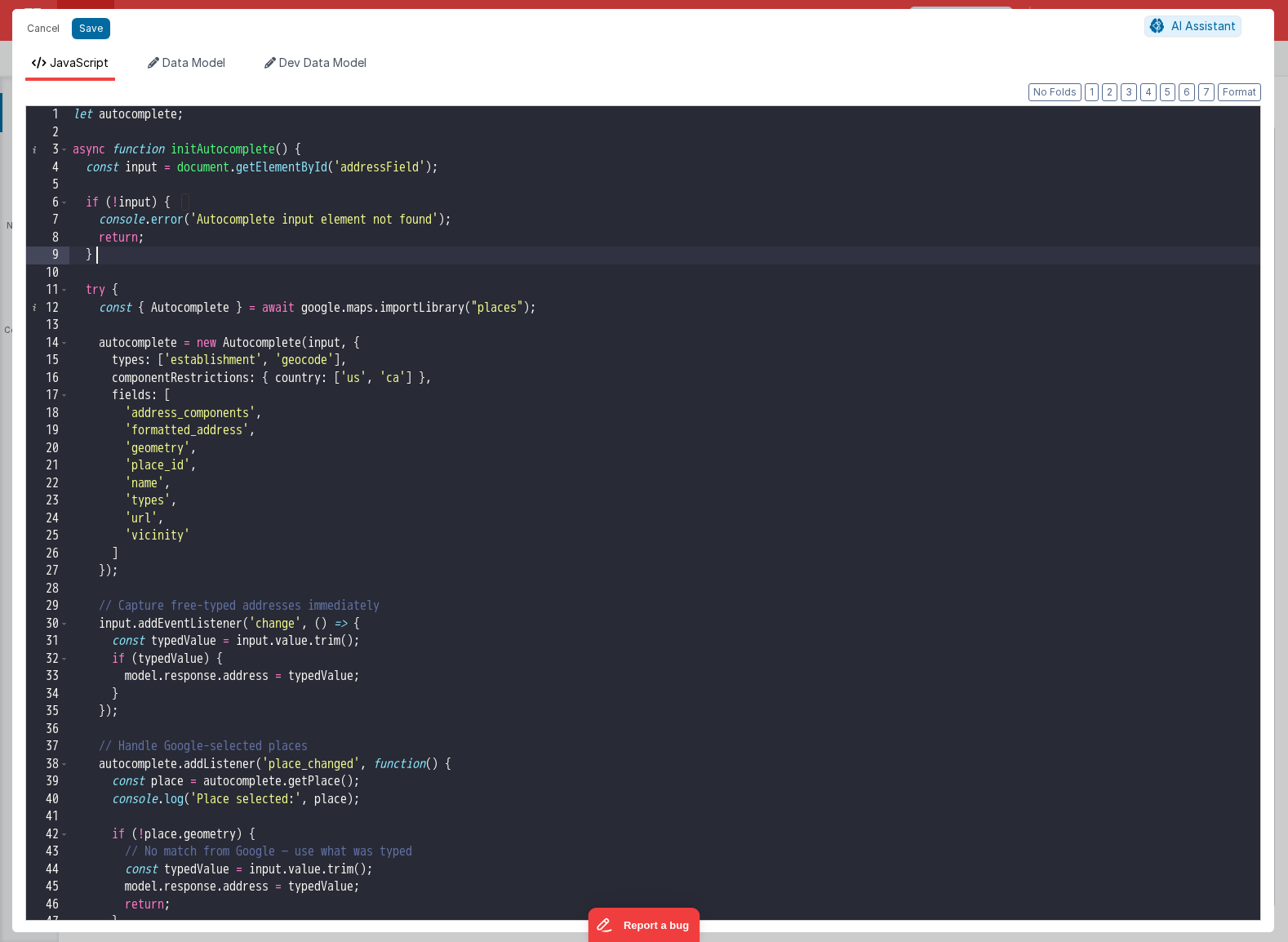 click on "const input = document.getElementById('addressField');
if (!input) {
console.error('Autocomplete input element not found');
return;
}
try {
const { Autocomplete } = await google.maps.importLibrary("places");
autocomplete = new Autocomplete(input, {
types: ['establishment', 'geocode'],
componentRestrictions: {
country: ['us', 'ca']
},
fields: [
'address_components',
'formatted_address',
'geometry',
'place_id',
'name',
'types',
'url',
'vicinity'
]
});
// Capture free-typed addresses immediately
input.addEventListener('change', () => {
const typedValue = input.value.trim();
if (typedValue) {
model.response.address = typedValue;
}
});
// Handle Google-selected places
autocomplete.addListener('place_changed', function() {
const place = autocomplete.getPlace();
console.log('Place selected:', place);
if (!place.geometry) {
// No match from Google — use what was typed
const typedValue = input.value.trim();
model.response.address = typedValue;
return;
}
if (place.formatted_address) {" at bounding box center [664, 531] 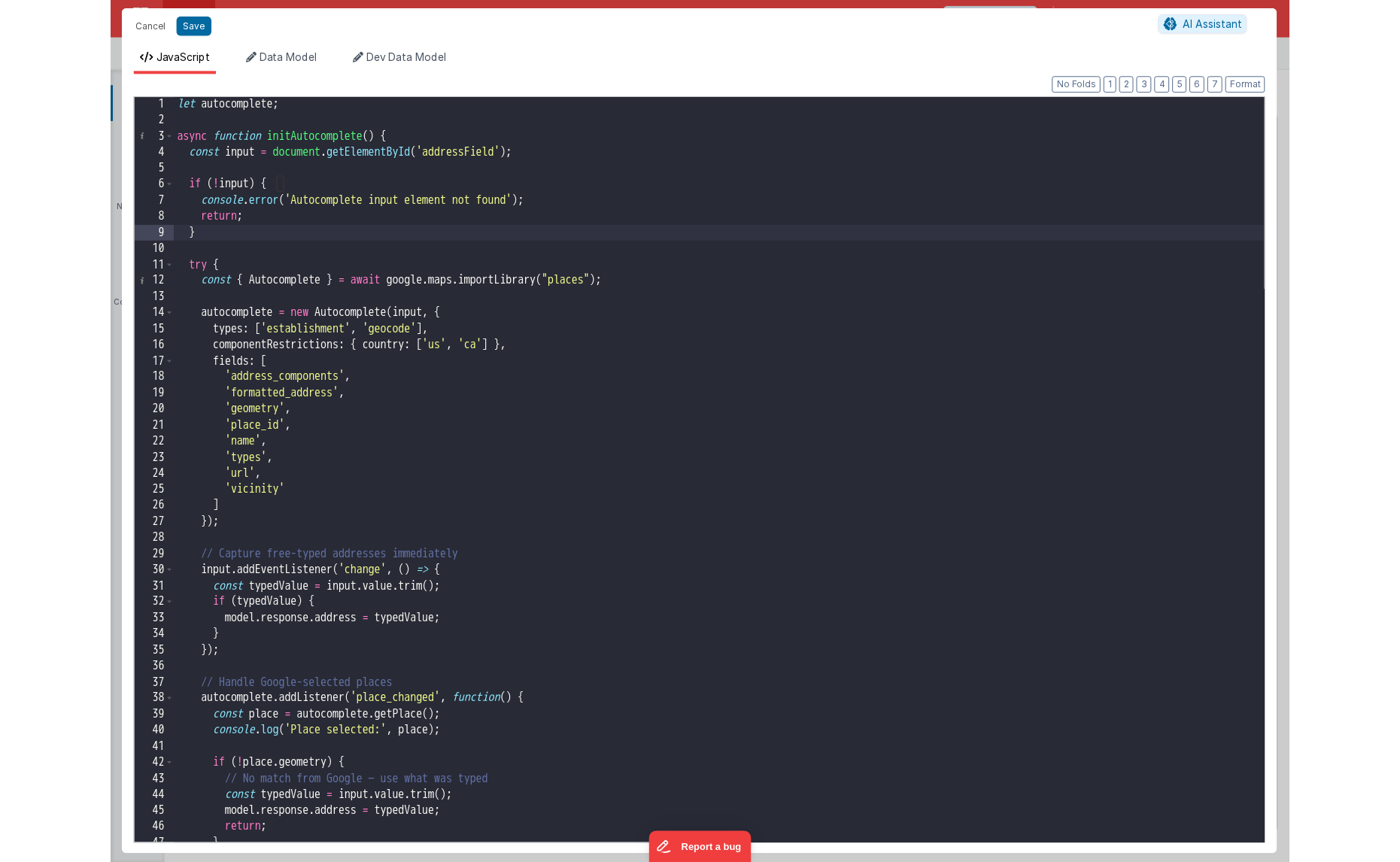 scroll, scrollTop: 285, scrollLeft: 0, axis: vertical 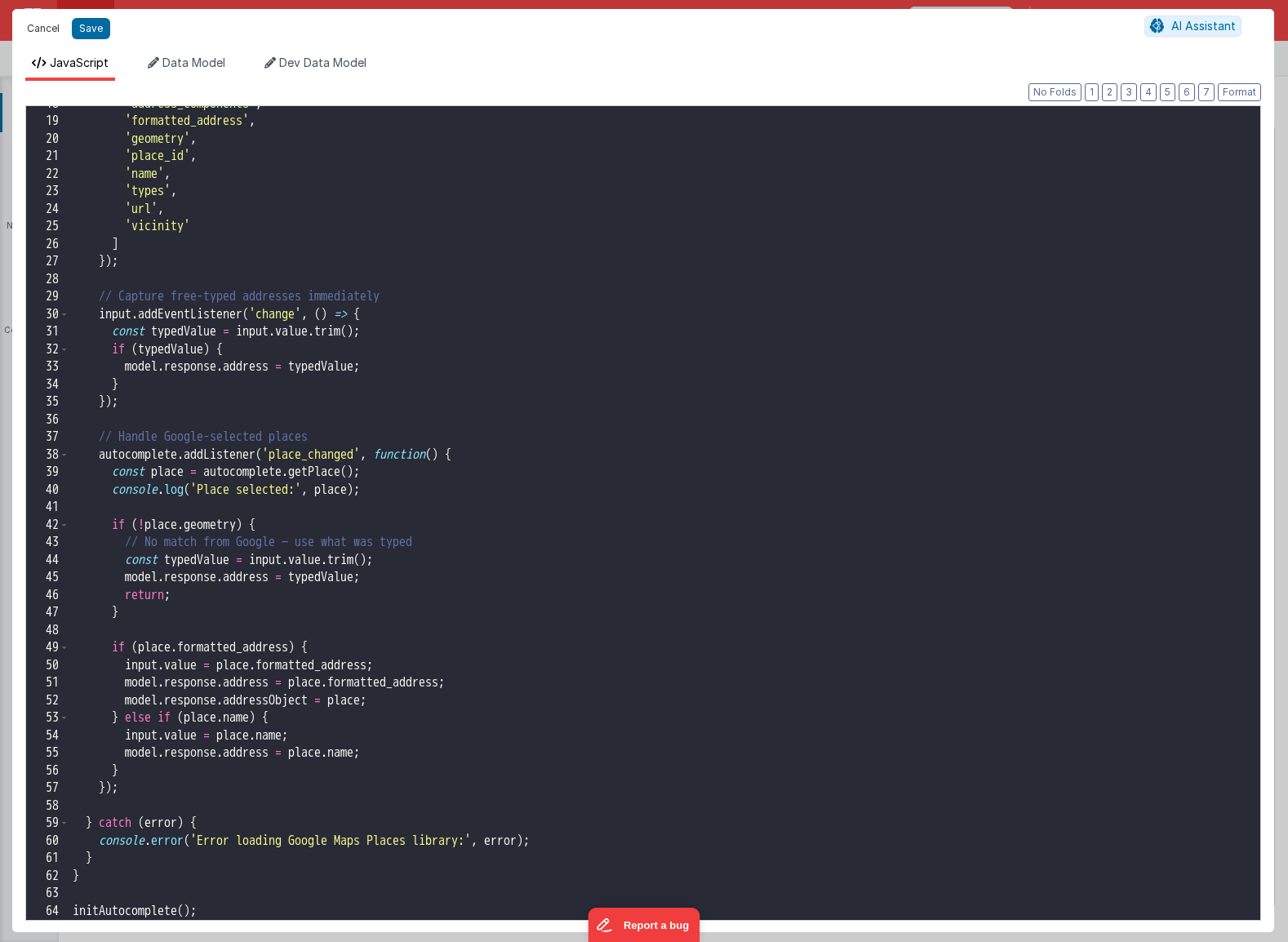 click on "Cancel" at bounding box center [43, 29] 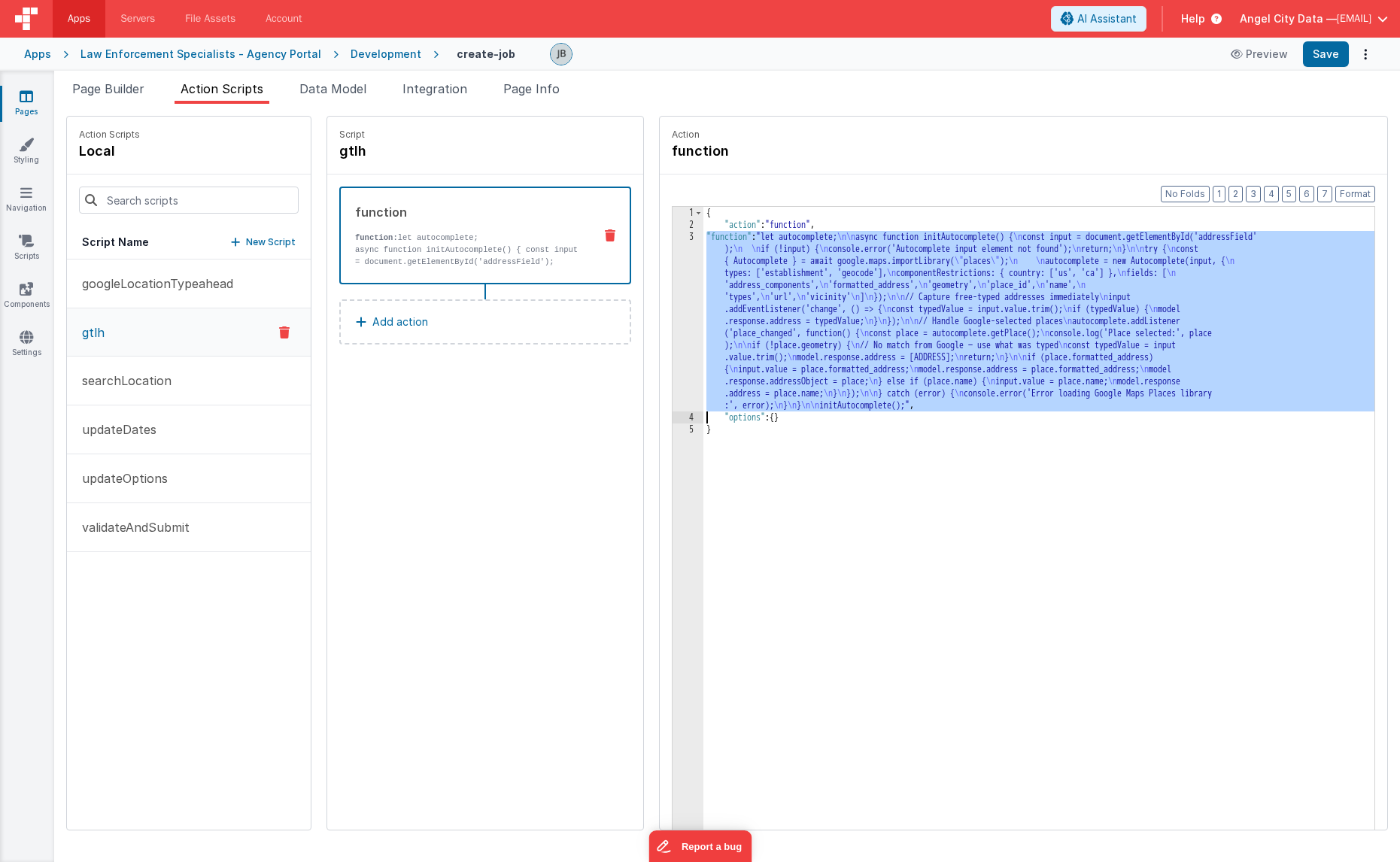 click on "3" at bounding box center (688, 321) 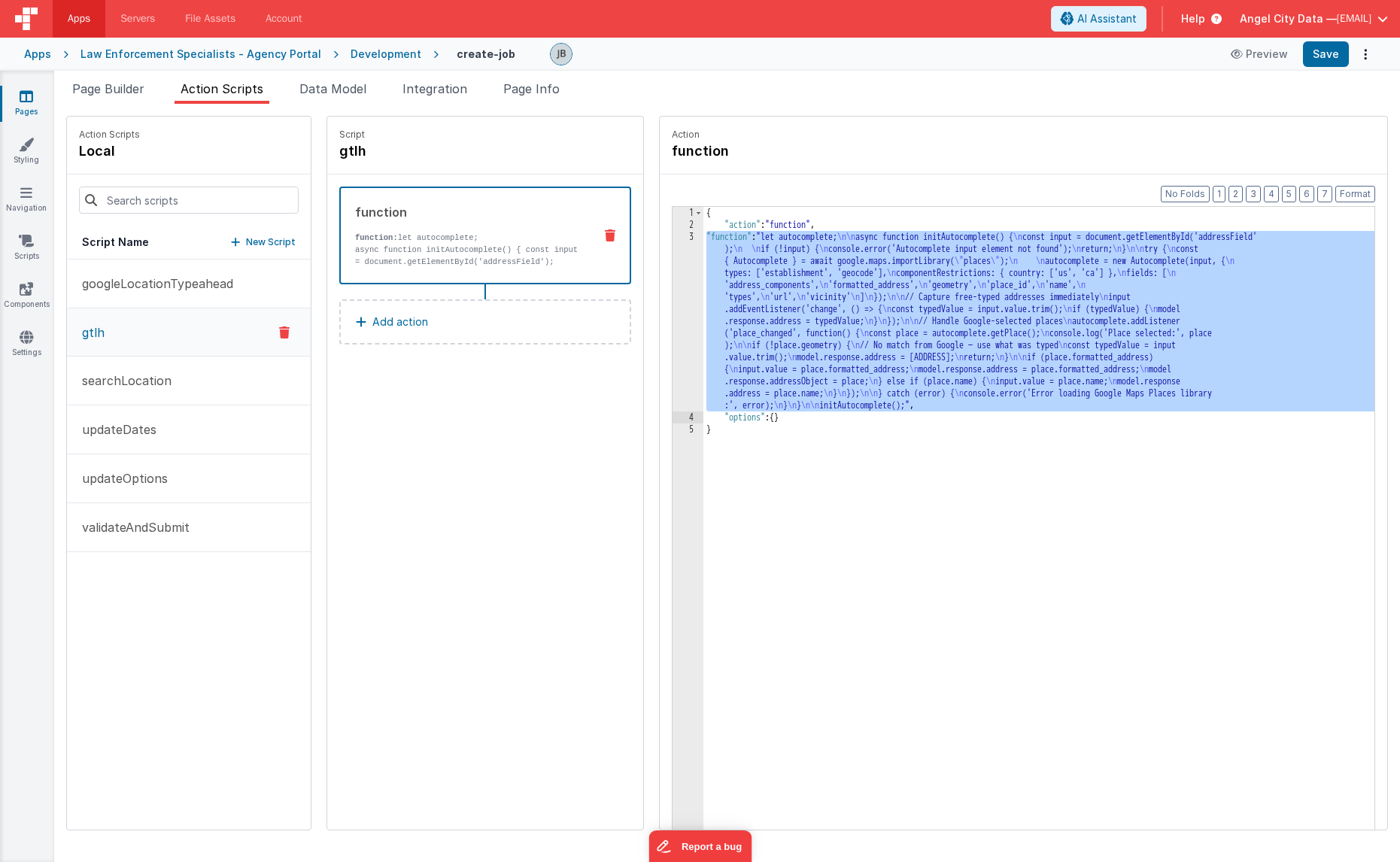 click on "3" at bounding box center [688, 321] 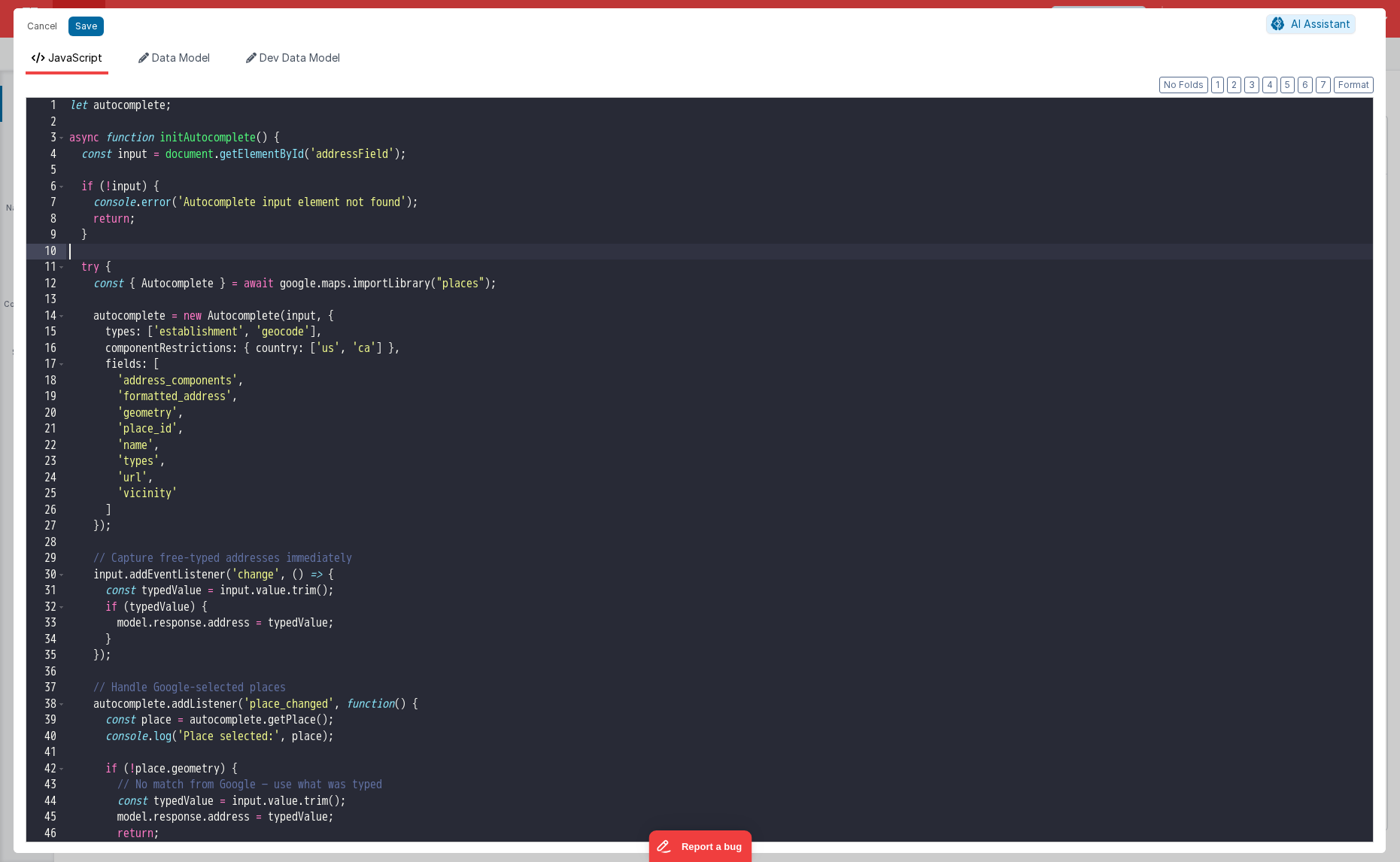 click on "const input = document.getElementById('addressField');
if (!input) {
console.error('Autocomplete input element not found');
return;
}
try {
const { Autocomplete } = await google.maps.importLibrary("places");
autocomplete = new Autocomplete(input, {
types: ['establishment', 'geocode'],
componentRestrictions: {
country: ['us', 'ca']
},
fields: [
'address_components',
'formatted_address',
'geometry',
'place_id',
'name',
'types',
'url',
'vicinity'
]
});
// Capture free-typed addresses immediately
input.addEventListener('change', () => {
const typedValue = input.value.trim();
if (typedValue) {
model.response.address = typedValue;
}
});
// Handle Google-selected places
autocomplete.addListener('place_changed', function() {
const place = autocomplete.getPlace();
console.log('Place selected:', place);
if (!place.geometry) {
// No match from Google — use what was typed
const typedValue = input.value.trim();
model.response.address = typedValue;
return;
}
if (place.formatted_address) {" at bounding box center [719, 486] 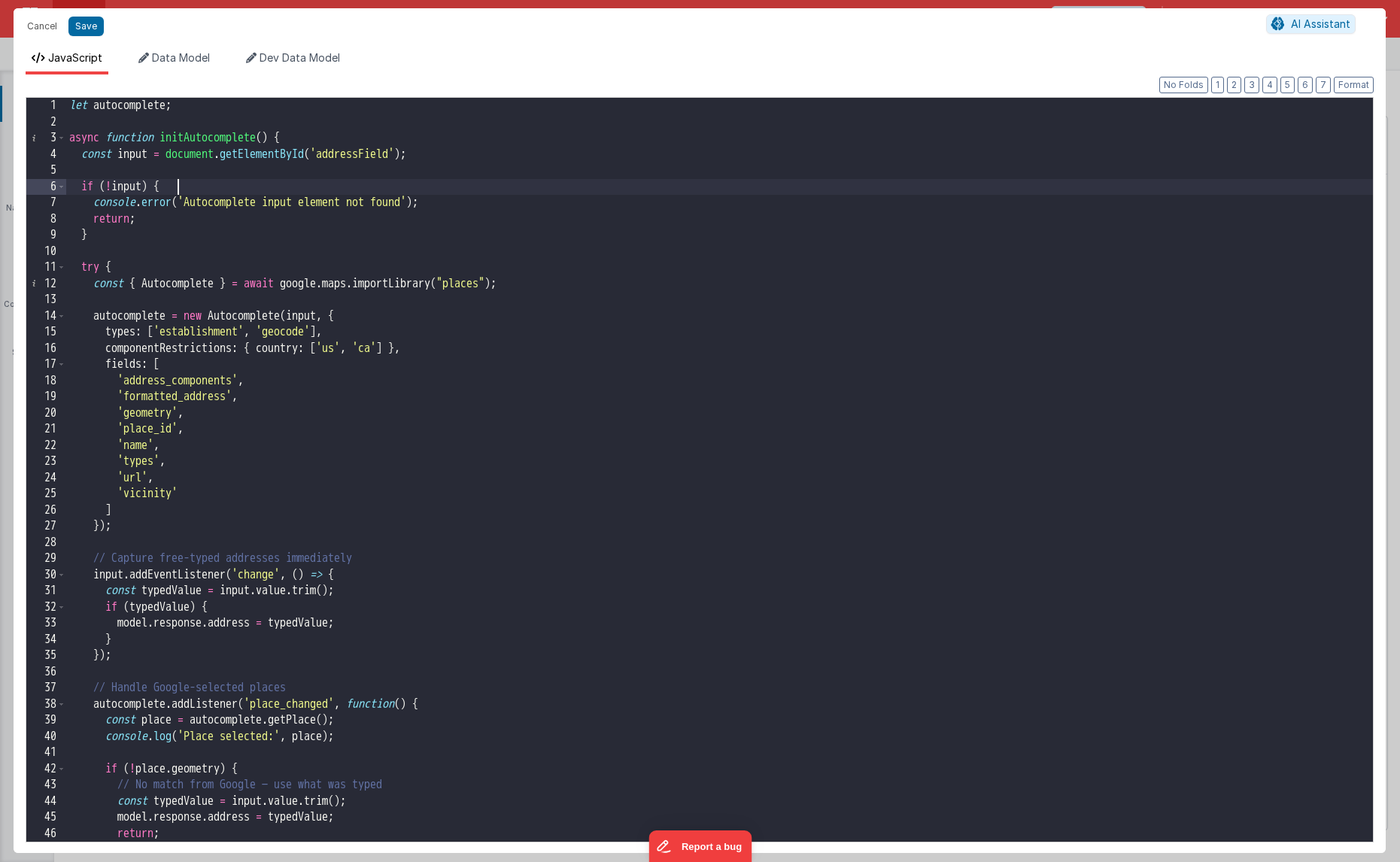click on "const input = document.getElementById('addressField');
if (!input) {
console.error('Autocomplete input element not found');
return;
}
try {
const { Autocomplete } = await google.maps.importLibrary("places");
autocomplete = new Autocomplete(input, {
types: ['establishment', 'geocode'],
componentRestrictions: {
country: ['us', 'ca']
},
fields: [
'address_components',
'formatted_address',
'geometry',
'place_id',
'name',
'types',
'url',
'vicinity'
]
});
// Capture free-typed addresses immediately
input.addEventListener('change', () => {
const typedValue = input.value.trim();
if (typedValue) {
model.response.address = typedValue;
}
});
// Handle Google-selected places
autocomplete.addListener('place_changed', function() {
const place = autocomplete.getPlace();
console.log('Place selected:', place);
if (!place.geometry) {
// No match from Google — use what was typed
const typedValue = input.value.trim();
model.response.address = typedValue;
return;
}
if (place.formatted_address) {" at bounding box center [719, 486] 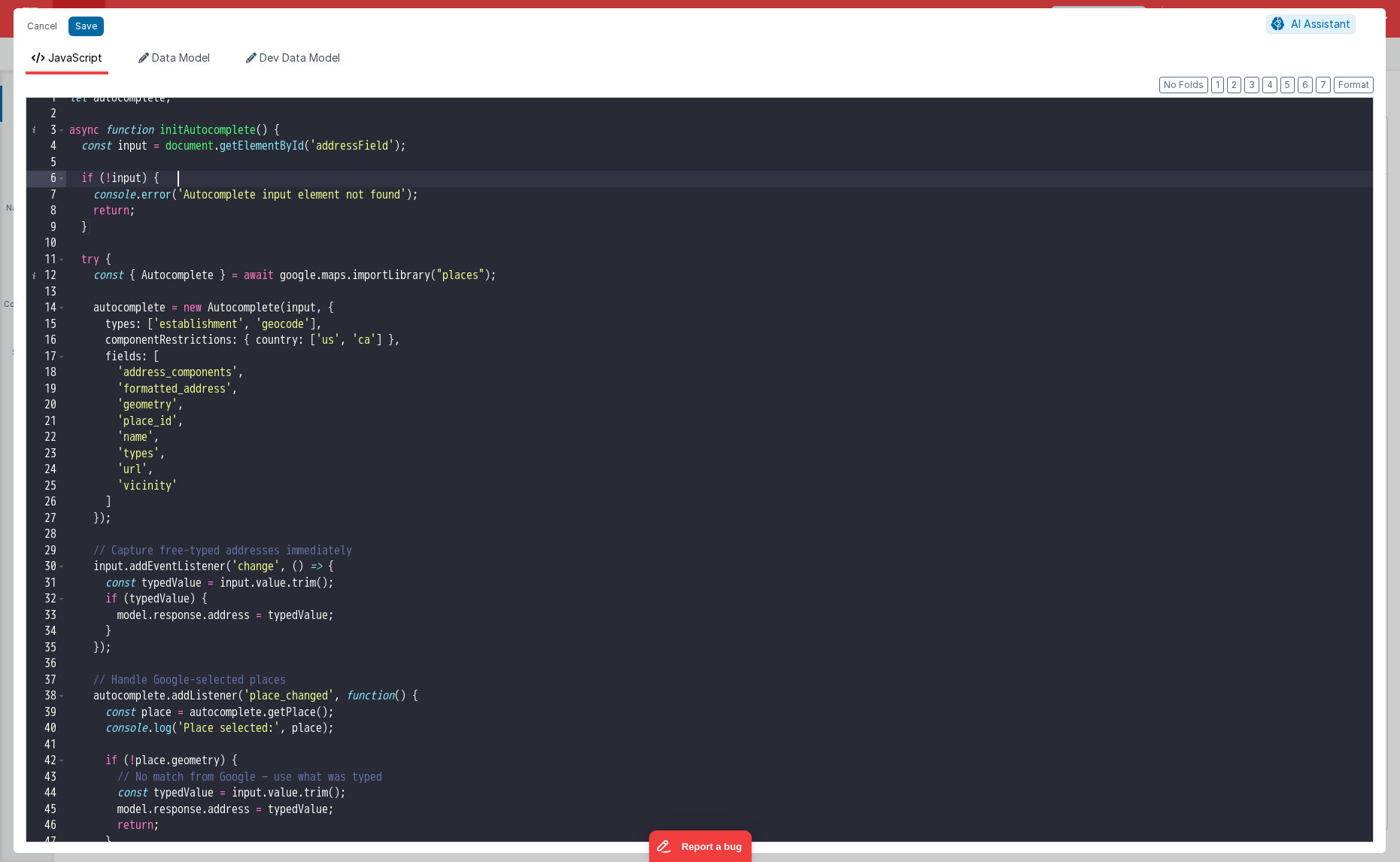 scroll, scrollTop: 291, scrollLeft: 0, axis: vertical 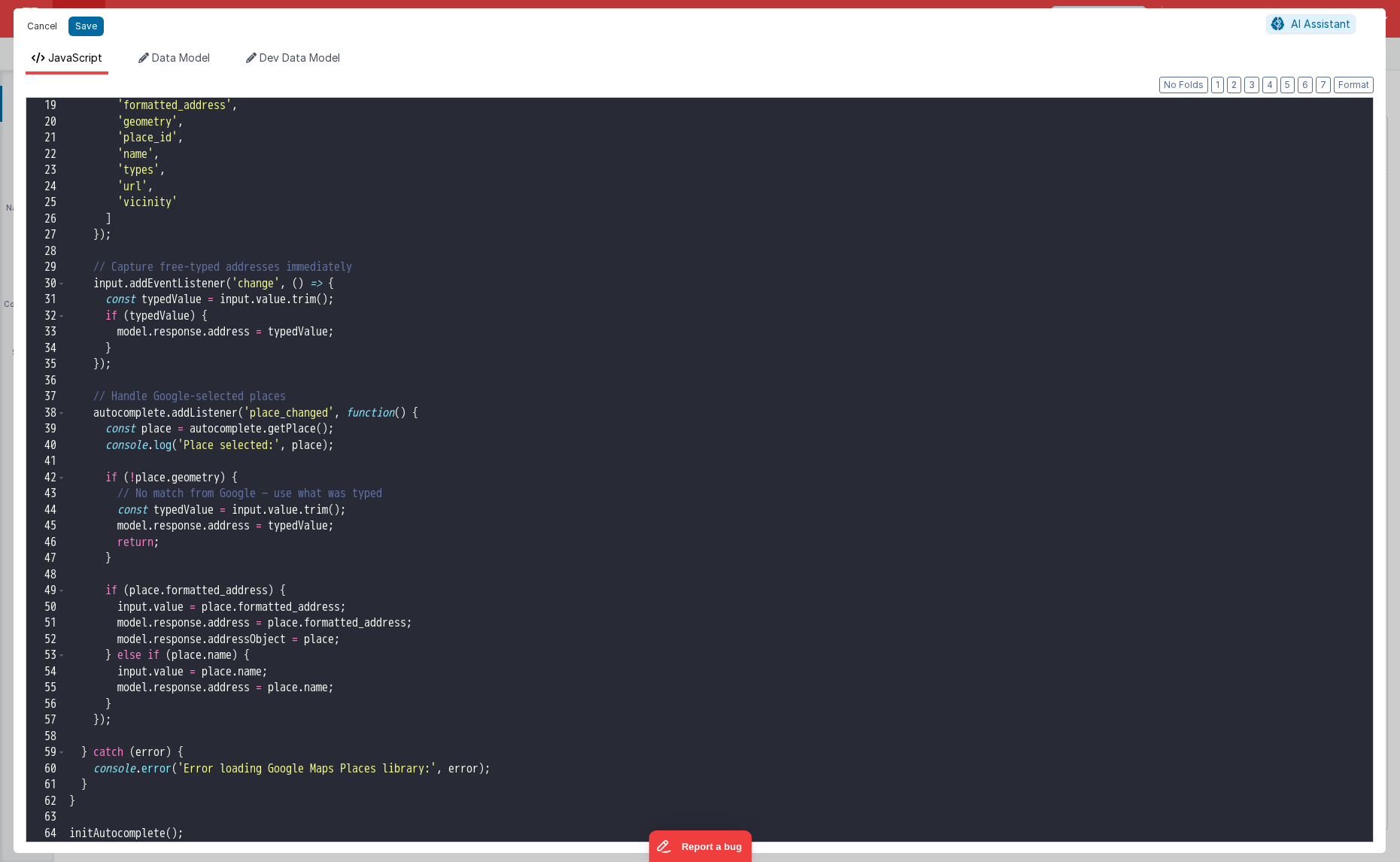 click on "Cancel" at bounding box center [42, 26] 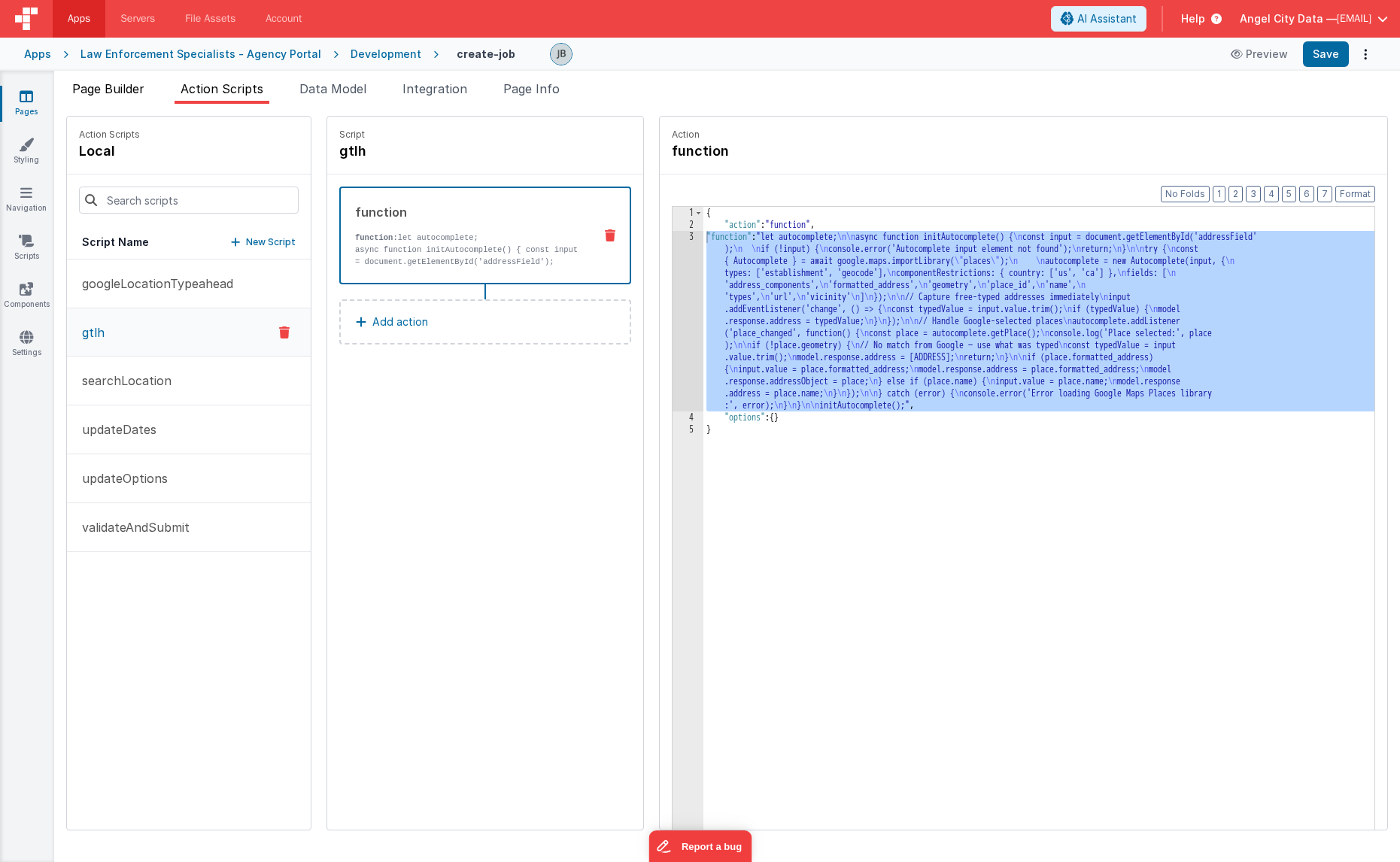click on "Page Builder" at bounding box center (108, 89) 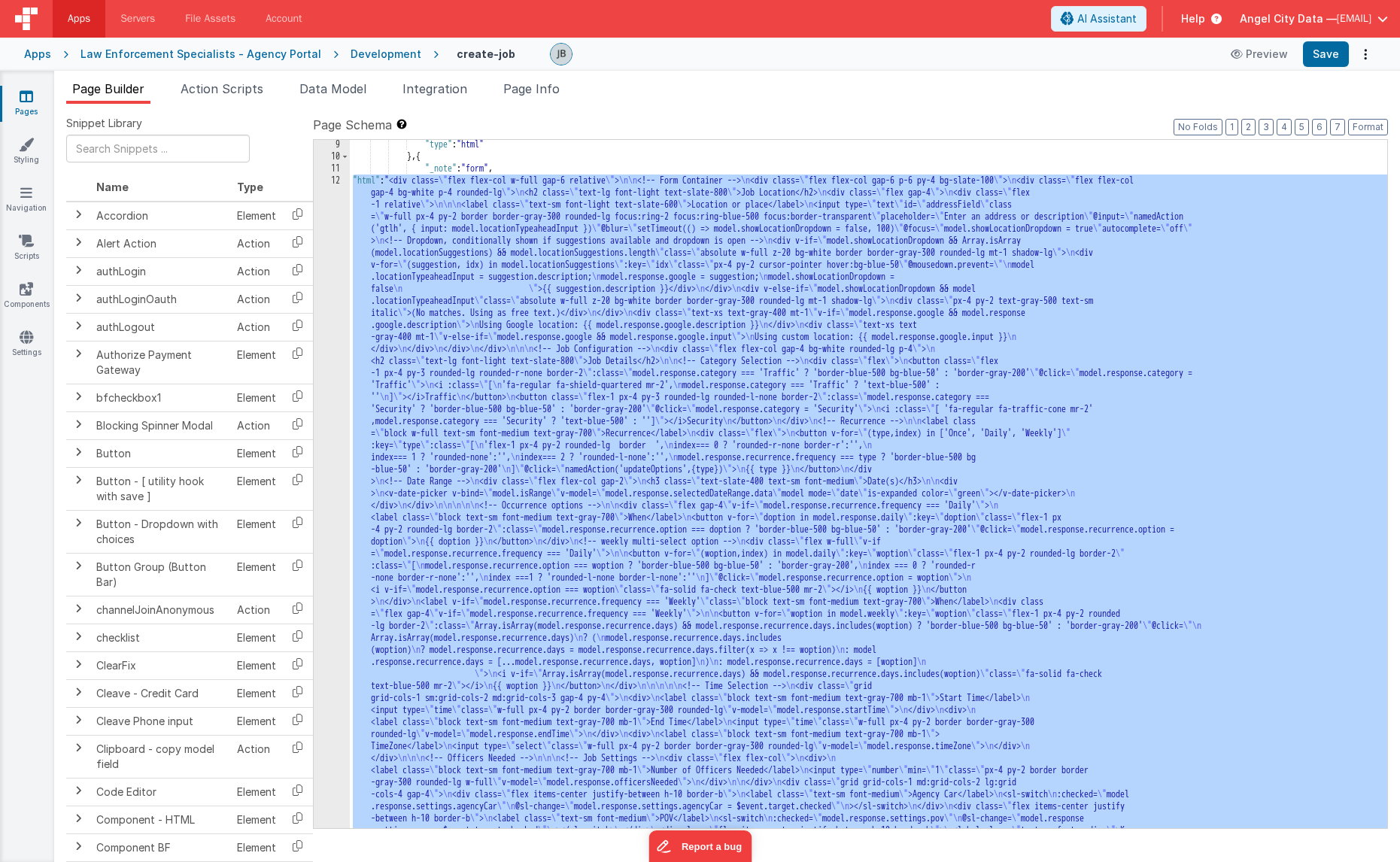 click on "12" at bounding box center (332, 590) 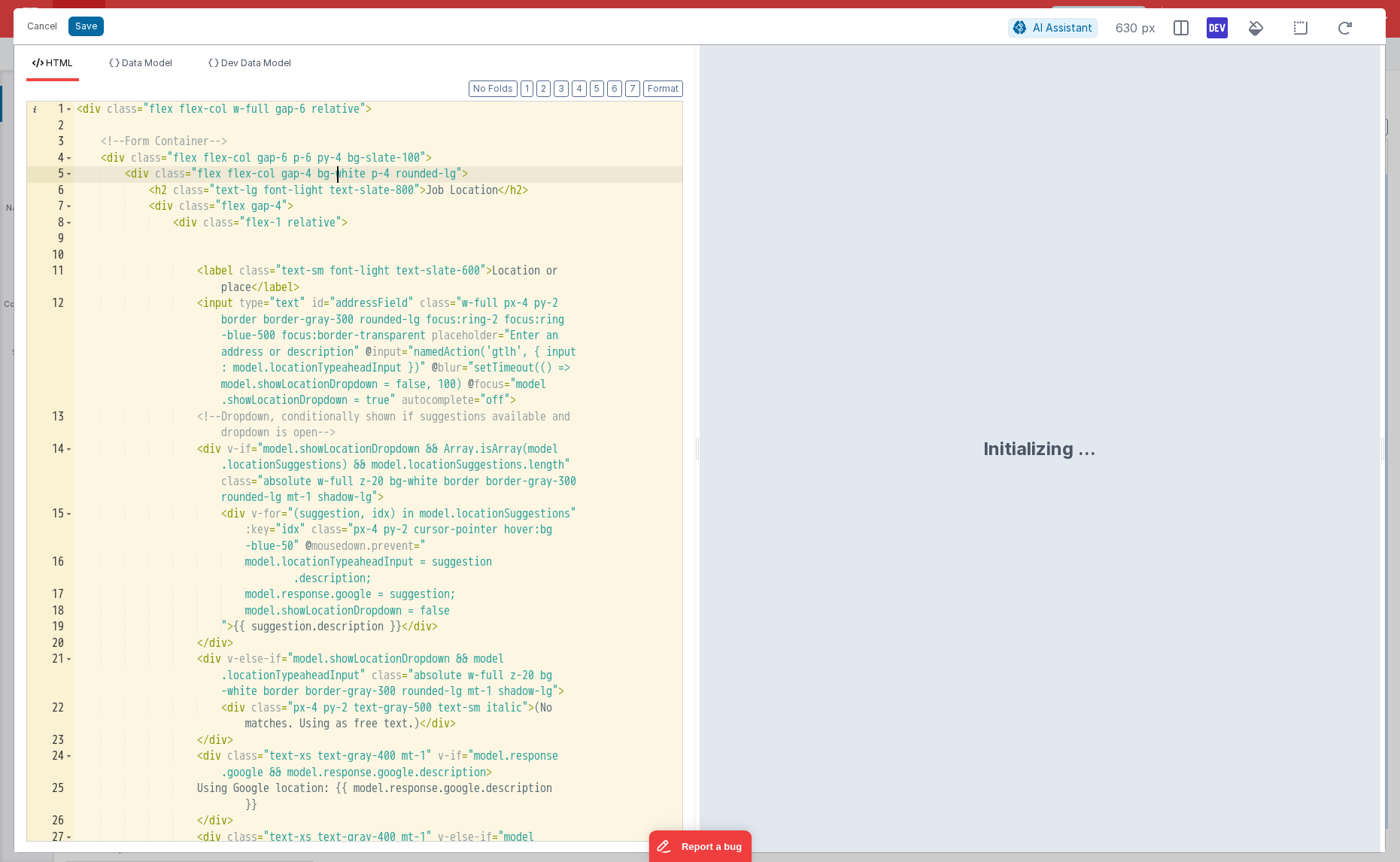 click on "HTML
Data Model
Dev Data Model" at bounding box center (354, 69) 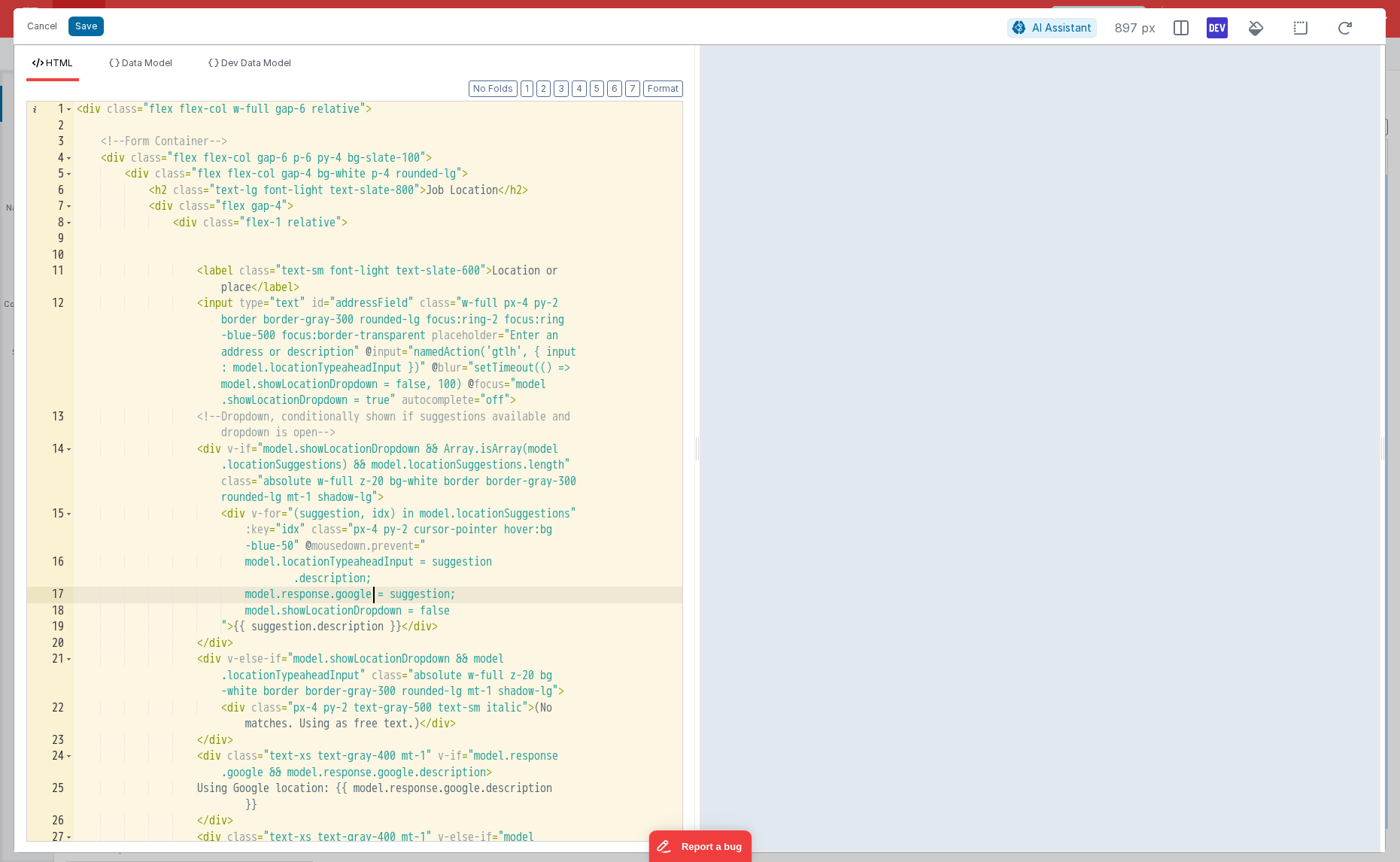 click on "< div   class = "flex flex-col w-full gap-6 relative" >      <!--  Form Container  -->      < div   class = "flex flex-col gap-6 p-6 py-4 bg-slate-100" >           < div   class = "flex flex-col gap-4 bg-white p-4 rounded-lg" >                < h2   class = "text-lg font-light text-slate-800" > Job Location </ h2 >                < div   class = "flex gap-4" >                     < div   class = "flex-1 relative" >                          < label   class = "text-sm font-light text-slate-600" > Location or                           place </ label >                          < input   type = "text"   id = "addressField"   class = "w-full px-4 py-2                           border border-gray-300 rounded-lg focus:ring-2 focus:ring                          -blue-500 focus:border-transparent"   placeholder = "Enter an                           address or description"   @ input = "namedAction('gtlh', { input   @ blur =" at bounding box center [378, 496] 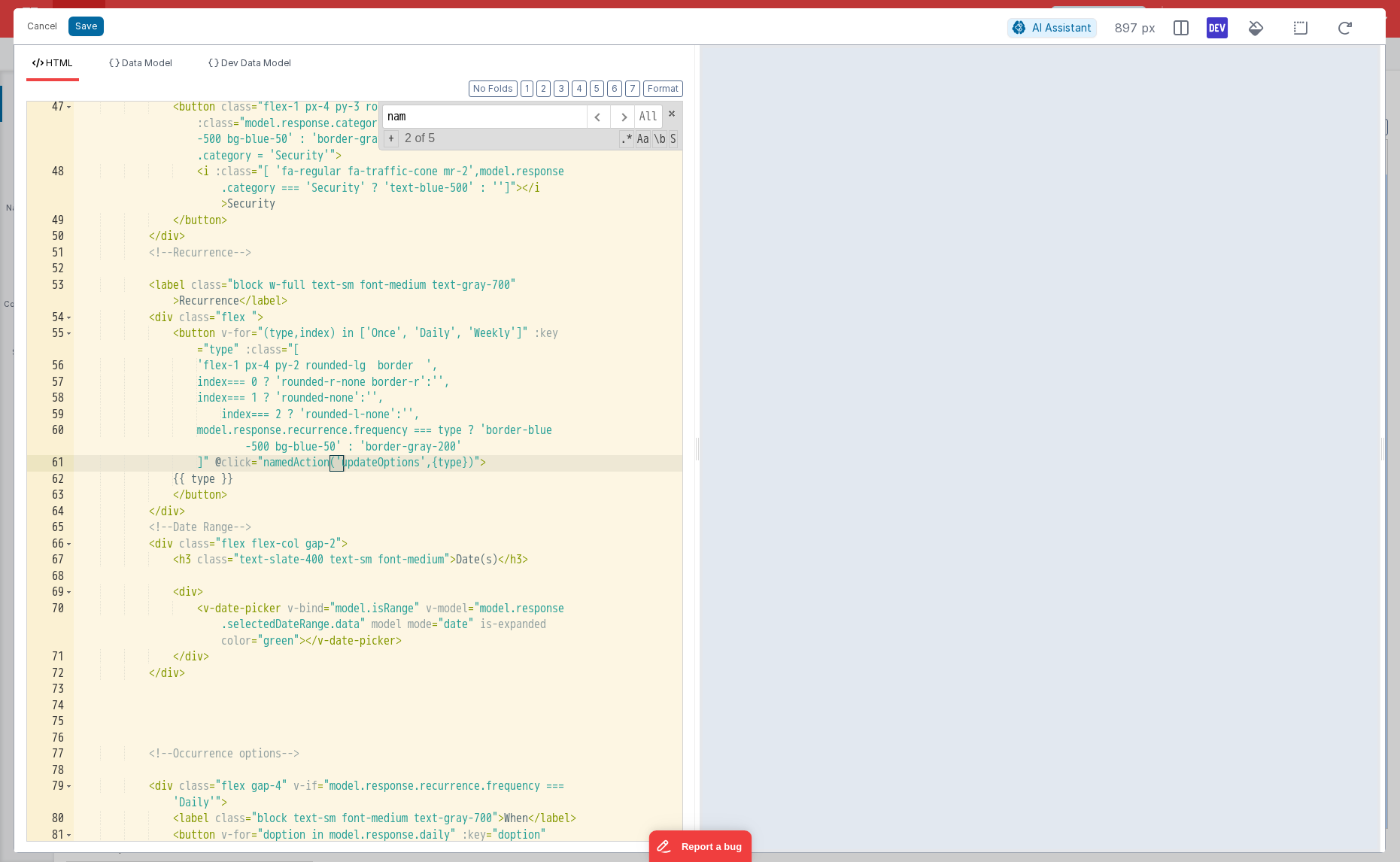 scroll, scrollTop: 1118, scrollLeft: 0, axis: vertical 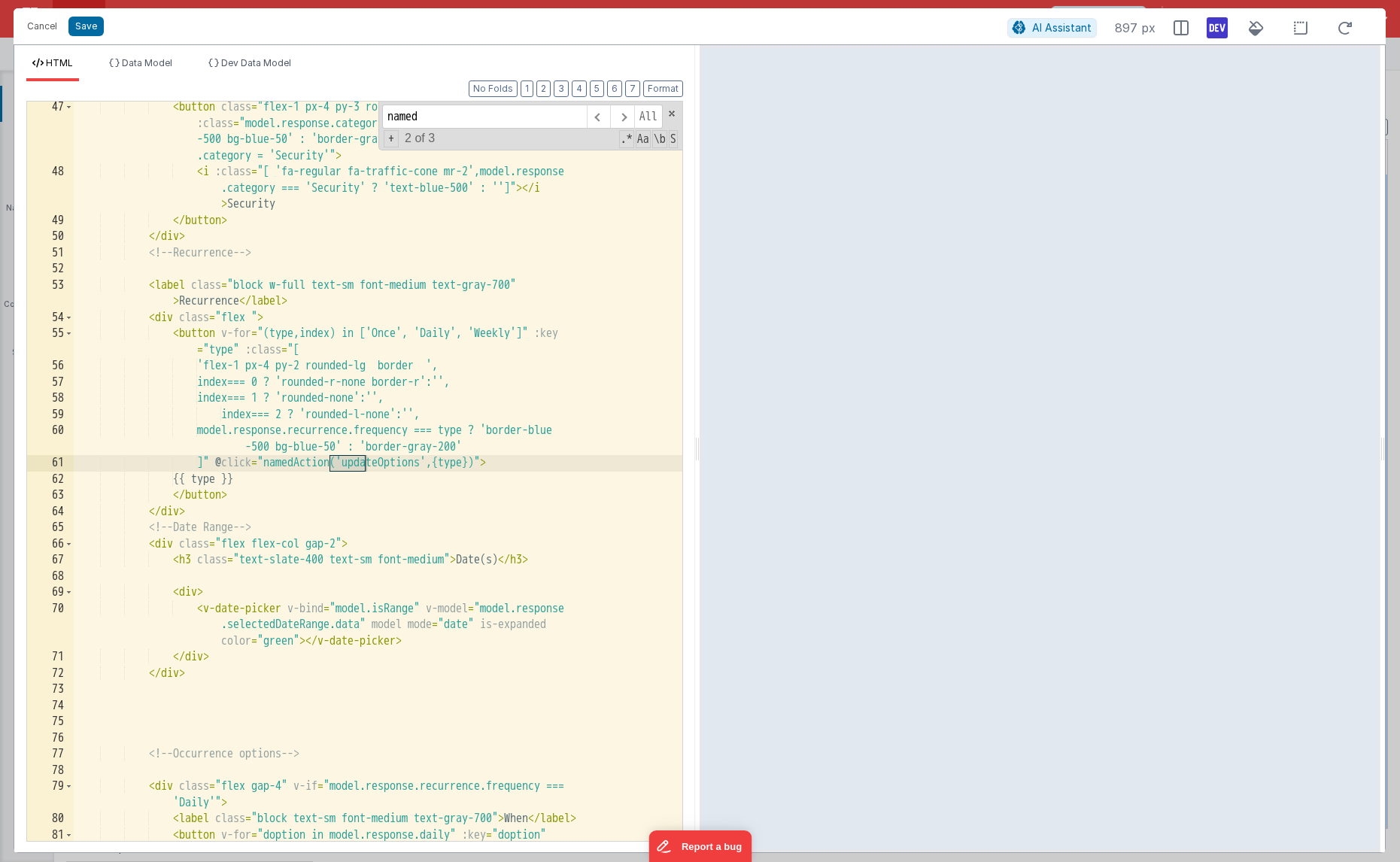 type on "named" 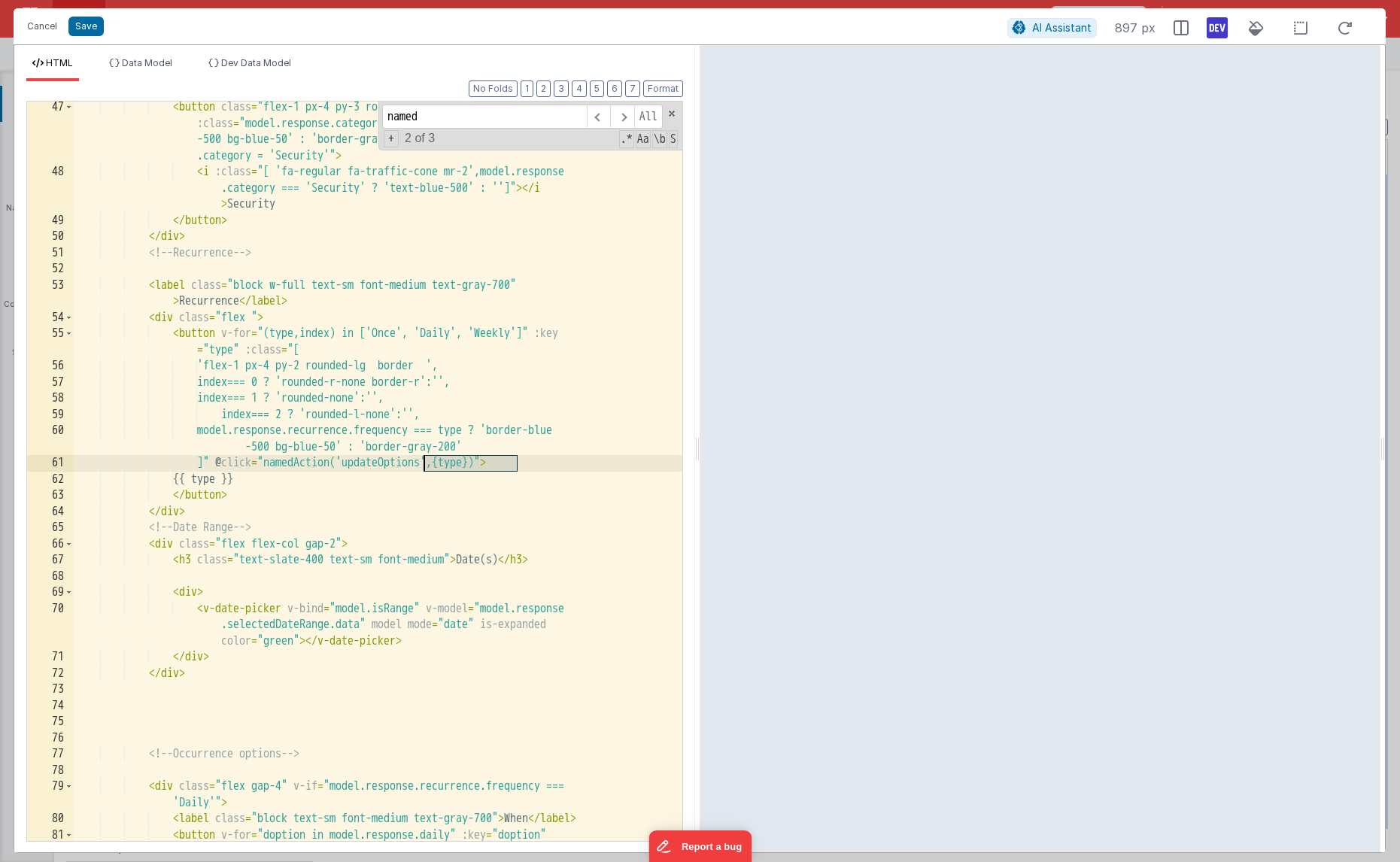 click on "< button   class = "flex-1 px-4 py-3 rounded-lg rounded-l-none border-2"                        :class = "model.response.category === 'Security' ? 'border-blue                      -500 bg-blue-50' : 'border-gray-200'"   @ click = "model.response                      .category = 'Security'" >                          < i   :class = "[ 'fa-regular fa-traffic-cone mr-2',model.response                          .category === 'Security' ? 'text-blue-500' : '']" > </ i                          > Security                     </ button >                </ div >                <!--  Recurrence  -->                < label   class = "block w-full text-sm font-medium text-gray-700"                  > Recurrence </ label >                < div   class = "flex " >                     < button   v-for = "(type,index) in ['Once', 'Daily', 'Weekly']"   :key = "type"   :class = "[" at bounding box center [378, 542] 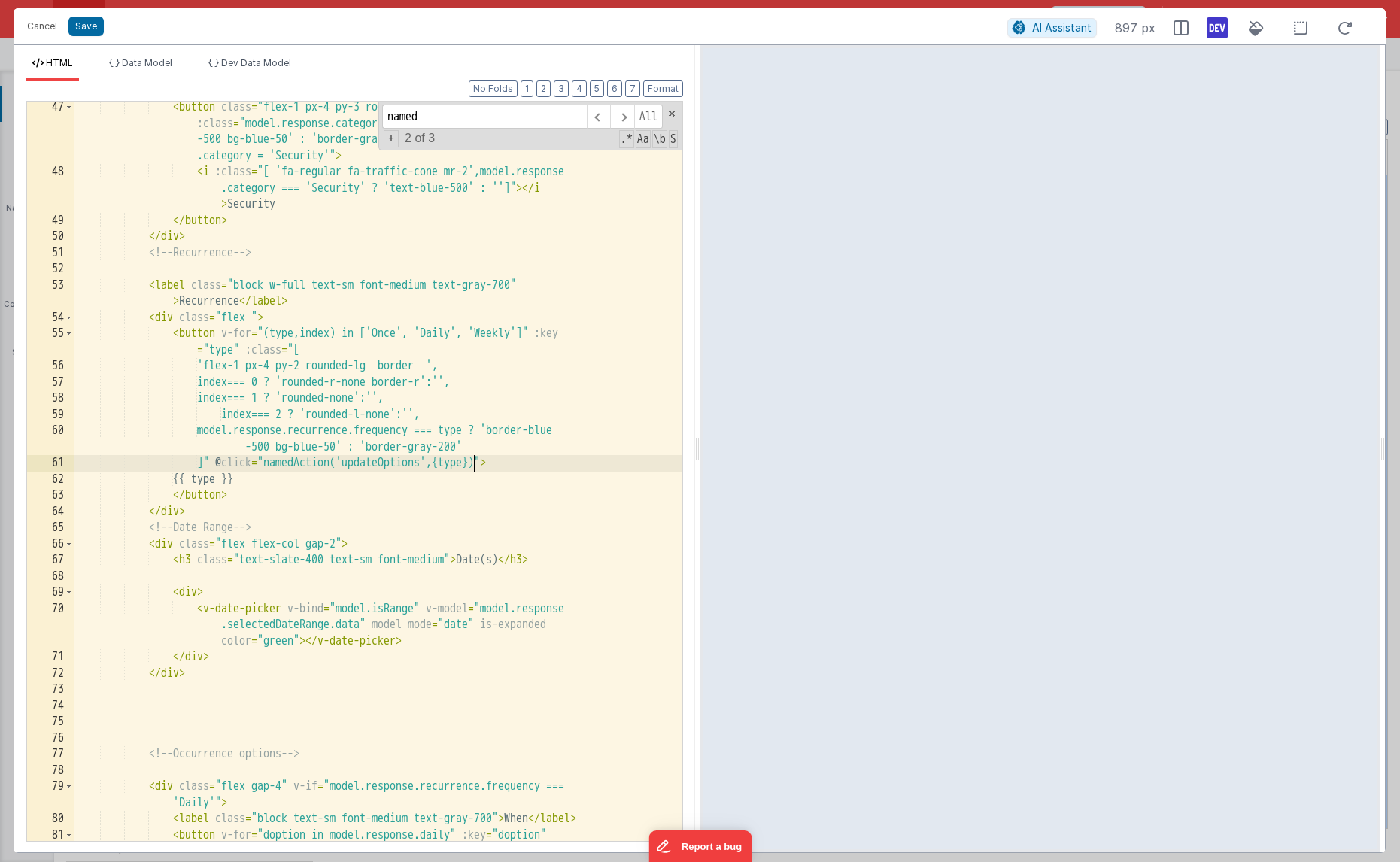 click on "< button   class = "flex-1 px-4 py-3 rounded-lg rounded-l-none border-2"                        :class = "model.response.category === 'Security' ? 'border-blue                      -500 bg-blue-50' : 'border-gray-200'"   @ click = "model.response                      .category = 'Security'" >                          < i   :class = "[ 'fa-regular fa-traffic-cone mr-2',model.response                          .category === 'Security' ? 'text-blue-500' : '']" > </ i                          > Security                     </ button >                </ div >                <!--  Recurrence  -->                < label   class = "block w-full text-sm font-medium text-gray-700"                  > Recurrence </ label >                < div   class = "flex " >                     < button   v-for = "(type,index) in ['Once', 'Daily', 'Weekly']"   :key = "type"   :class = "[" at bounding box center [378, 542] 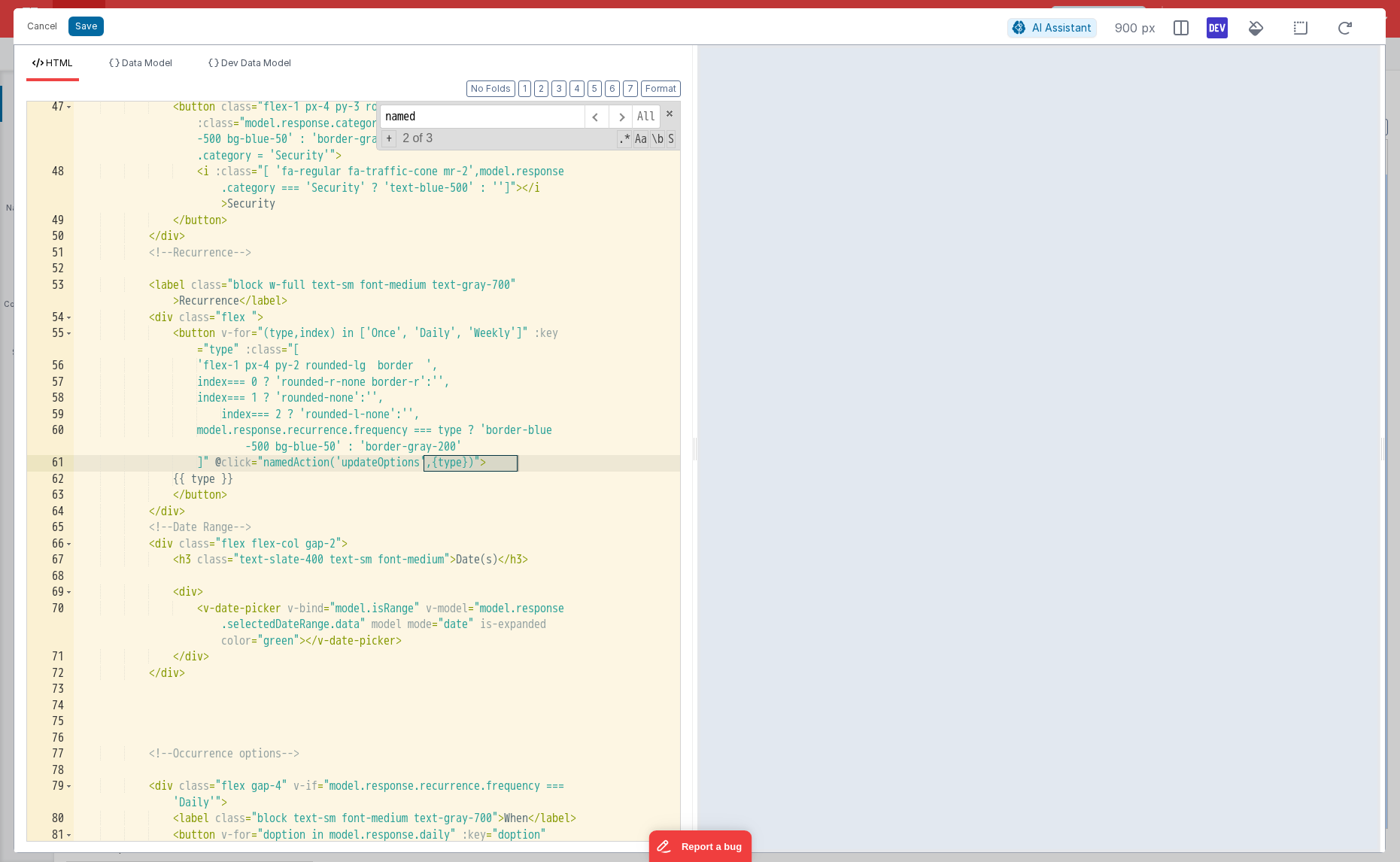 click on "Cancel
Save
AI Assistant   900 px
HTML
Data Model
Dev Data Model
Format
7
6
5
4
3
2
1
No Folds
47 48 49 50 51 52 53 54 55 56 57 58 59 60 61 62 63 64 65 66 67 68 69 70 71 72 73 74 75 76 77 78 79 80 81 82                     < button   class = "flex-1 px-4 py-3 rounded-lg rounded-l-none border-2"                        :class = "model.response.category === 'Security' ? 'border-blue                      -500 bg-blue-50' : 'border-gray-200'"   @ click = "model.response                      >                <" at bounding box center [700, 431] 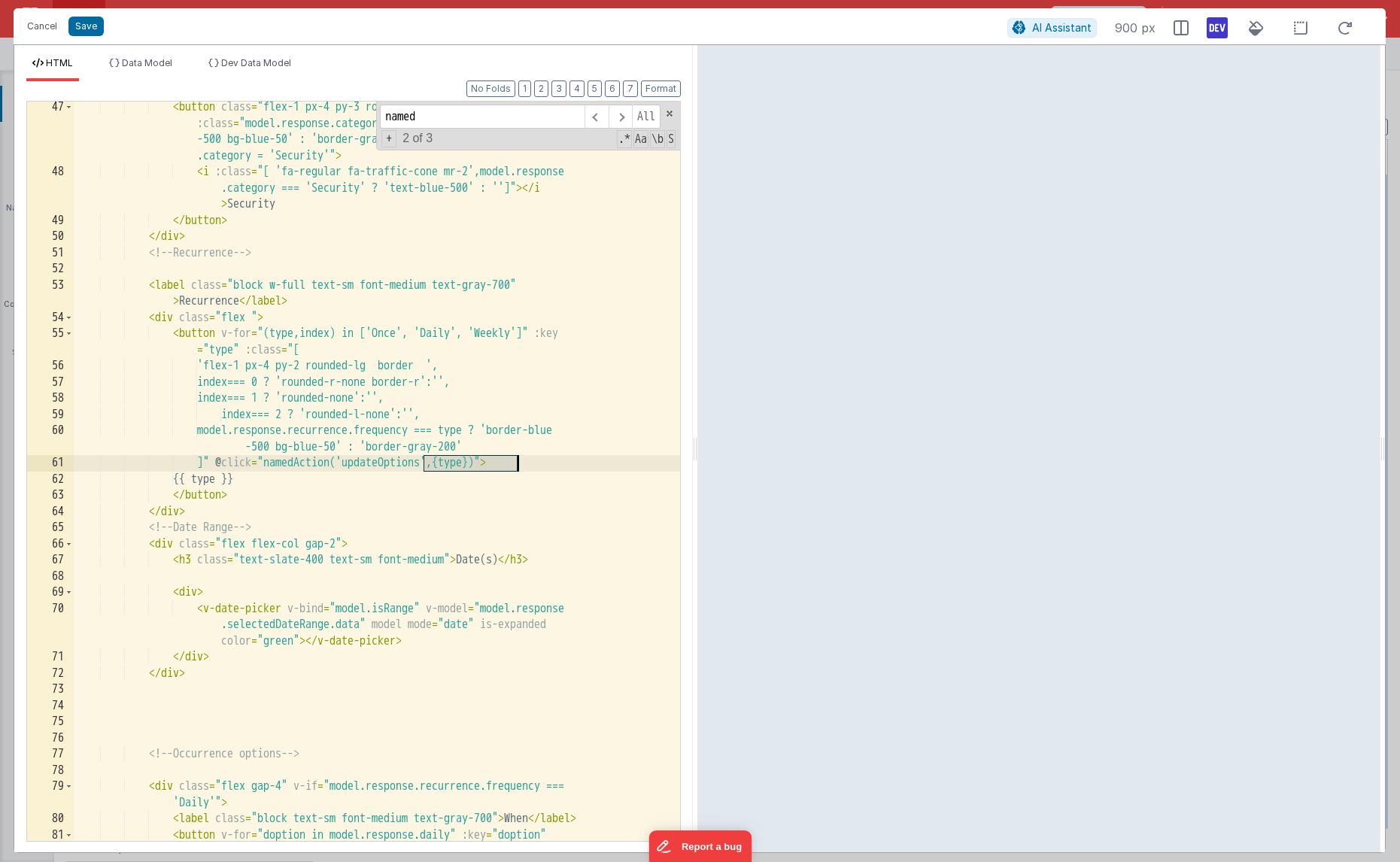 click on "< button   class = "flex-1 px-4 py-3 rounded-lg rounded-l-none border-2"                        :class = "model.response.category === 'Security' ? 'border-blue                      -500 bg-blue-50' : 'border-gray-200'"   @ click = "model.response                      .category = 'Security'" >                          < i   :class = "[ 'fa-regular fa-traffic-cone mr-2',model.response                          .category === 'Security' ? 'text-blue-500' : '']" > </ i                          > Security                     </ button >                </ div >                <!--  Recurrence  -->                < label   class = "block w-full text-sm font-medium text-gray-700"                  > Recurrence </ label >                < div   class = "flex " >                     < button   v-for = "(type,index) in ['Once', 'Daily', 'Weekly']"   :key = "type"   :class = "[" at bounding box center (377, 542) 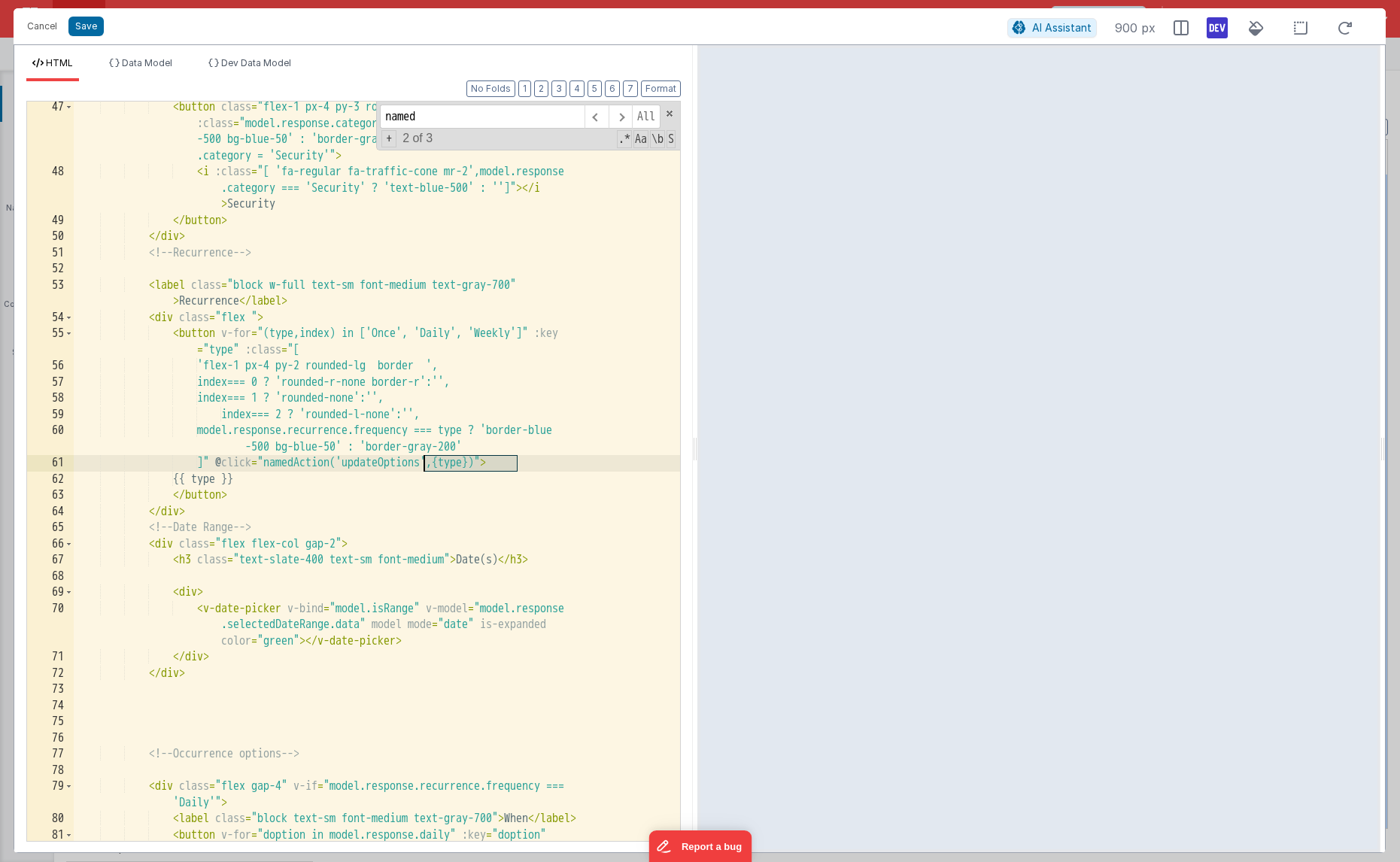 click on "< button   class = "flex-1 px-4 py-3 rounded-lg rounded-l-none border-2"                        :class = "model.response.category === 'Security' ? 'border-blue                      -500 bg-blue-50' : 'border-gray-200'"   @ click = "model.response                      .category = 'Security'" >                          < i   :class = "[ 'fa-regular fa-traffic-cone mr-2',model.response                          .category === 'Security' ? 'text-blue-500' : '']" > </ i                          > Security                     </ button >                </ div >                <!--  Recurrence  -->                < label   class = "block w-full text-sm font-medium text-gray-700"                  > Recurrence </ label >                < div   class = "flex " >                     < button   v-for = "(type,index) in ['Once', 'Daily', 'Weekly']"   :key = "type"   :class = "[" at bounding box center (377, 542) 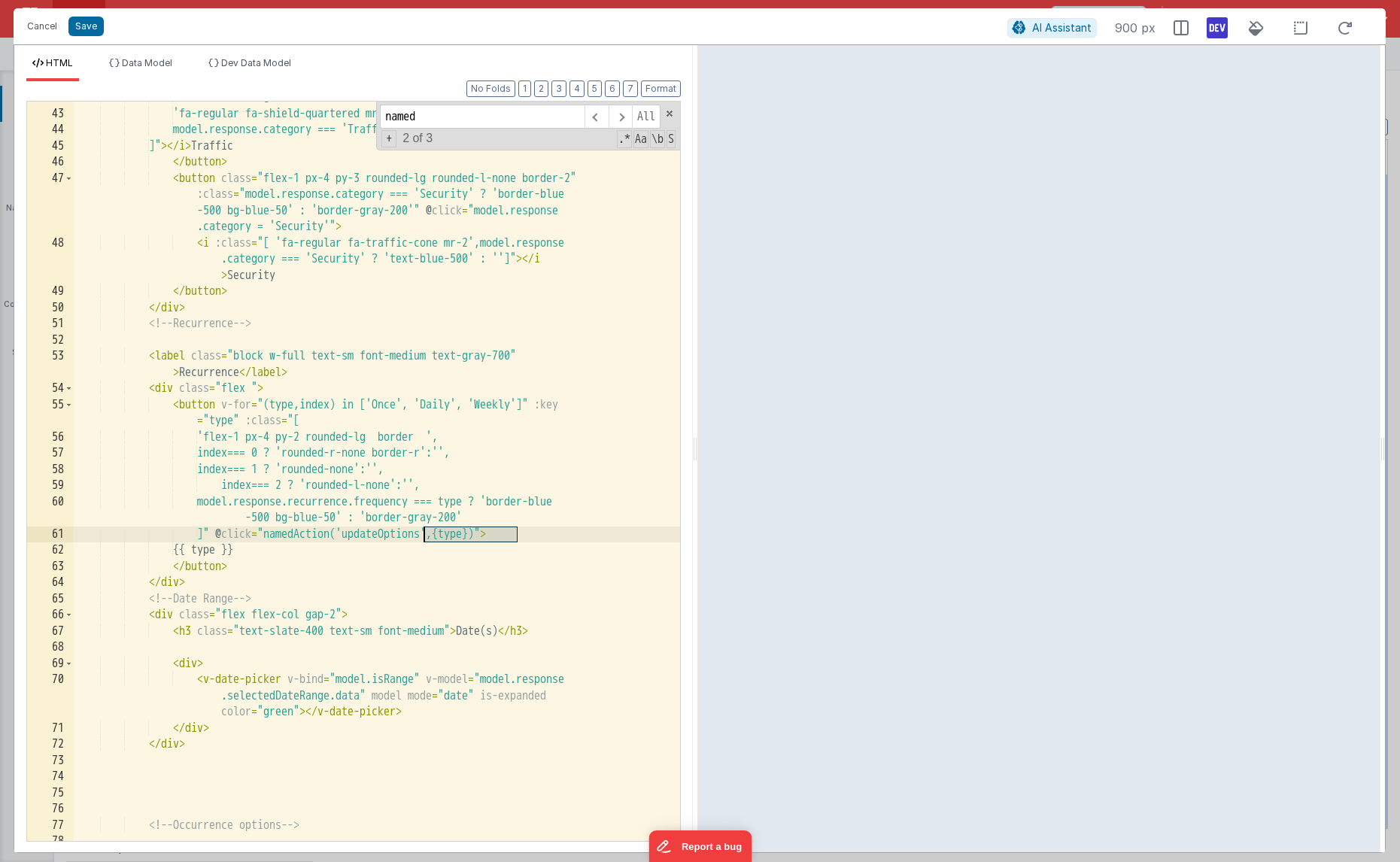 scroll, scrollTop: 1047, scrollLeft: 0, axis: vertical 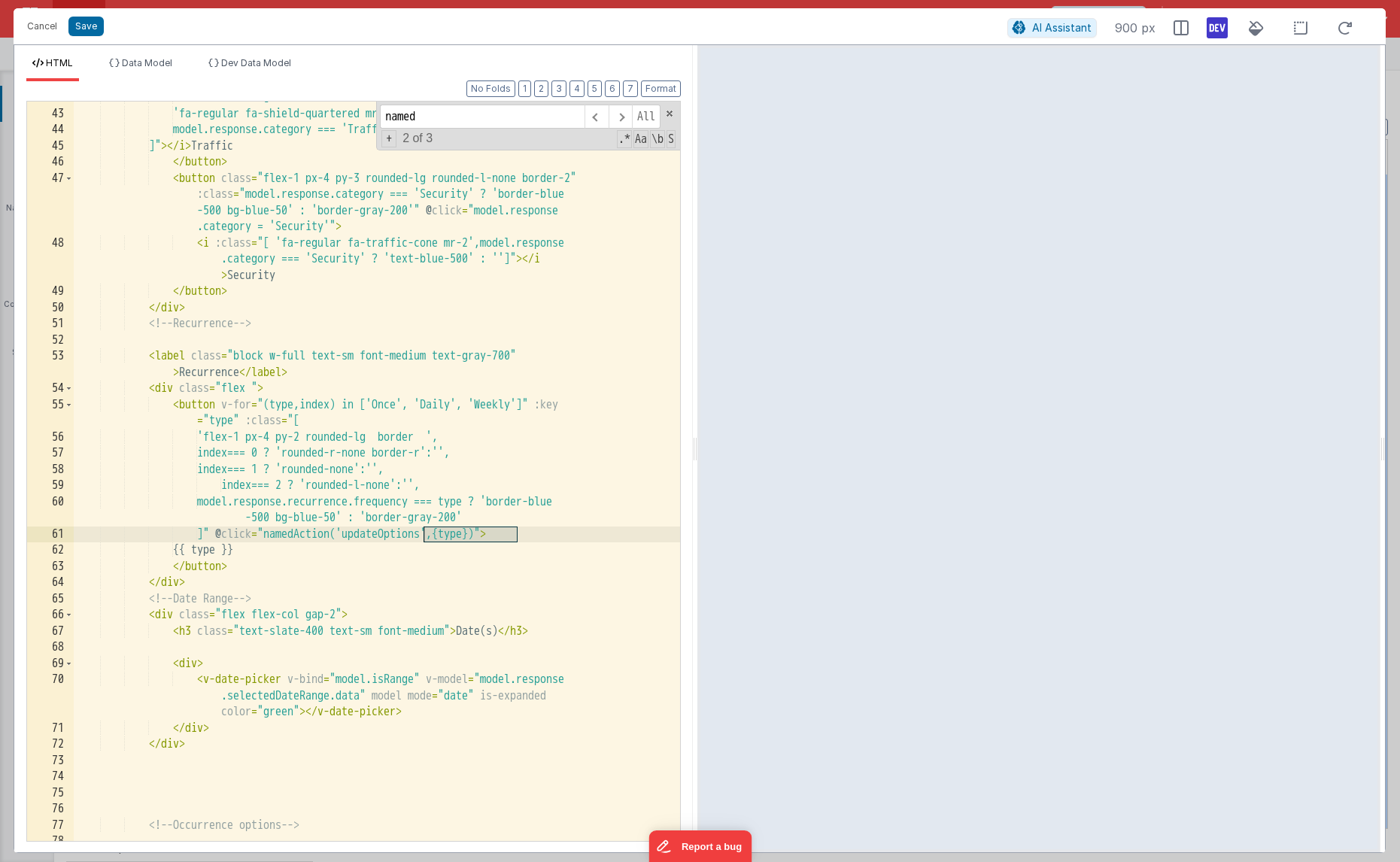 click on "Cancel
Save
AI Assistant   900 px
HTML
Data Model
Dev Data Model
Format
7
6
5
4
3
2
1
No Folds
42 43 44 45 46 47 48 49 50 51 52 53 54 55 56 57 58 59 60 61 62 63 64 65 66 67 68 69 70 71 72 73 74 75 76 77 78 79                          < i   :class = "[                         'fa-regular fa-shield-quartered mr-2',                         model.response.category === 'Traffic' ? 'text-blue-500' : ''                    ]" > </i> Traffic                     < button   class = "flex-1 px-4 py-3 rounded-lg rounded-l-none border-2"   =" at bounding box center (700, 431) 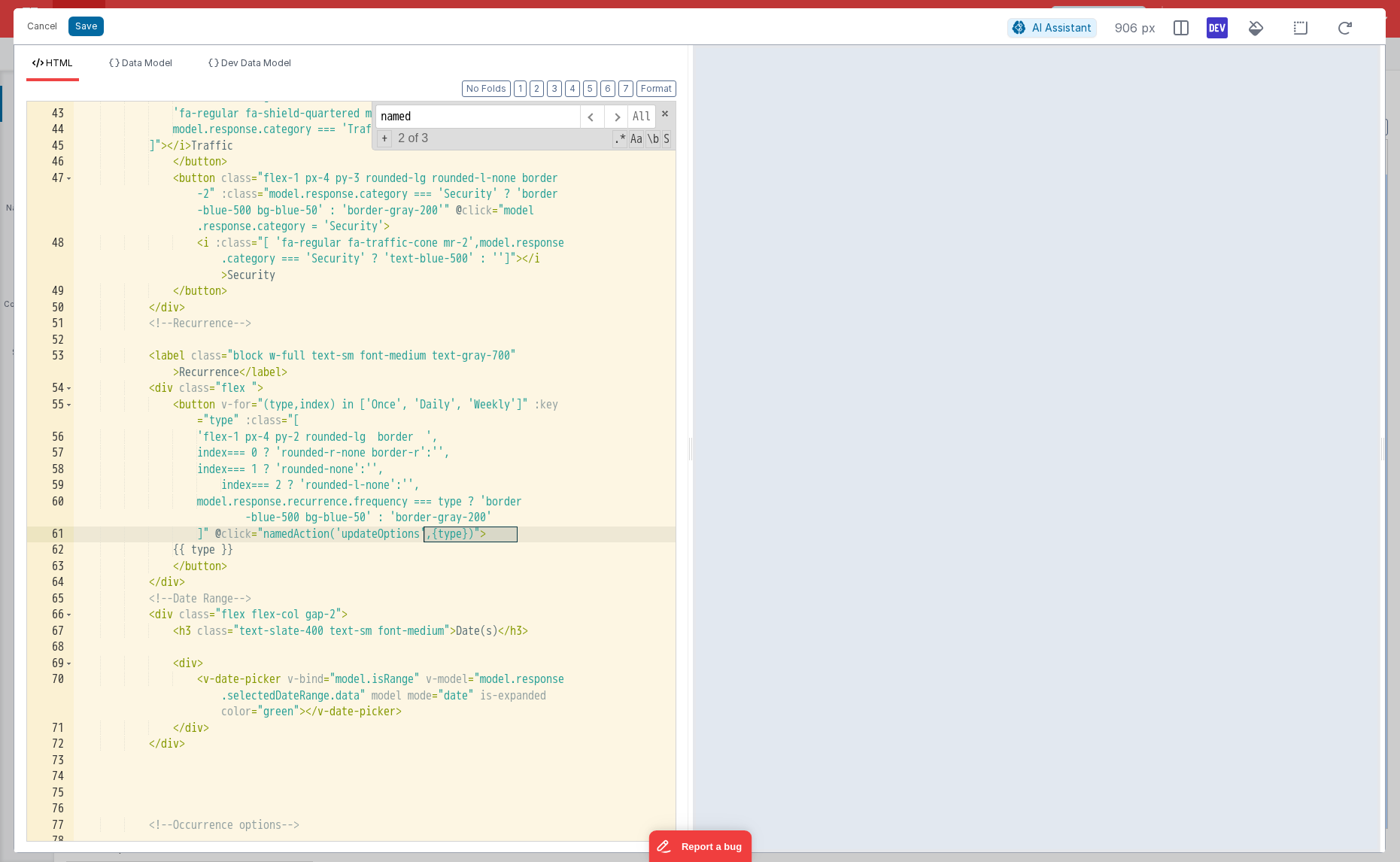 click on "HTML
Data Model
Dev Data Model" at bounding box center (351, 69) 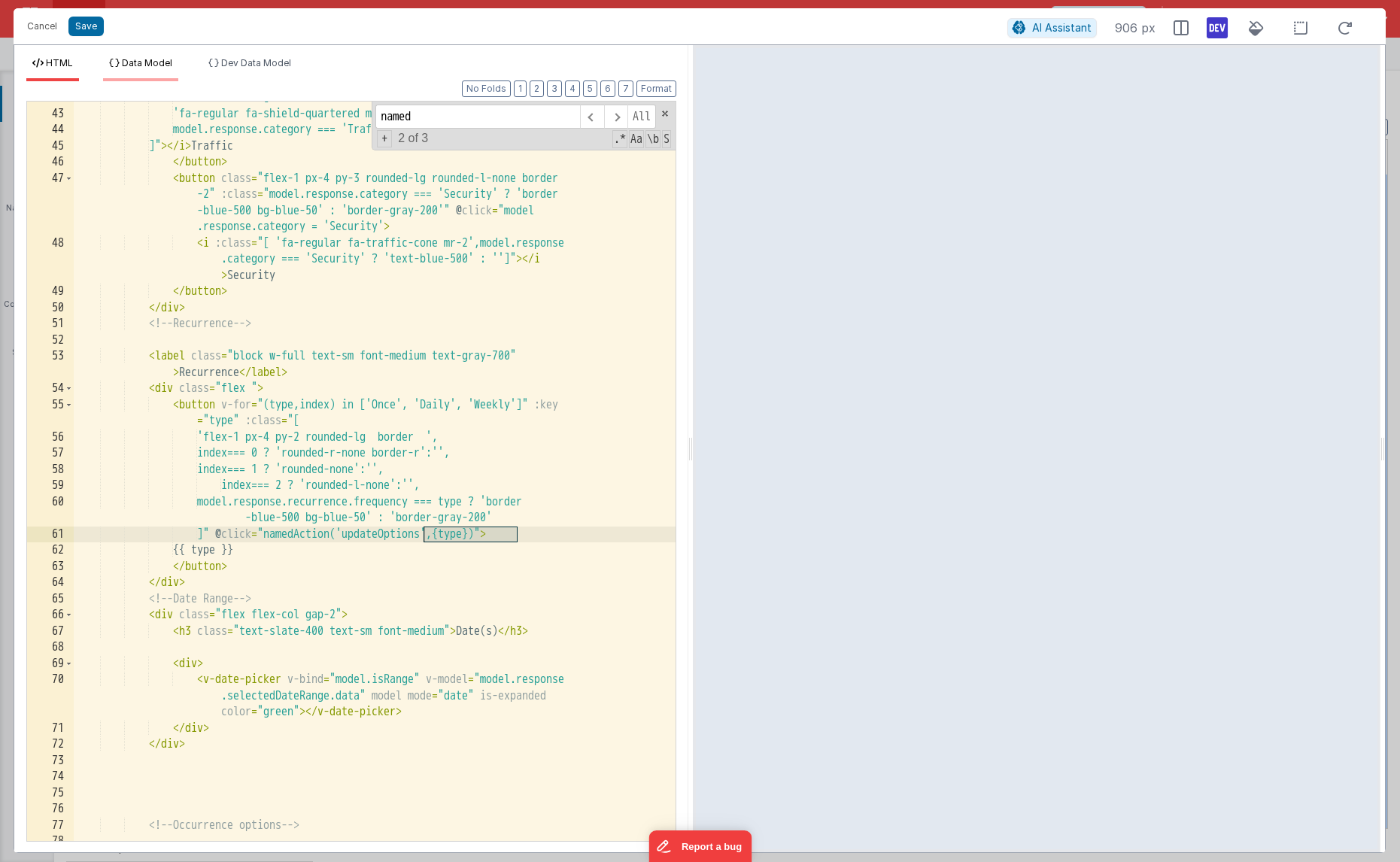 click on "Data Model" at bounding box center [147, 62] 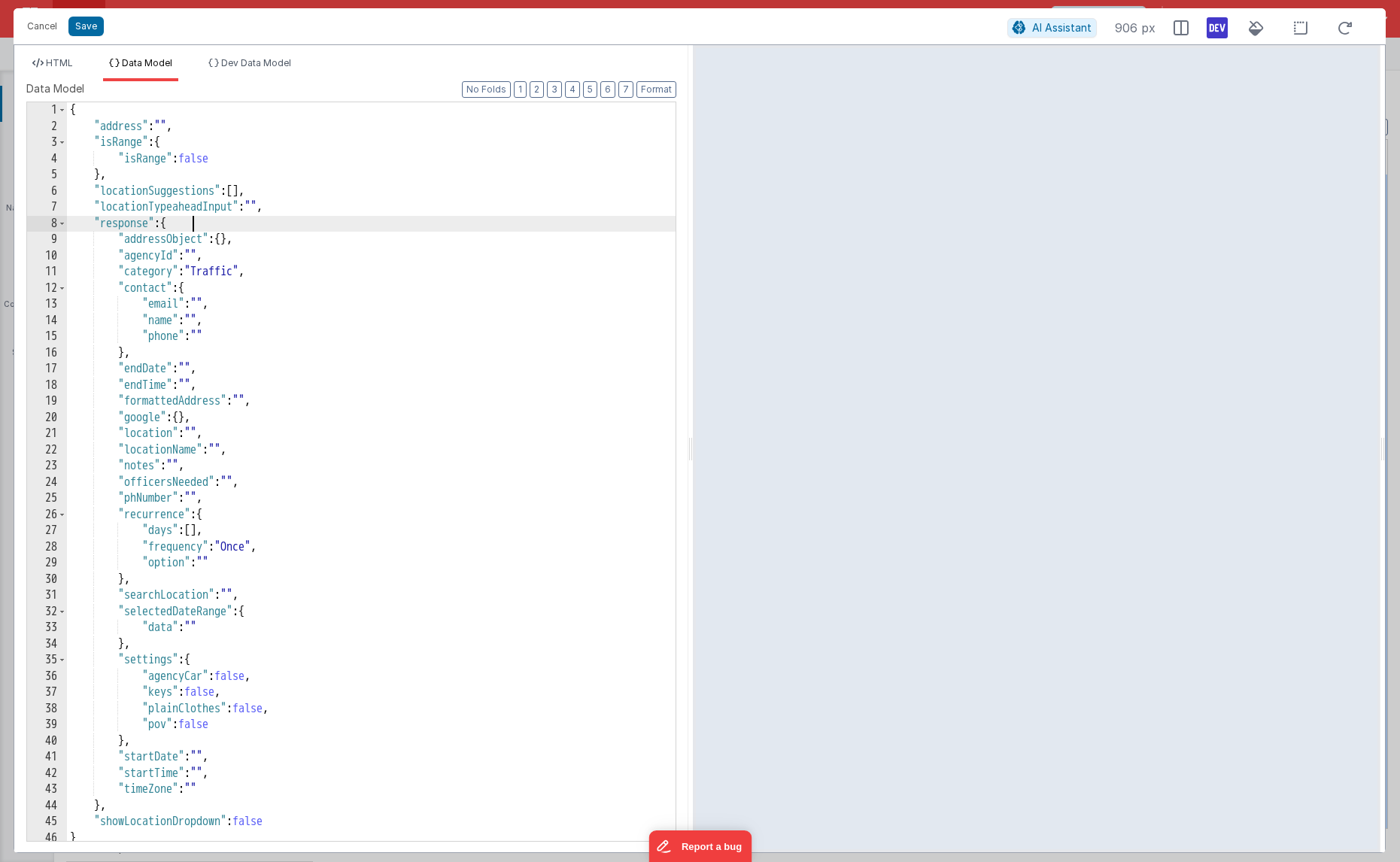 scroll, scrollTop: 0, scrollLeft: 0, axis: both 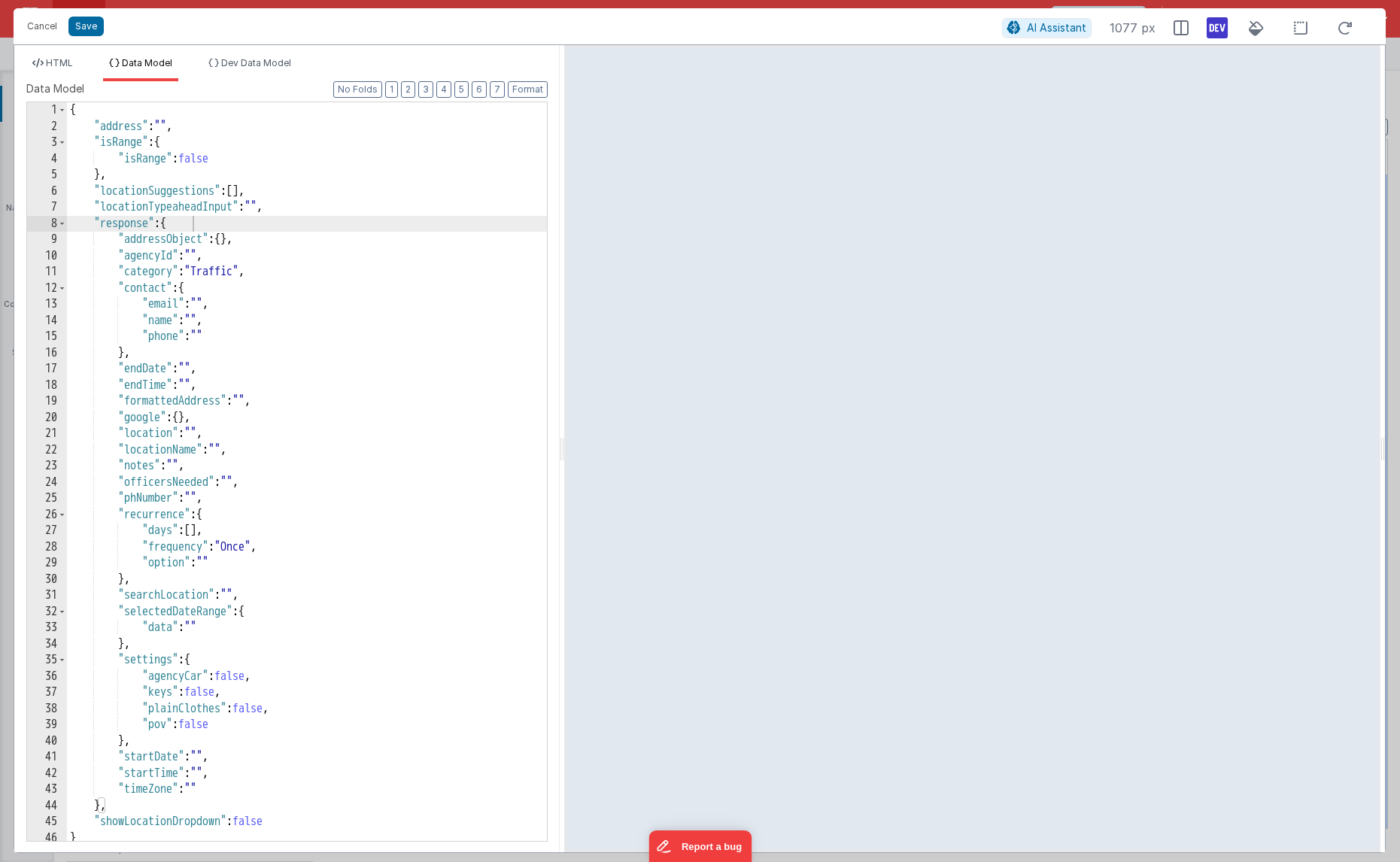 drag, startPoint x: 691, startPoint y: 445, endPoint x: 502, endPoint y: 394, distance: 195.76006 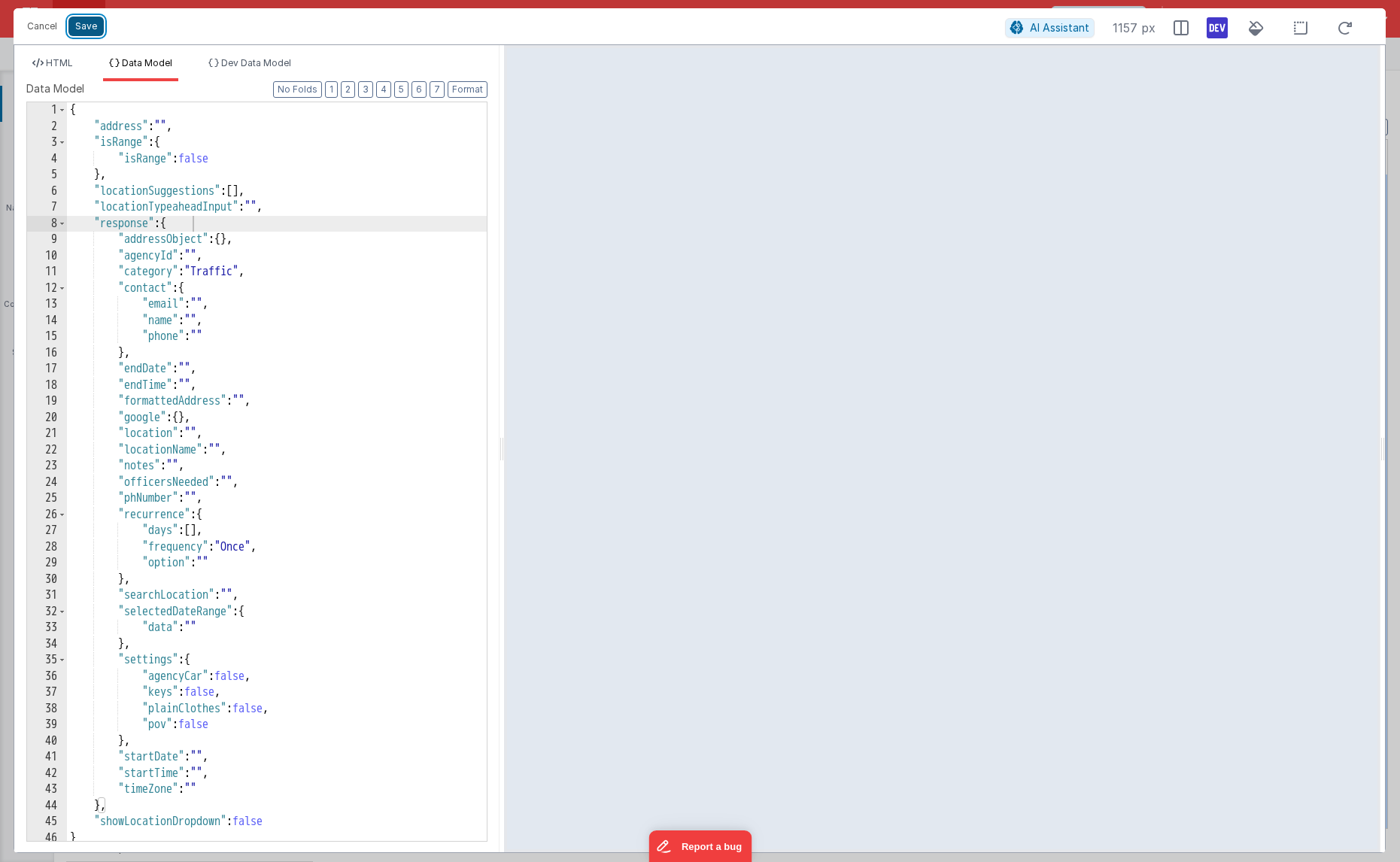 click on "Save" at bounding box center [86, 26] 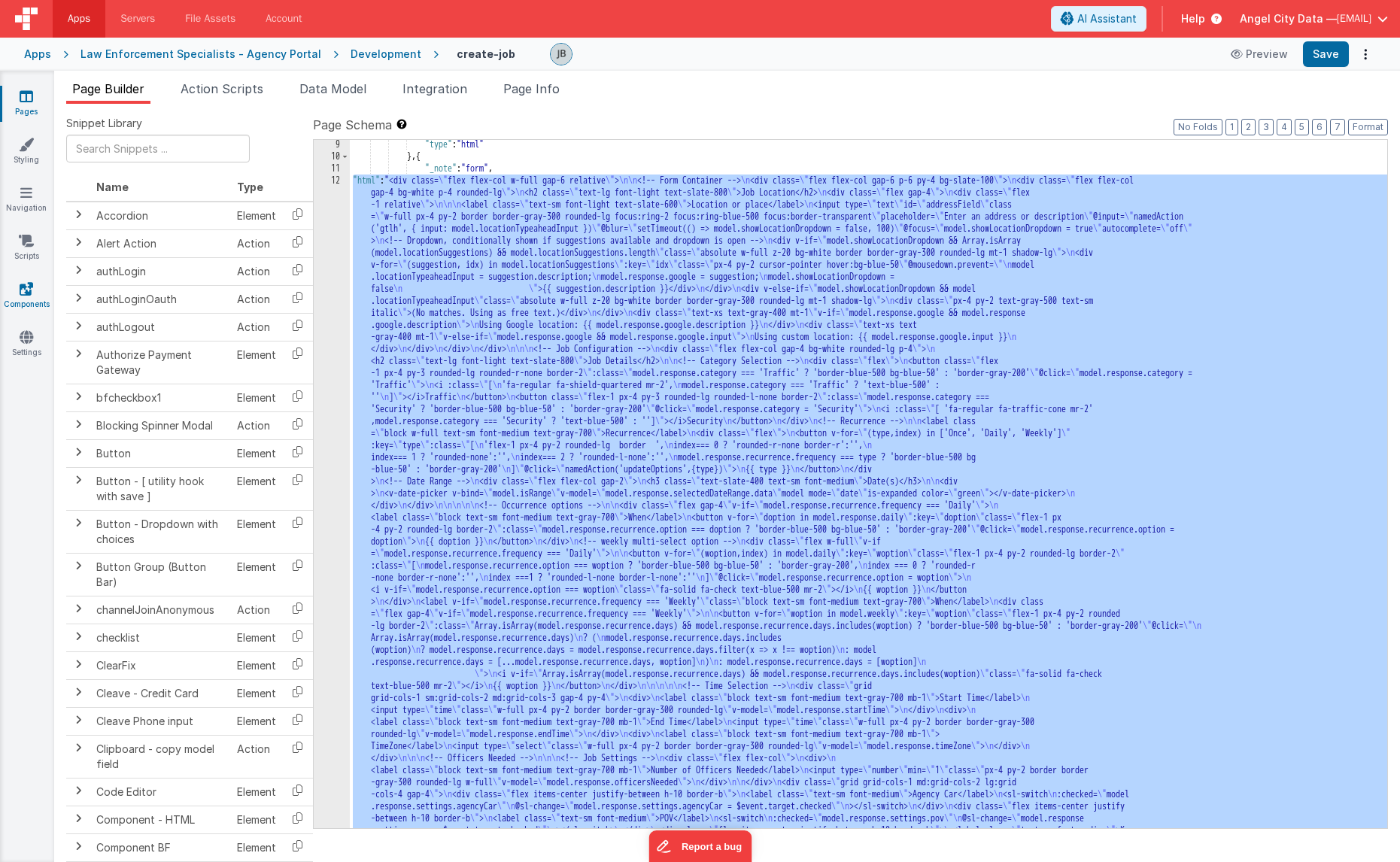 click at bounding box center (26, 289) 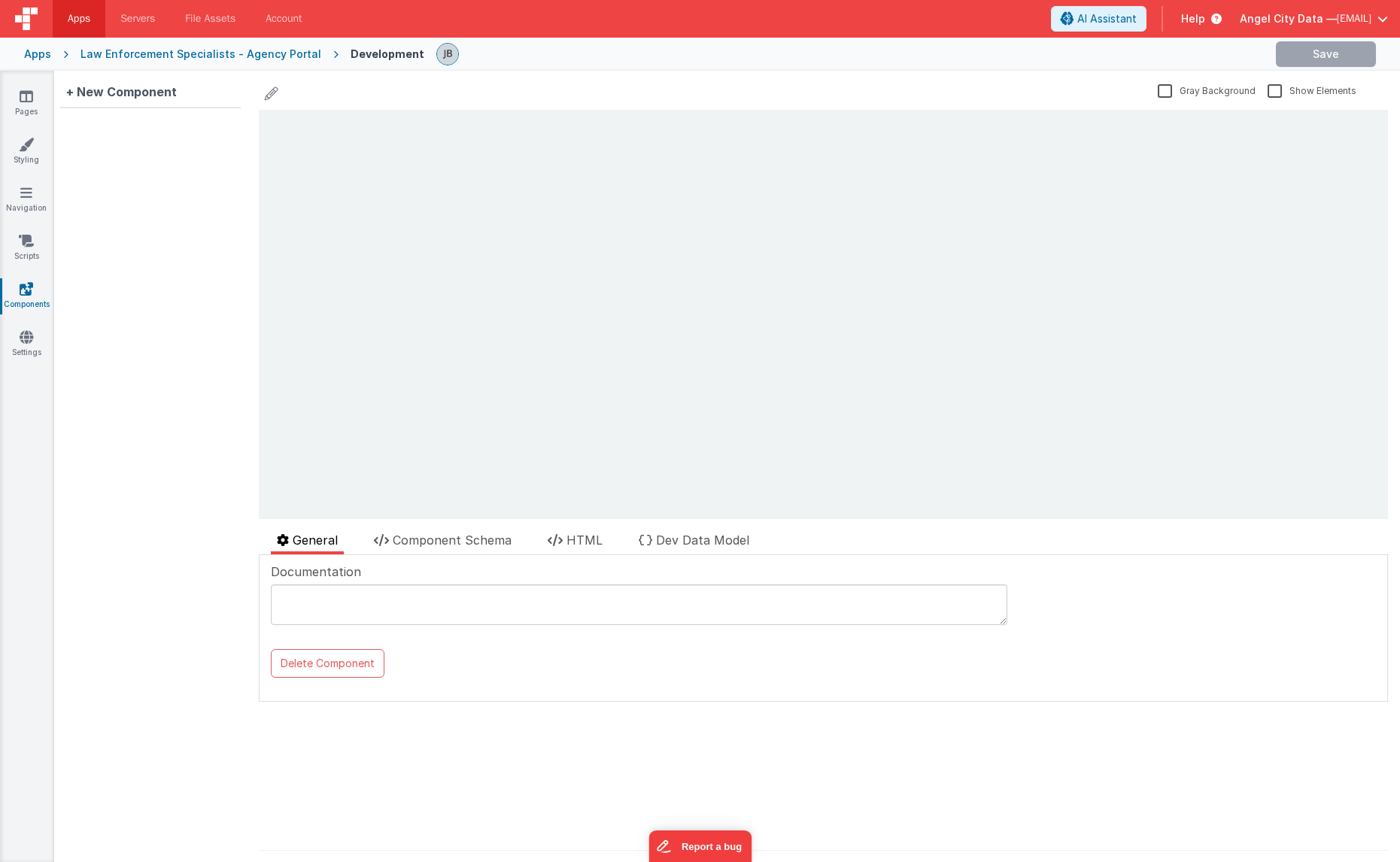 scroll, scrollTop: 0, scrollLeft: 0, axis: both 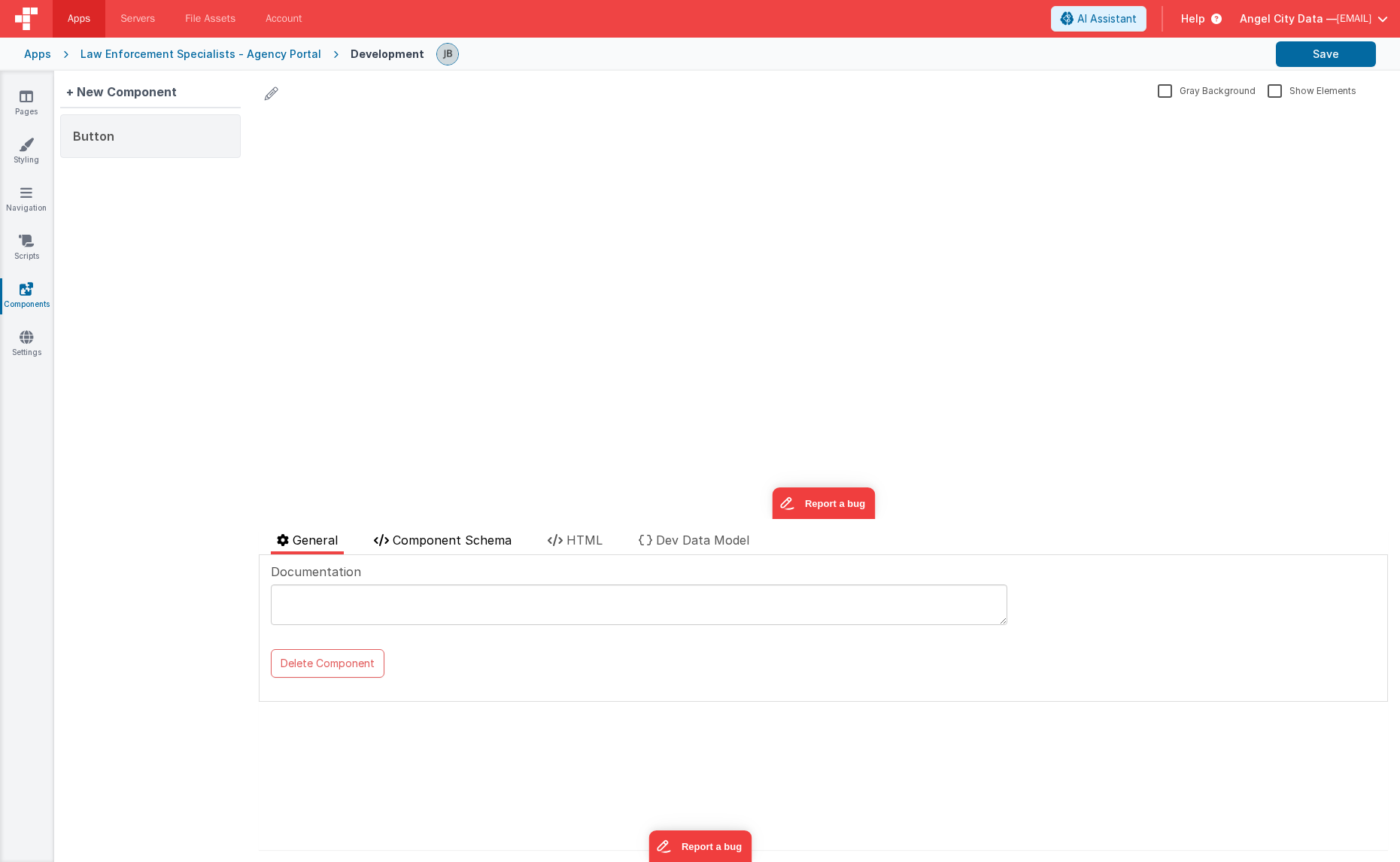 click on "Component Schema" at bounding box center (452, 540) 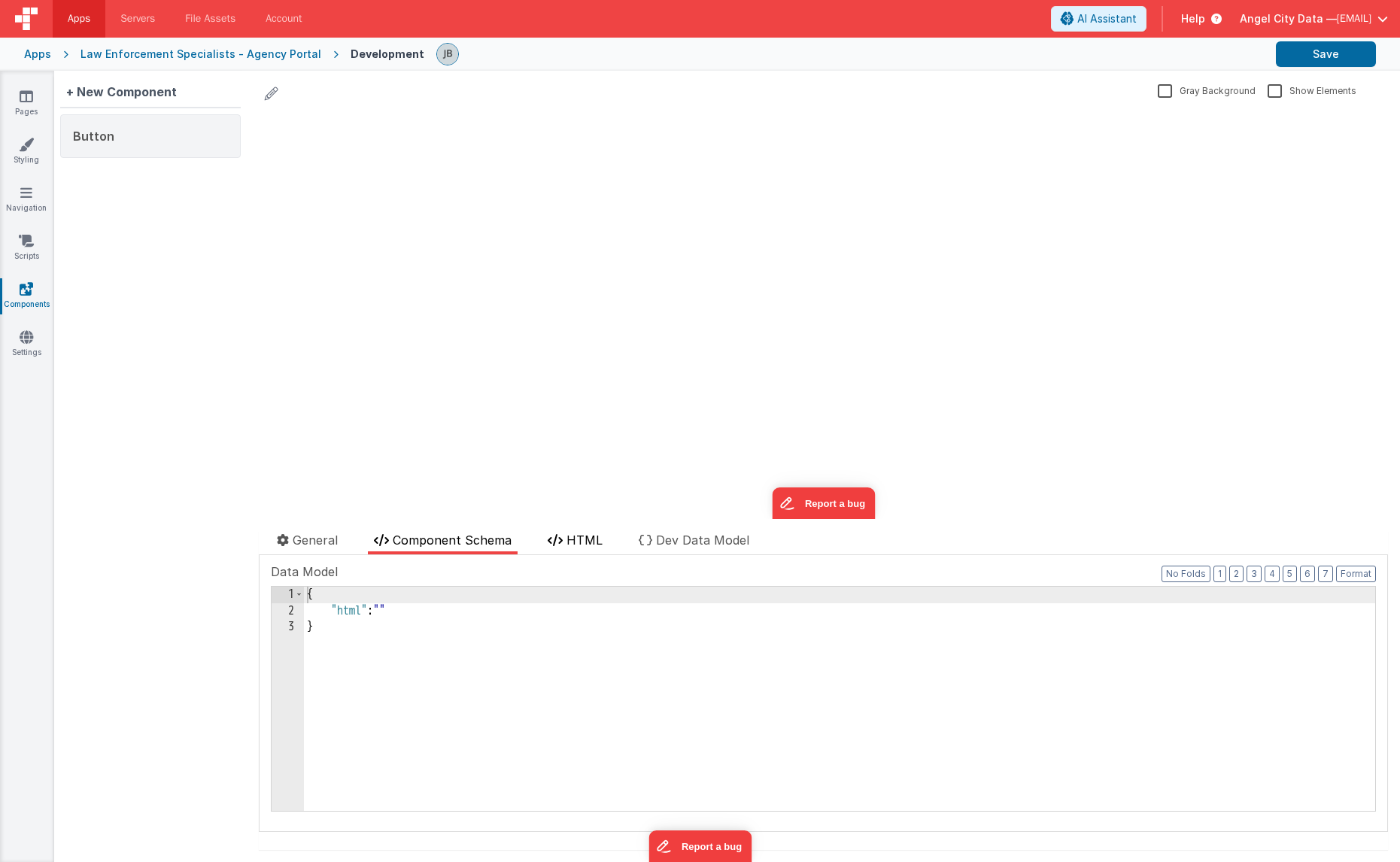 click at bounding box center [555, 540] 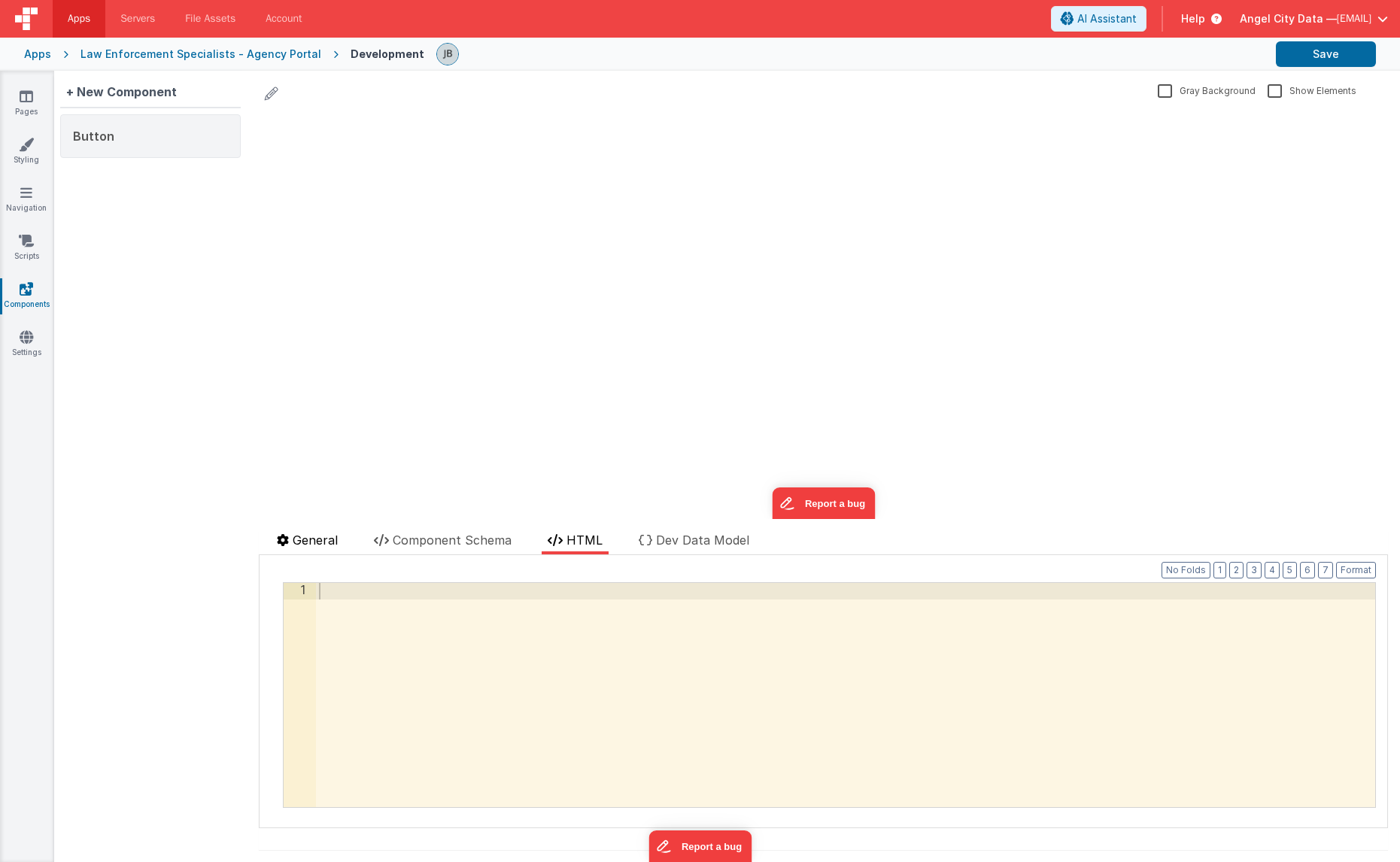 click on "General" at bounding box center [315, 540] 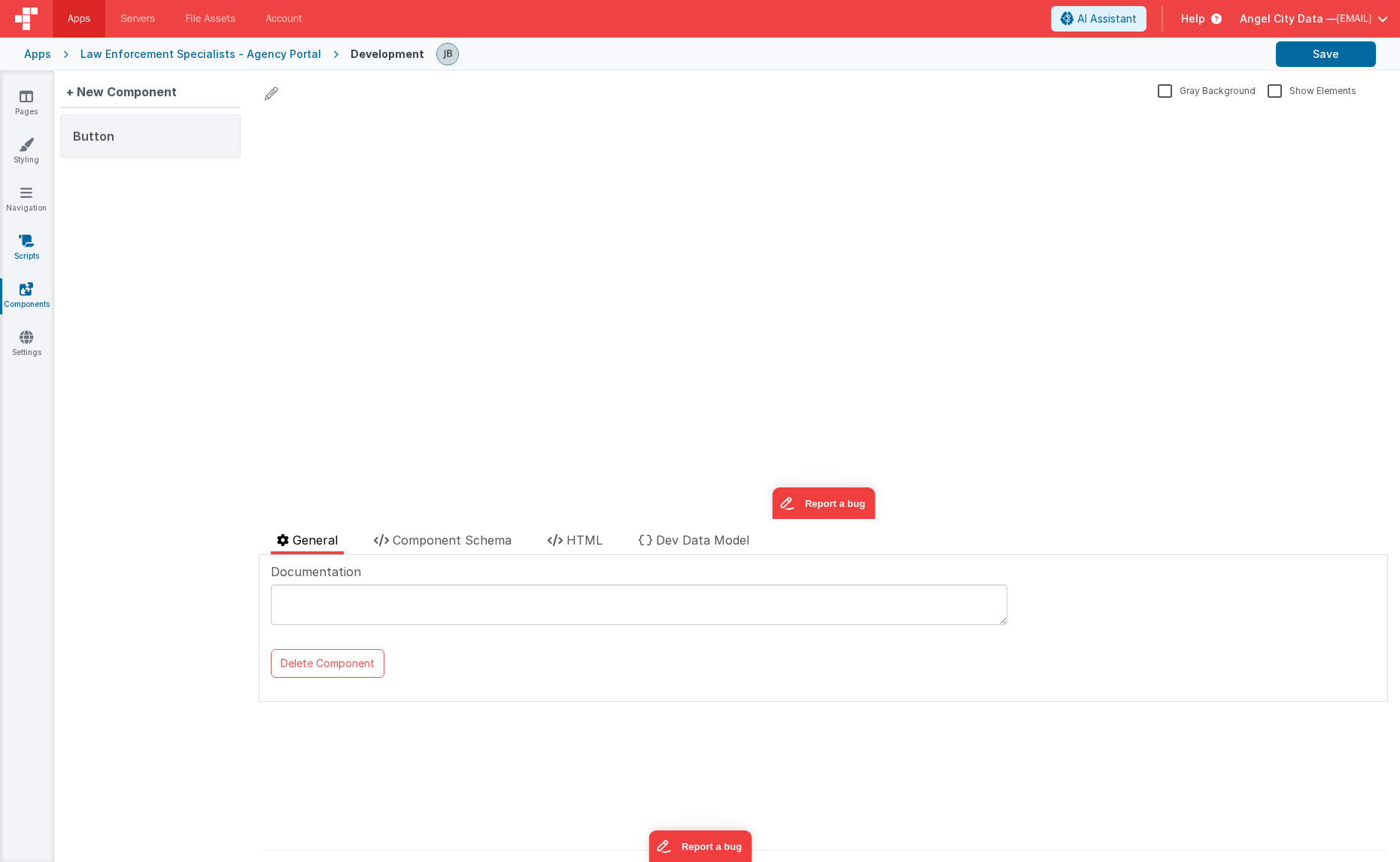 click on "Scripts" at bounding box center (26, 248) 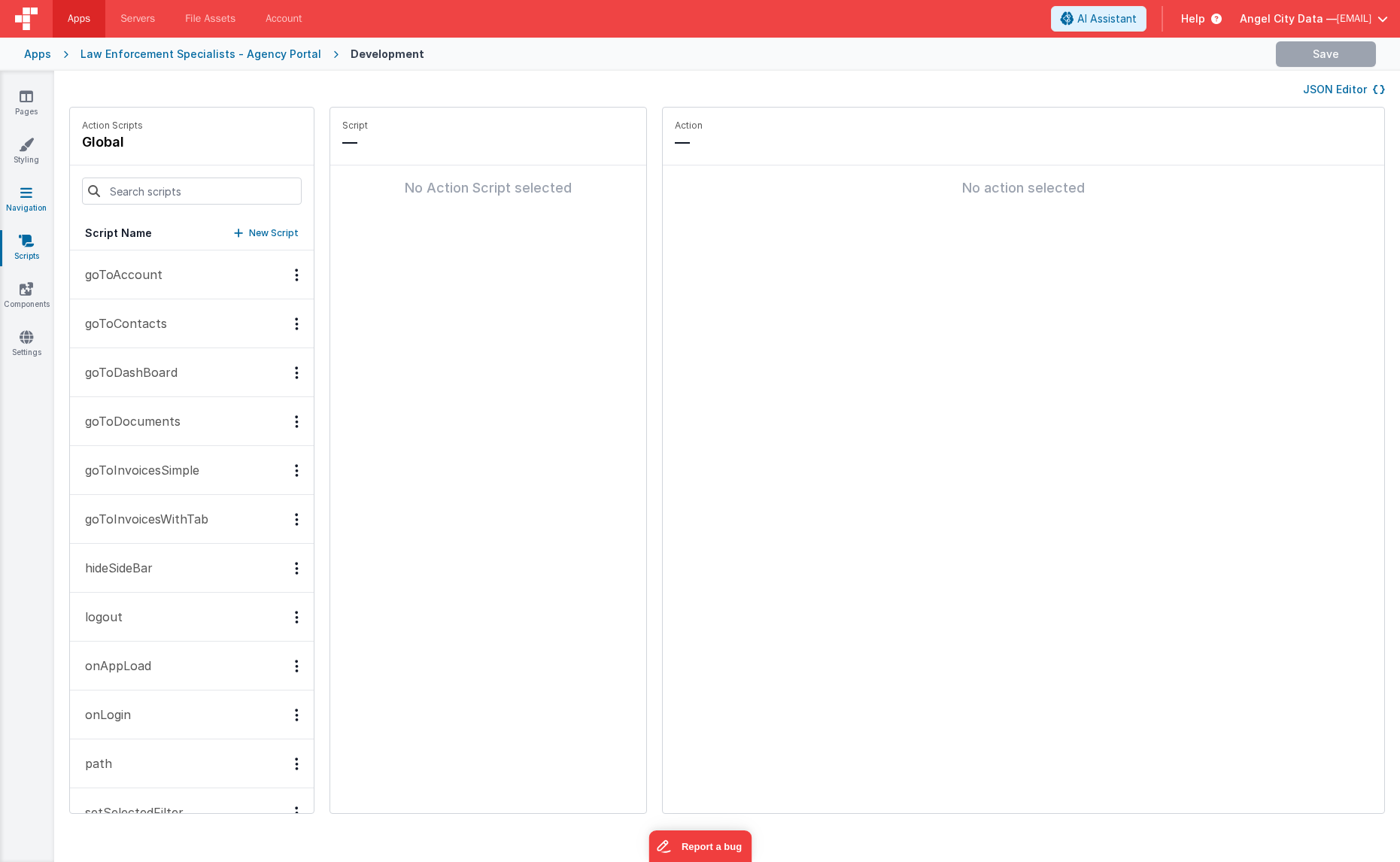 click at bounding box center [26, 193] 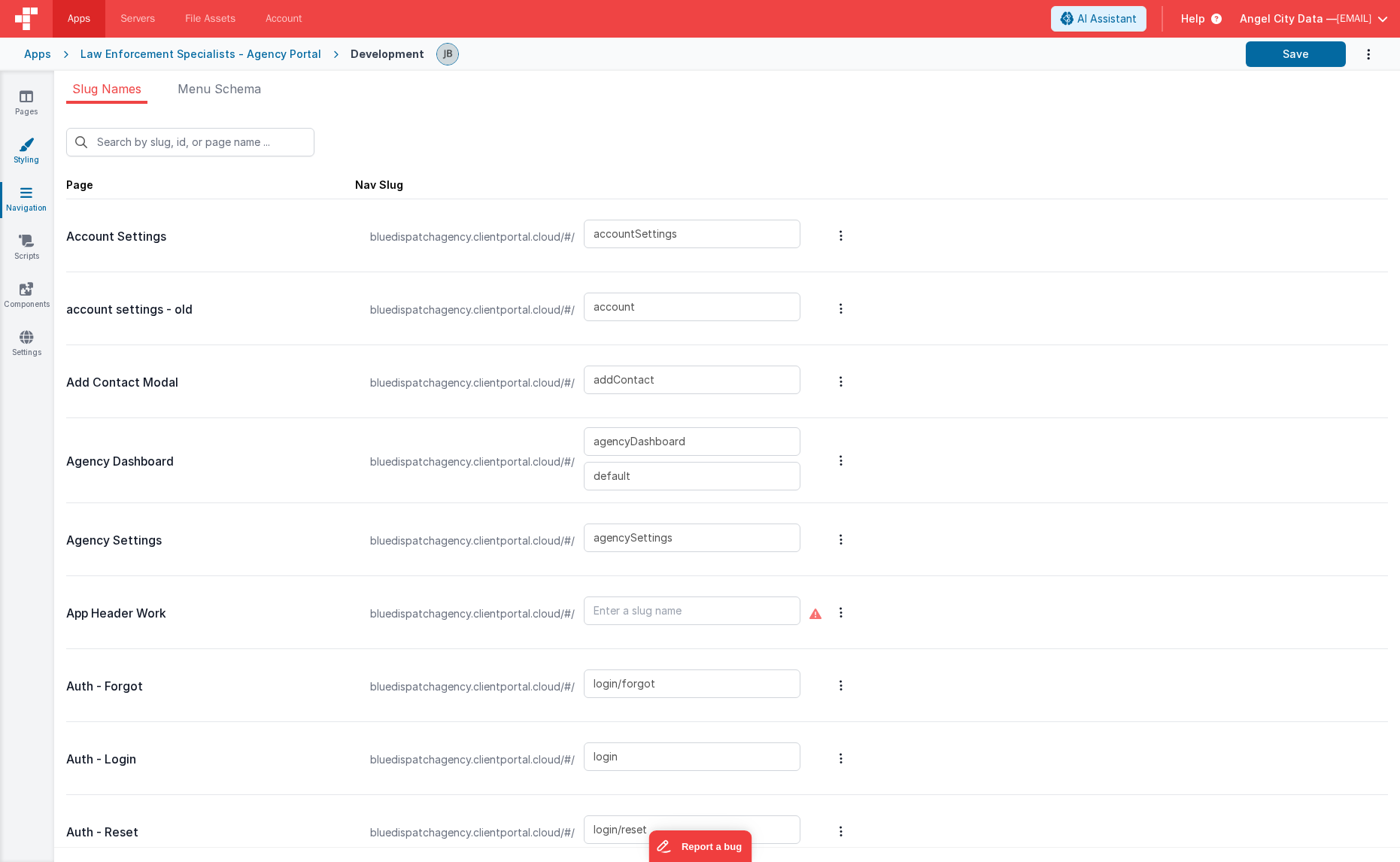 click at bounding box center [26, 144] 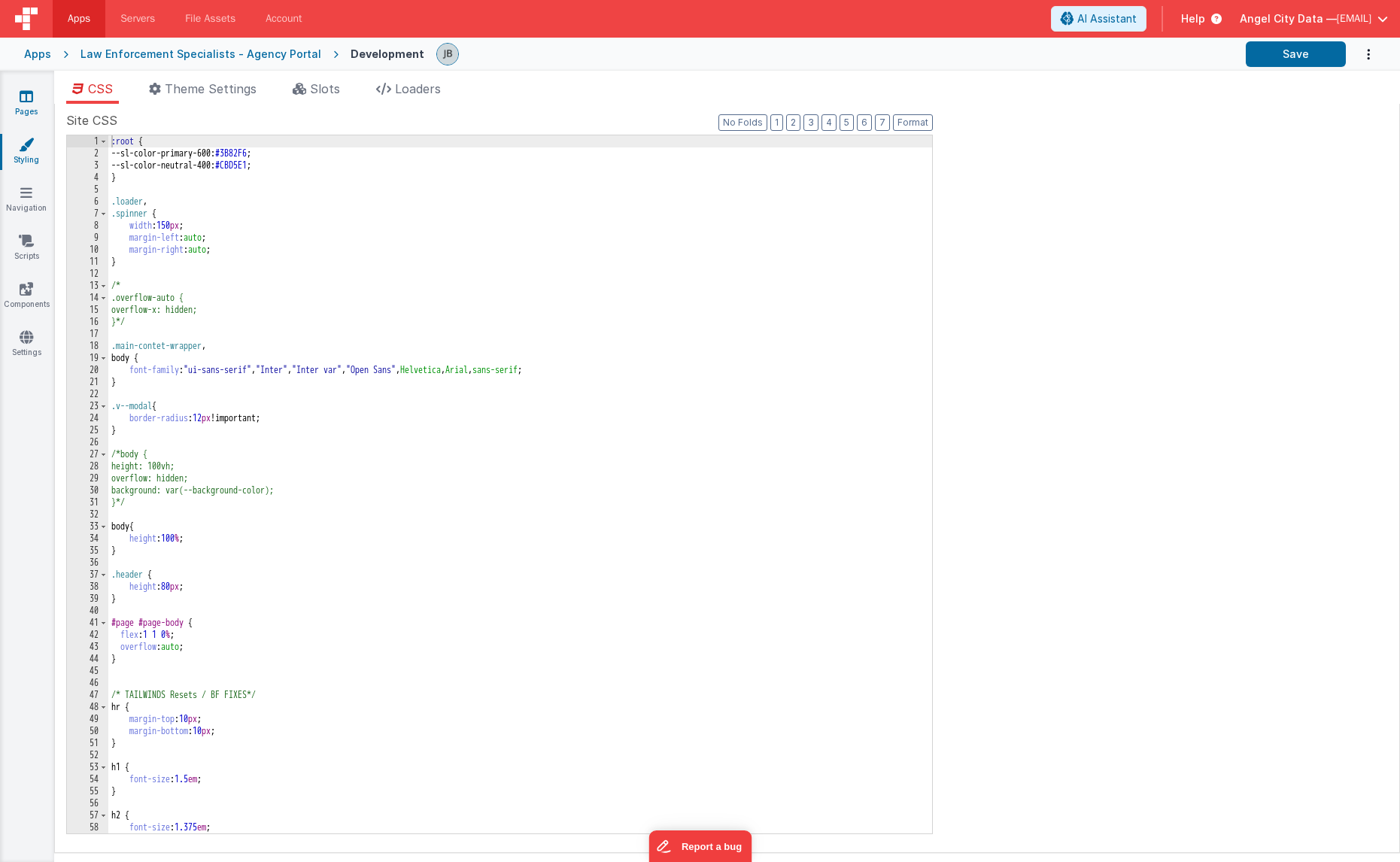 click on "Pages" at bounding box center [26, 104] 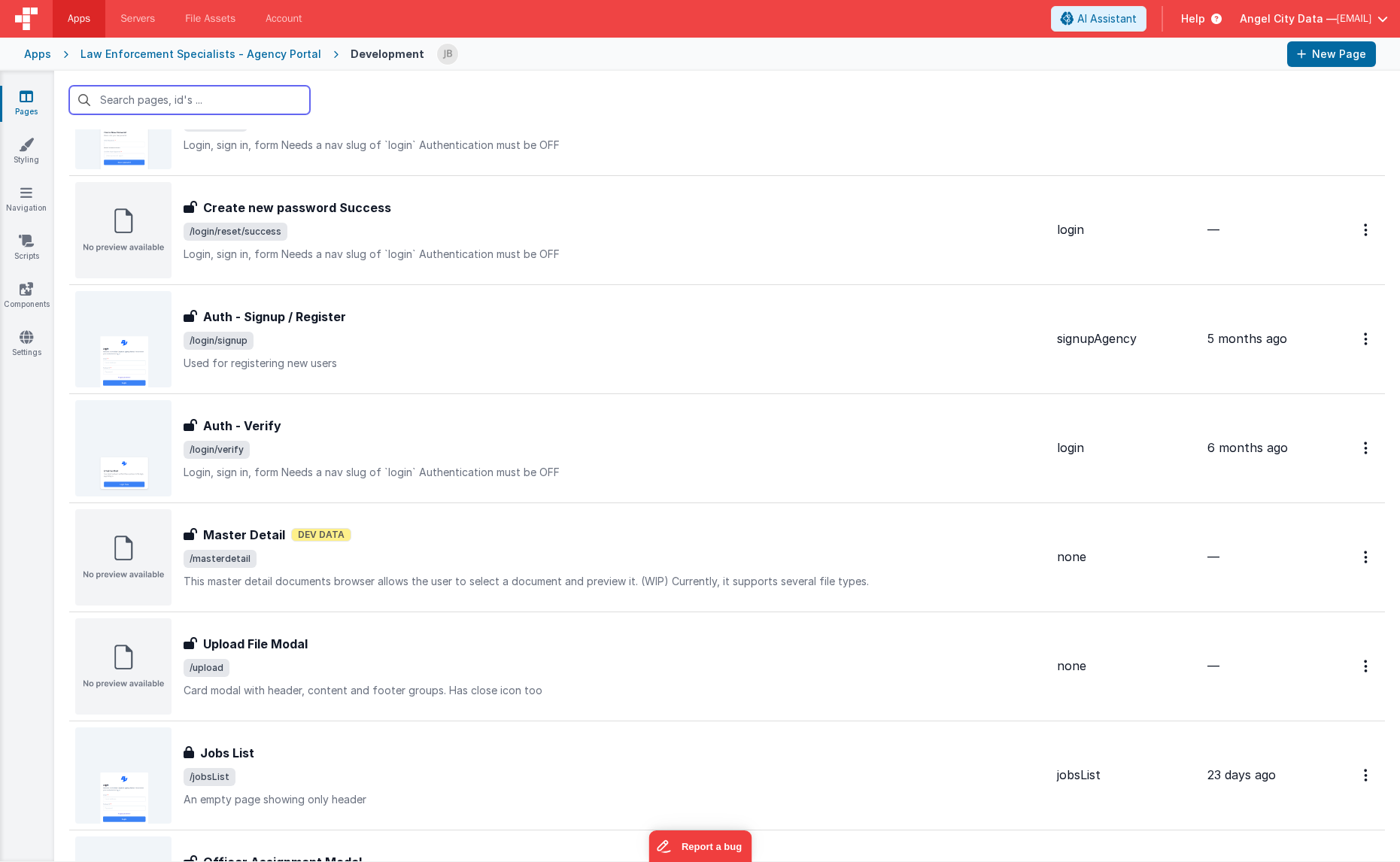 scroll, scrollTop: 1385, scrollLeft: 0, axis: vertical 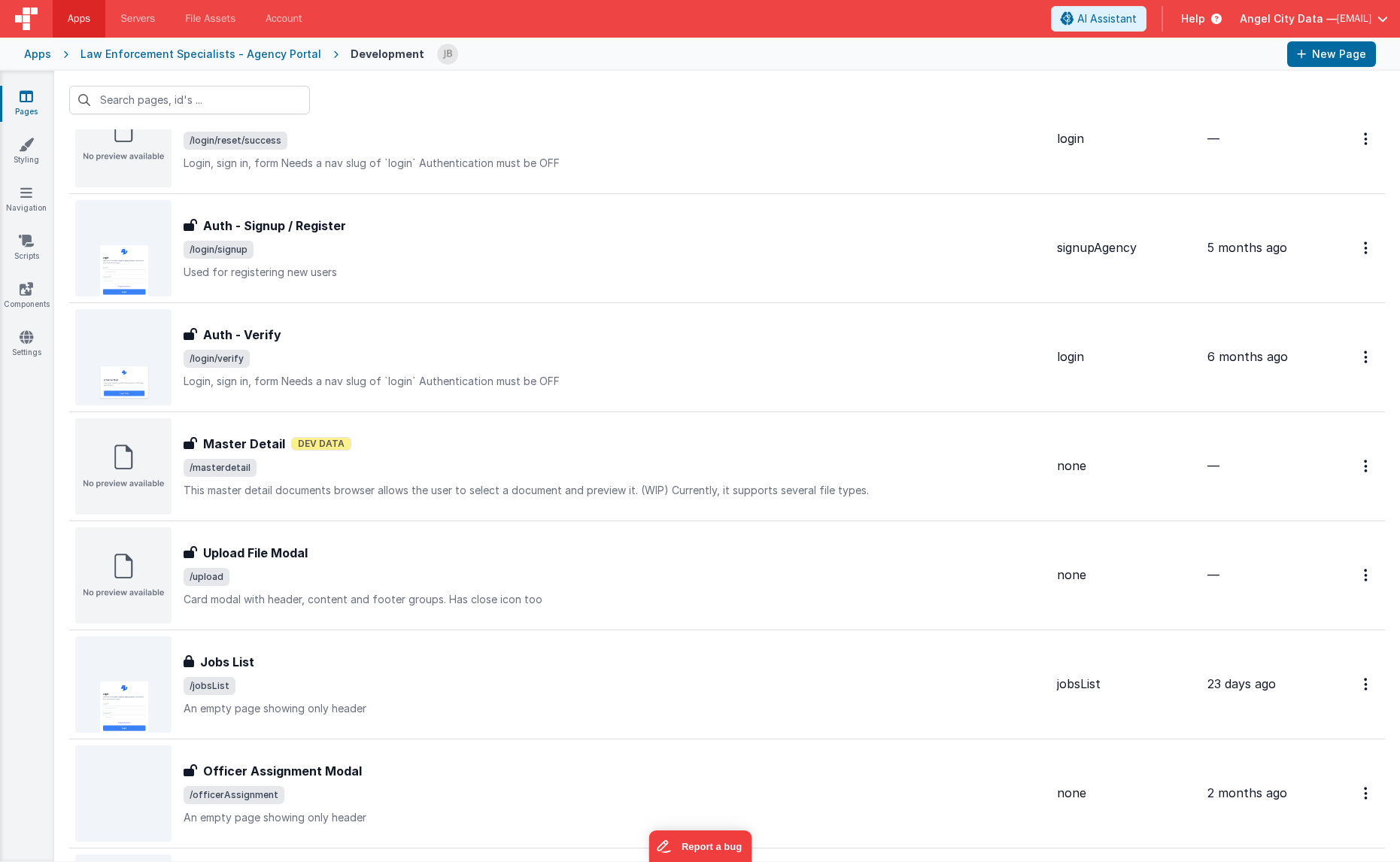 click on "Apps
Law Enforcement Specialists - Agency Portal
Development
New Page" at bounding box center (700, 54) 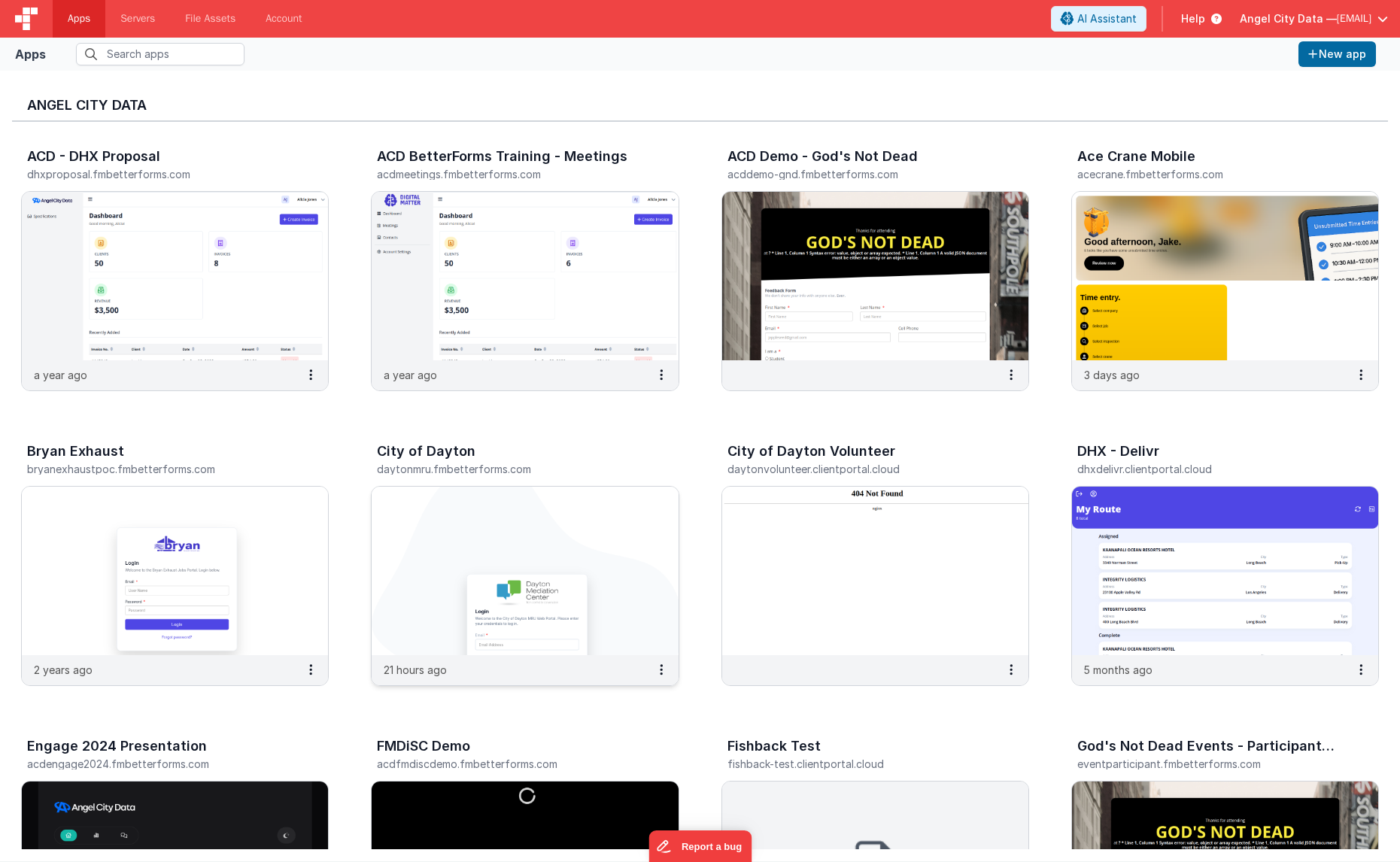 click at bounding box center (524, 571) 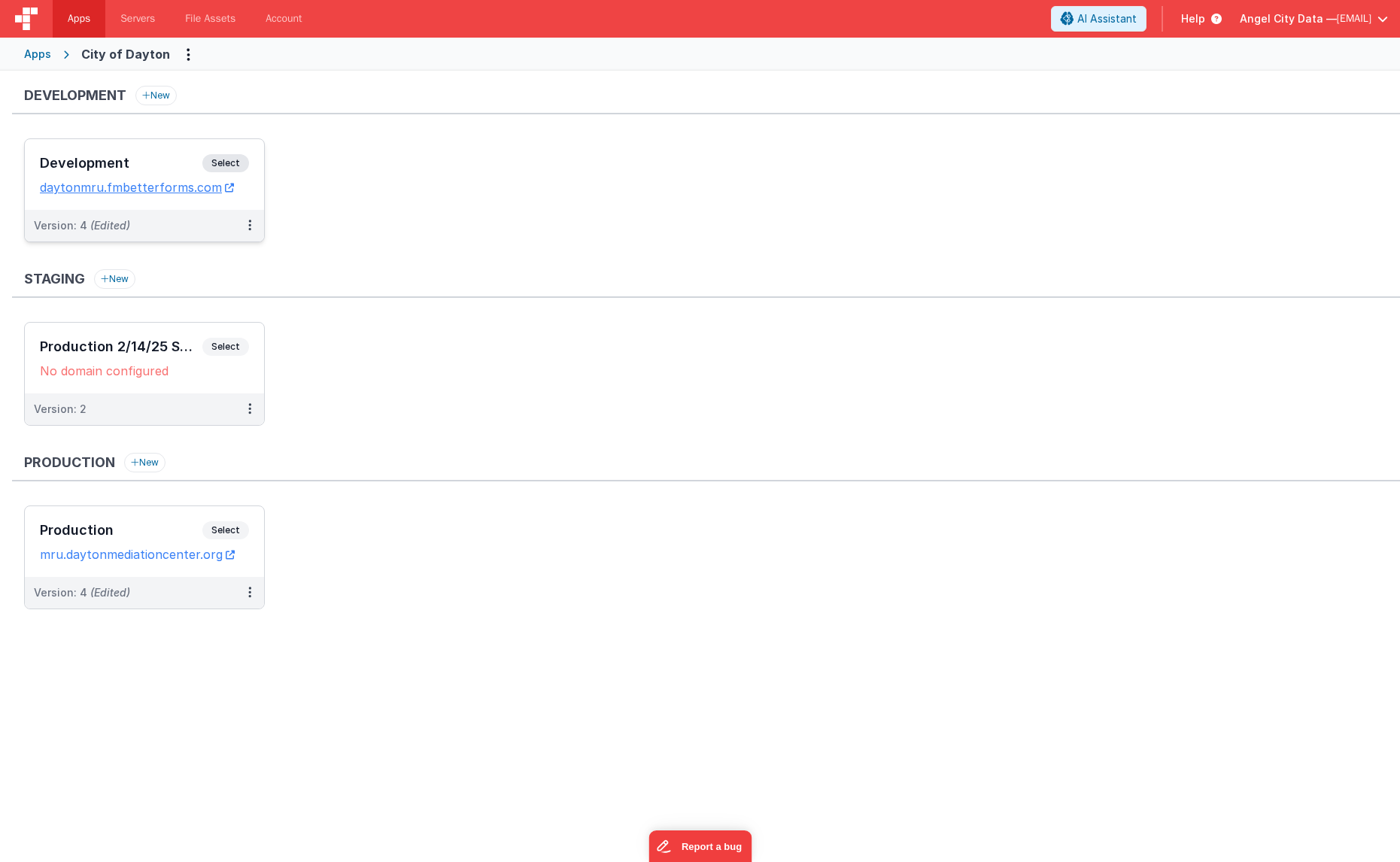 click on "Development" at bounding box center [121, 163] 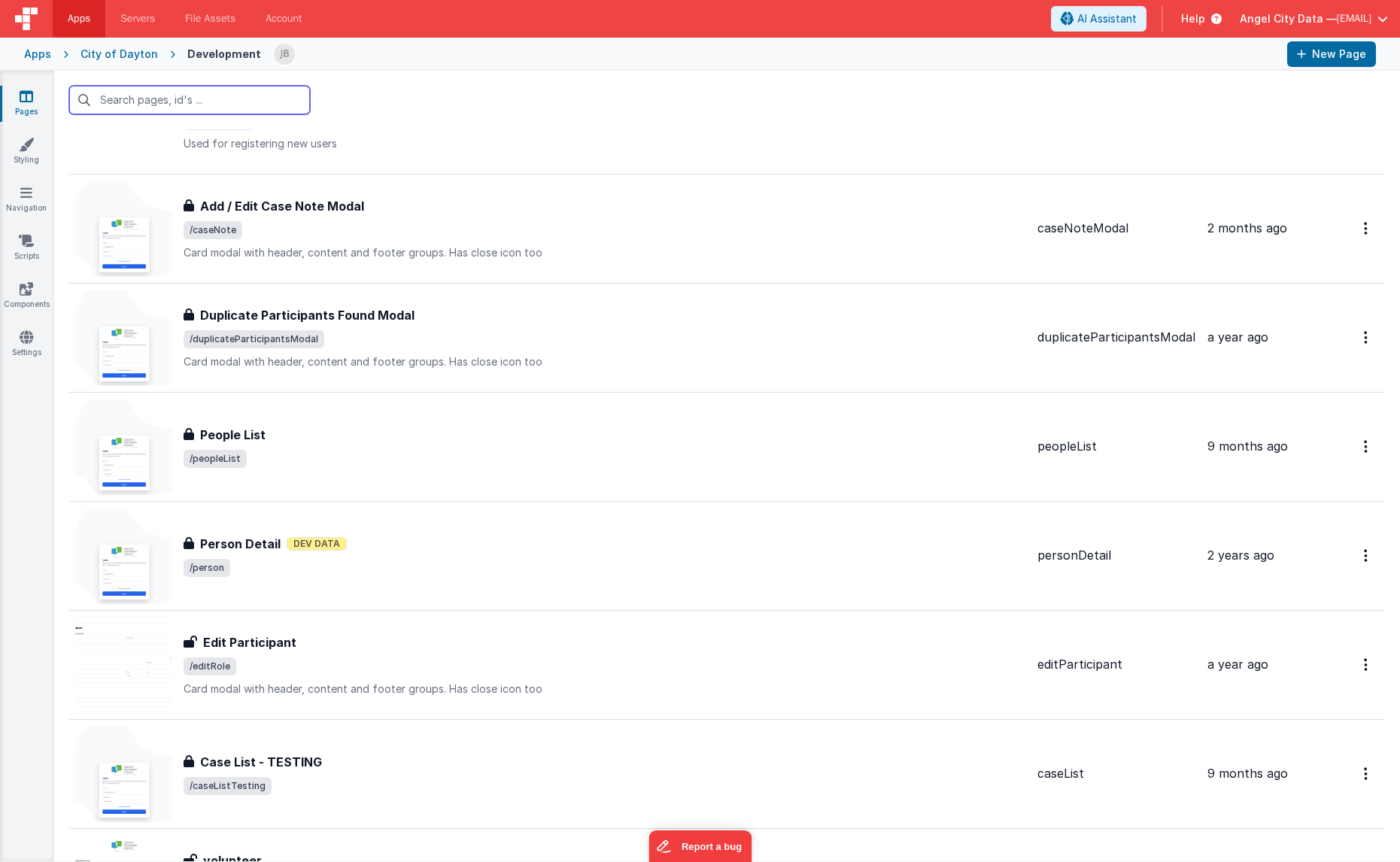 scroll, scrollTop: 1662, scrollLeft: 0, axis: vertical 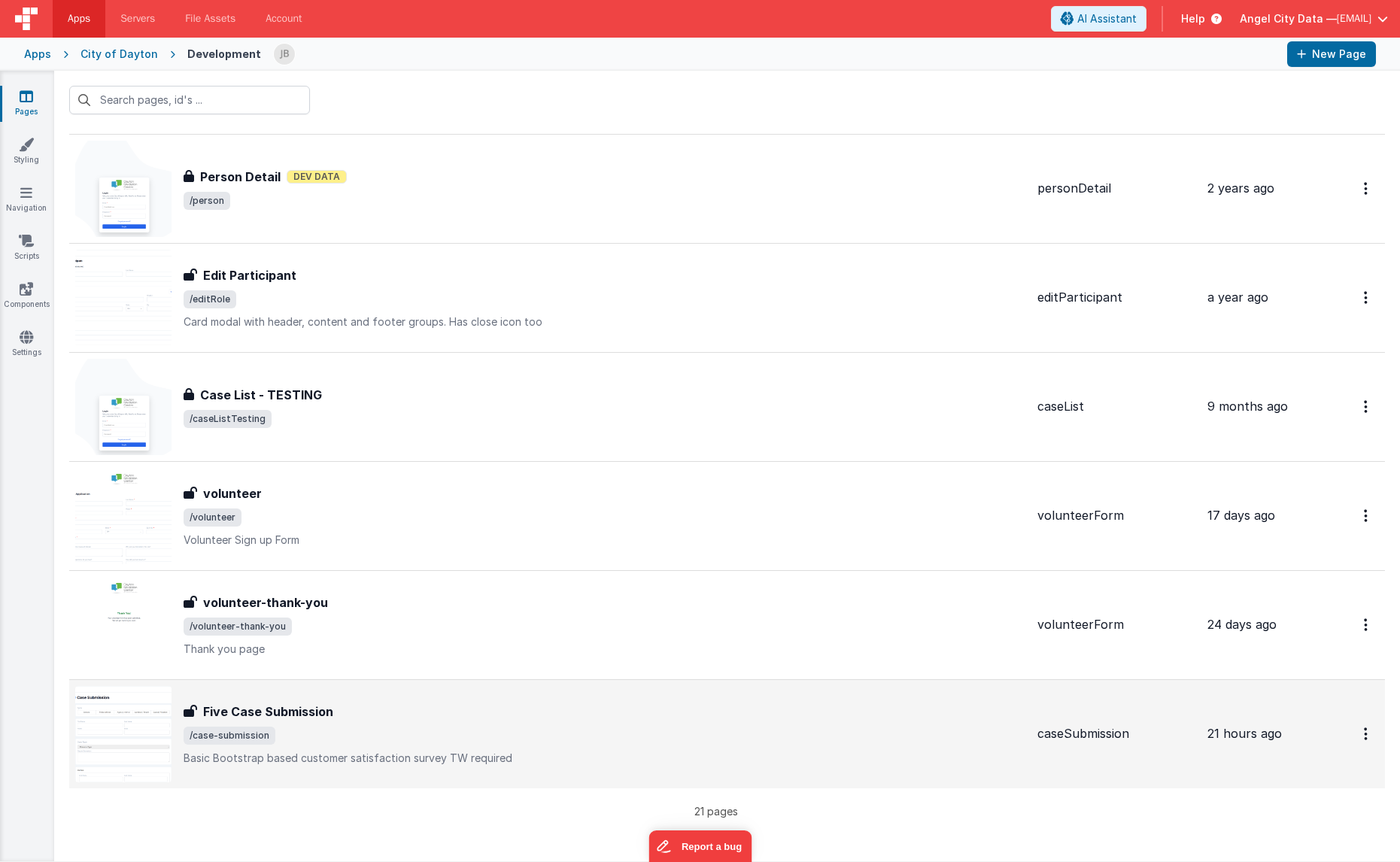 click on "Five Case Submission" at bounding box center (268, 712) 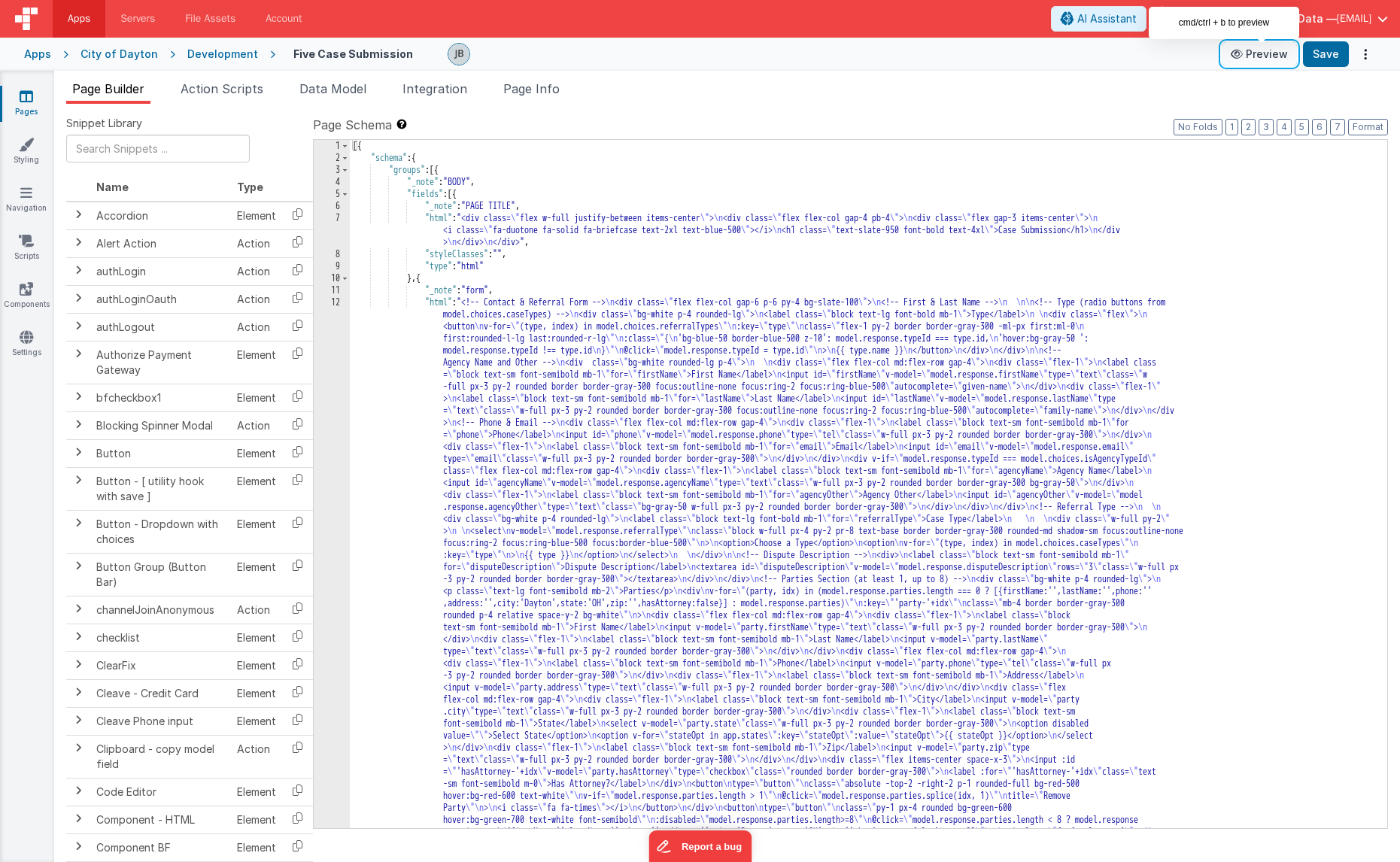 click on "Preview" at bounding box center (1259, 54) 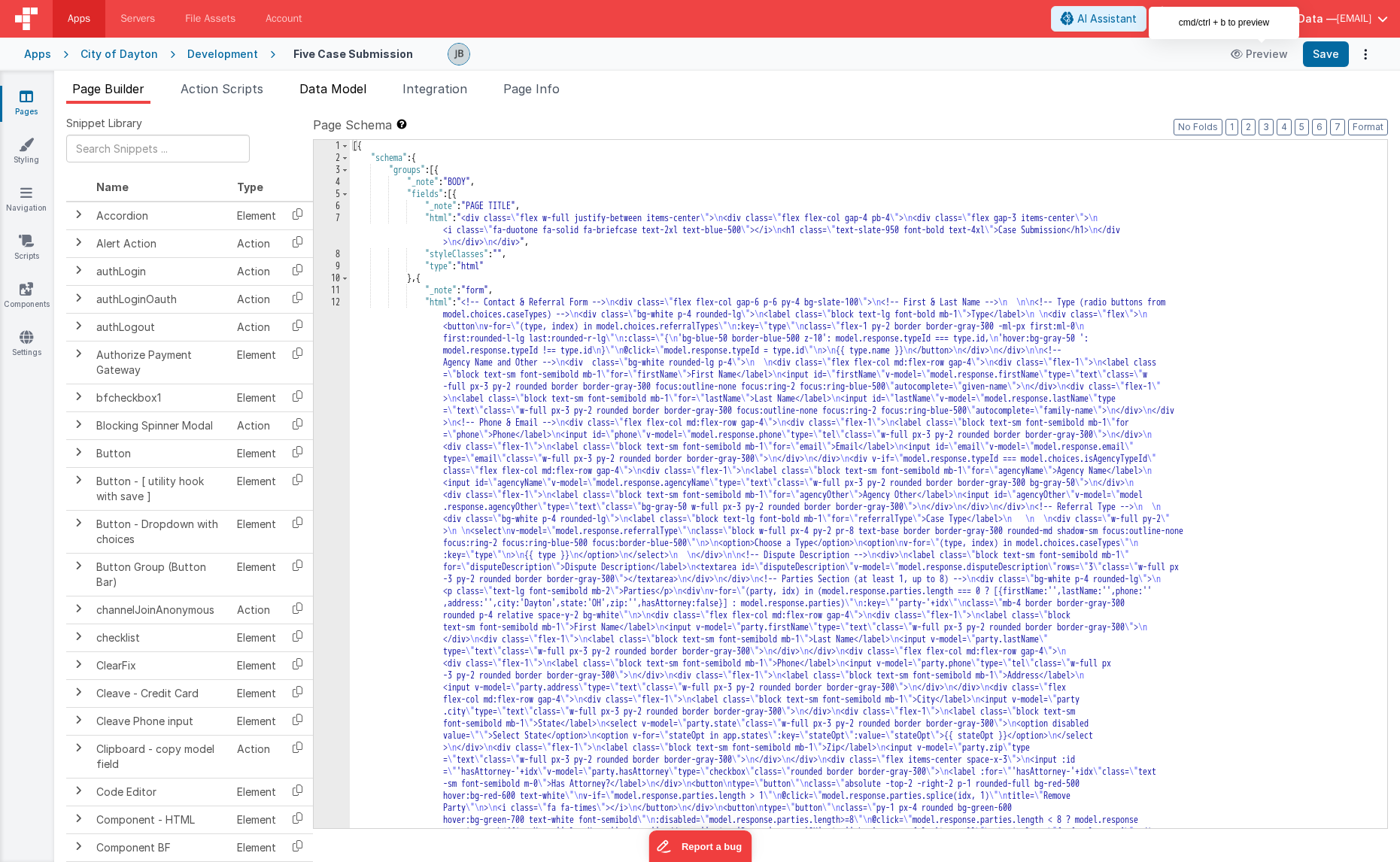 click on "Data Model" at bounding box center [333, 89] 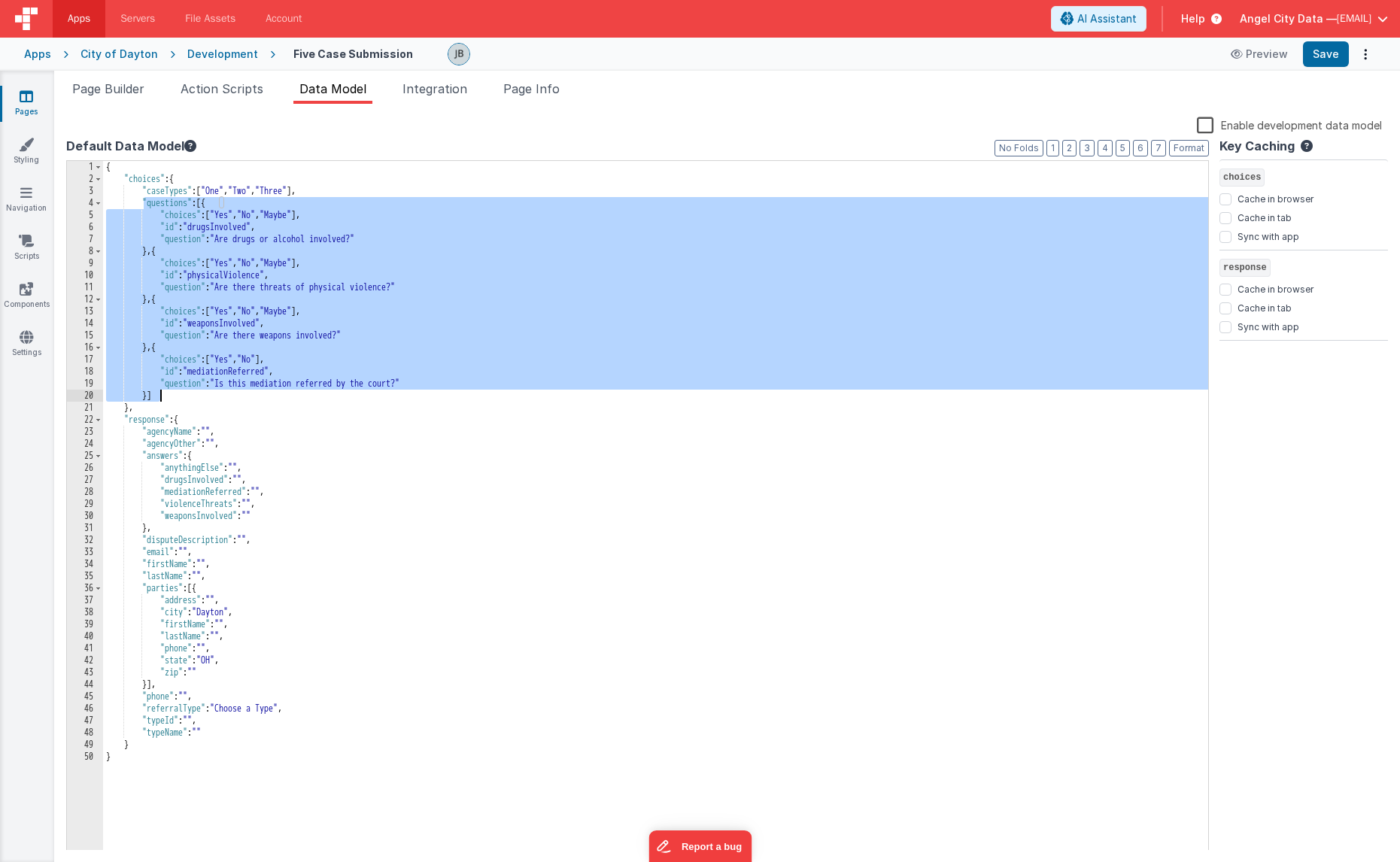 drag, startPoint x: 141, startPoint y: 200, endPoint x: 213, endPoint y: 396, distance: 208.80613 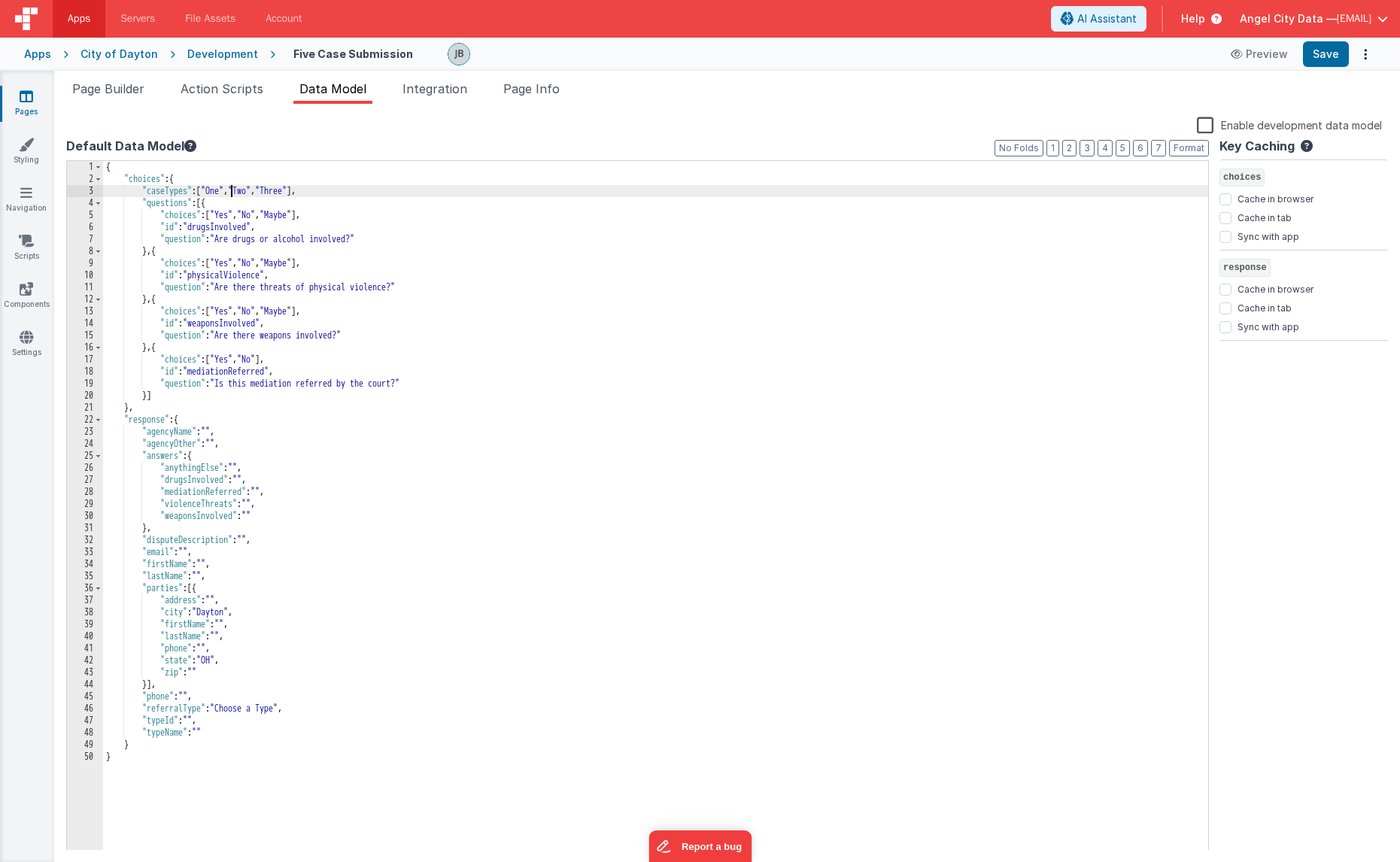 click on "{      "choices" :  {           "caseTypes" :  [ "One" ,  "Two" ,  "Three" ] ,           "questions" :  [{                "choices" :  [ "Yes" ,  "No" ,  "Maybe" ] ,                "id" :  "drugsInvolved" ,                "question" :  "Are drugs or alcohol involved?"           } ,  {                "choices" :  [ "Yes" ,  "No" ,  "Maybe" ] ,                "id" :  "physicalViolence" ,                "question" :  "Are there threats of physical violence?"           } ,  {                "choices" :  [ "Yes" ,  "No" ,  "Maybe" ] ,                "id" :  "weaponsInvolved" ,                "question" :  "Are there weapons involved?"           } ,  {                "choices" :  [ "Yes" ,  "No" ] ,                "id" :  "mediationReferred" ,                "question" :  "Is this mediation referred by the court?"           }]      } ,      "response" :  {           "agencyName" :  "" ,           "agencyOther" :  "" ,           "answers" :  {                "anythingElse" :  "" ,                "drugsInvolved" :  ," at bounding box center (655, 518) 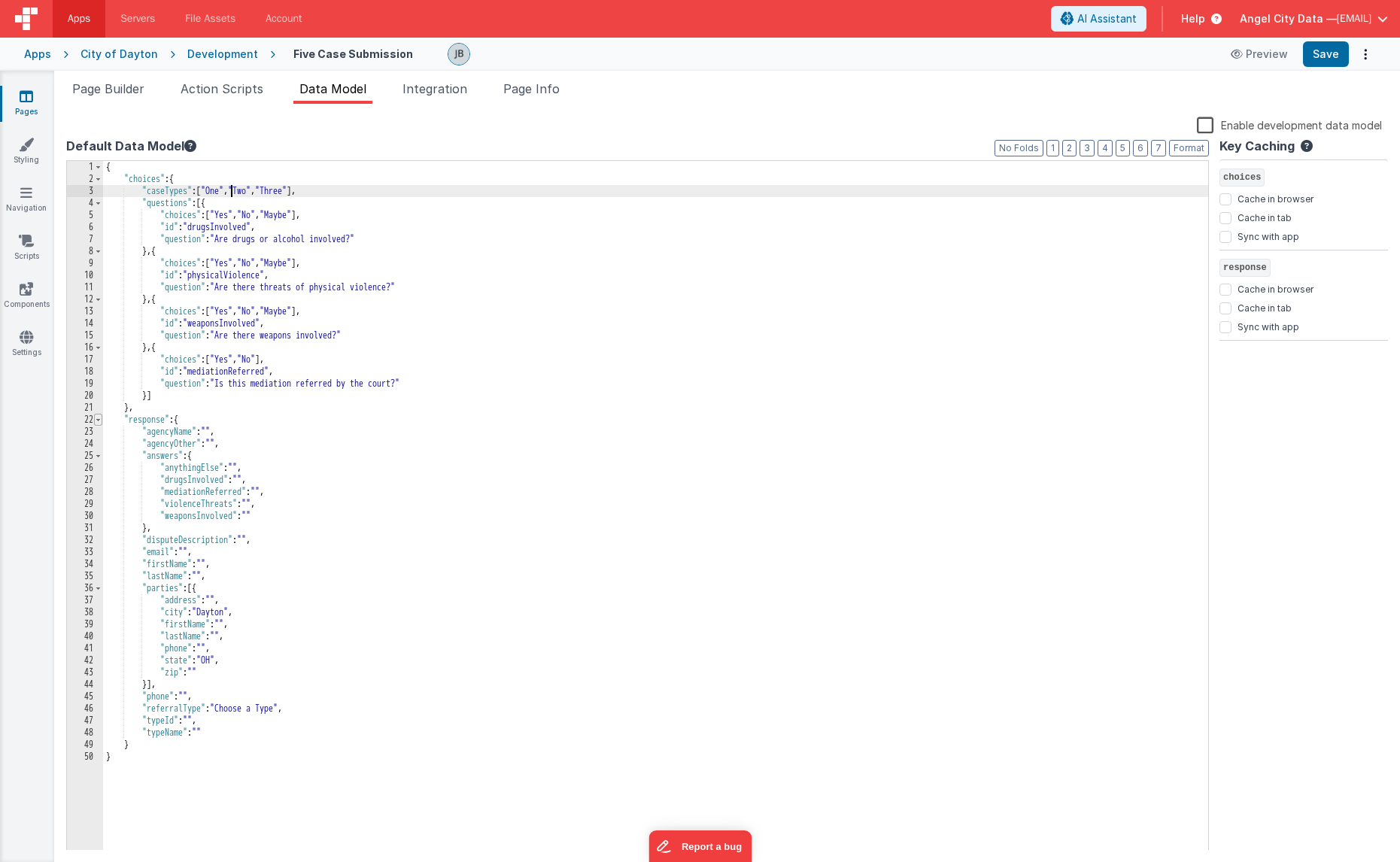 click at bounding box center [98, 420] 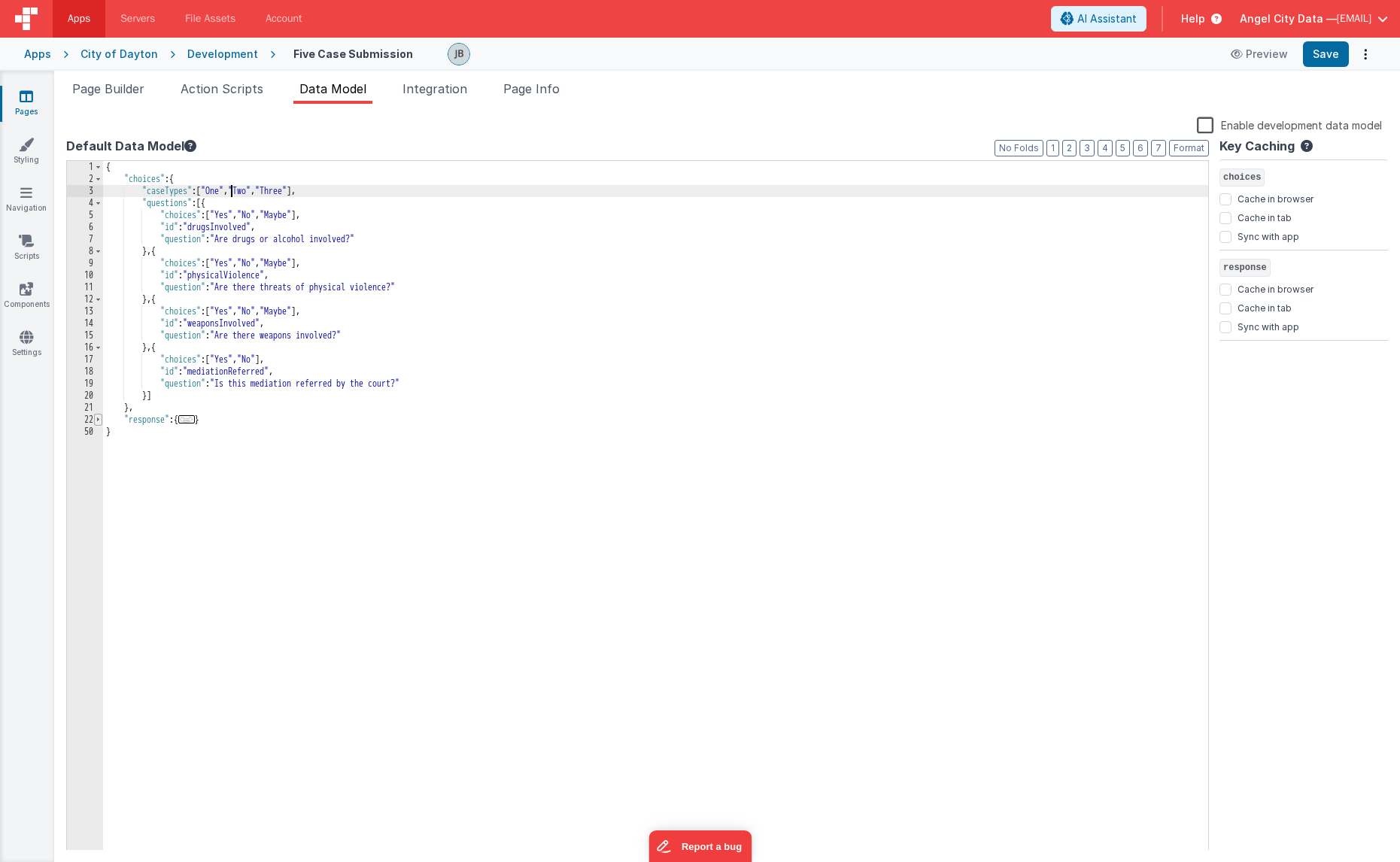 click at bounding box center [98, 420] 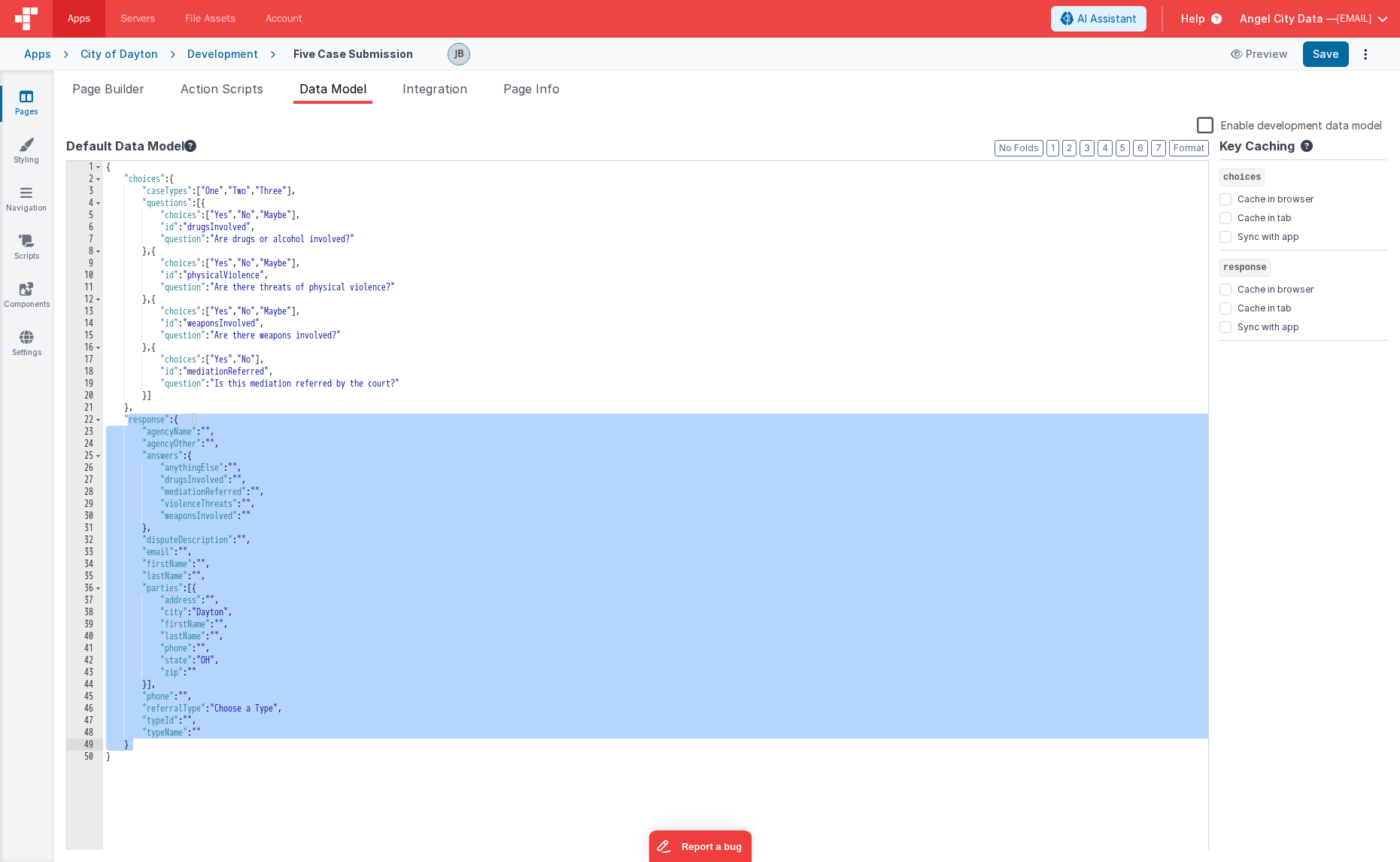 drag, startPoint x: 126, startPoint y: 421, endPoint x: 290, endPoint y: 748, distance: 365.82099 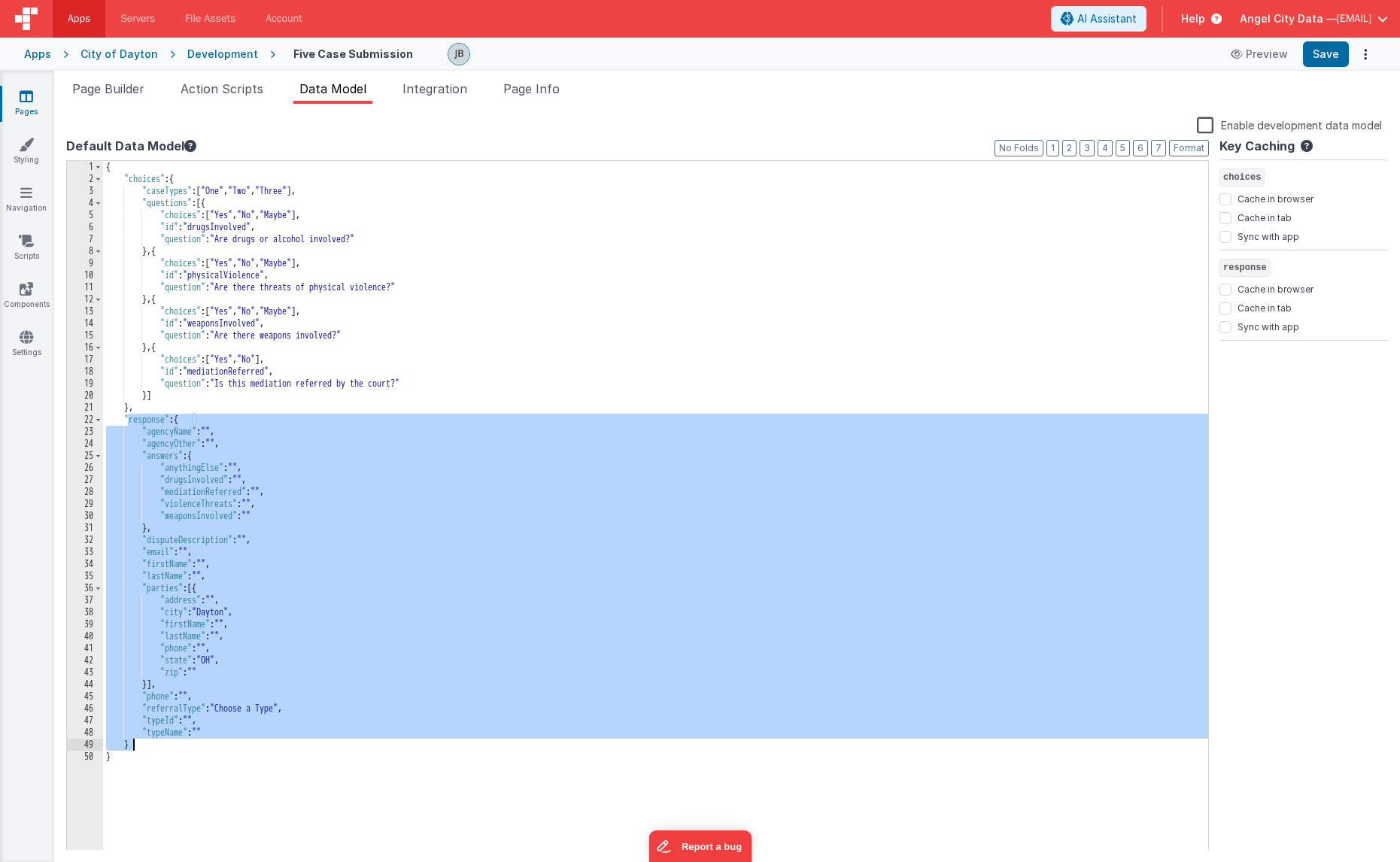 click on "{      "choices" :  {           "caseTypes" :  [ "One" ,  "Two" ,  "Three" ] ,           "questions" :  [{                "choices" :  [ "Yes" ,  "No" ,  "Maybe" ] ,                "id" :  "drugsInvolved" ,                "question" :  "Are drugs or alcohol involved?"           } ,  {                "choices" :  [ "Yes" ,  "No" ,  "Maybe" ] ,                "id" :  "physicalViolence" ,                "question" :  "Are there threats of physical violence?"           } ,  {                "choices" :  [ "Yes" ,  "No" ,  "Maybe" ] ,                "id" :  "weaponsInvolved" ,                "question" :  "Are there weapons involved?"           } ,  {                "choices" :  [ "Yes" ,  "No" ] ,                "id" :  "mediationReferred" ,                "question" :  "Is this mediation referred by the court?"           }]      } ,      "response" :  {           "agencyName" :  "" ,           "agencyOther" :  "" ,           "answers" :  {                "anythingElse" :  "" ,                "drugsInvolved" :  ," at bounding box center [655, 518] 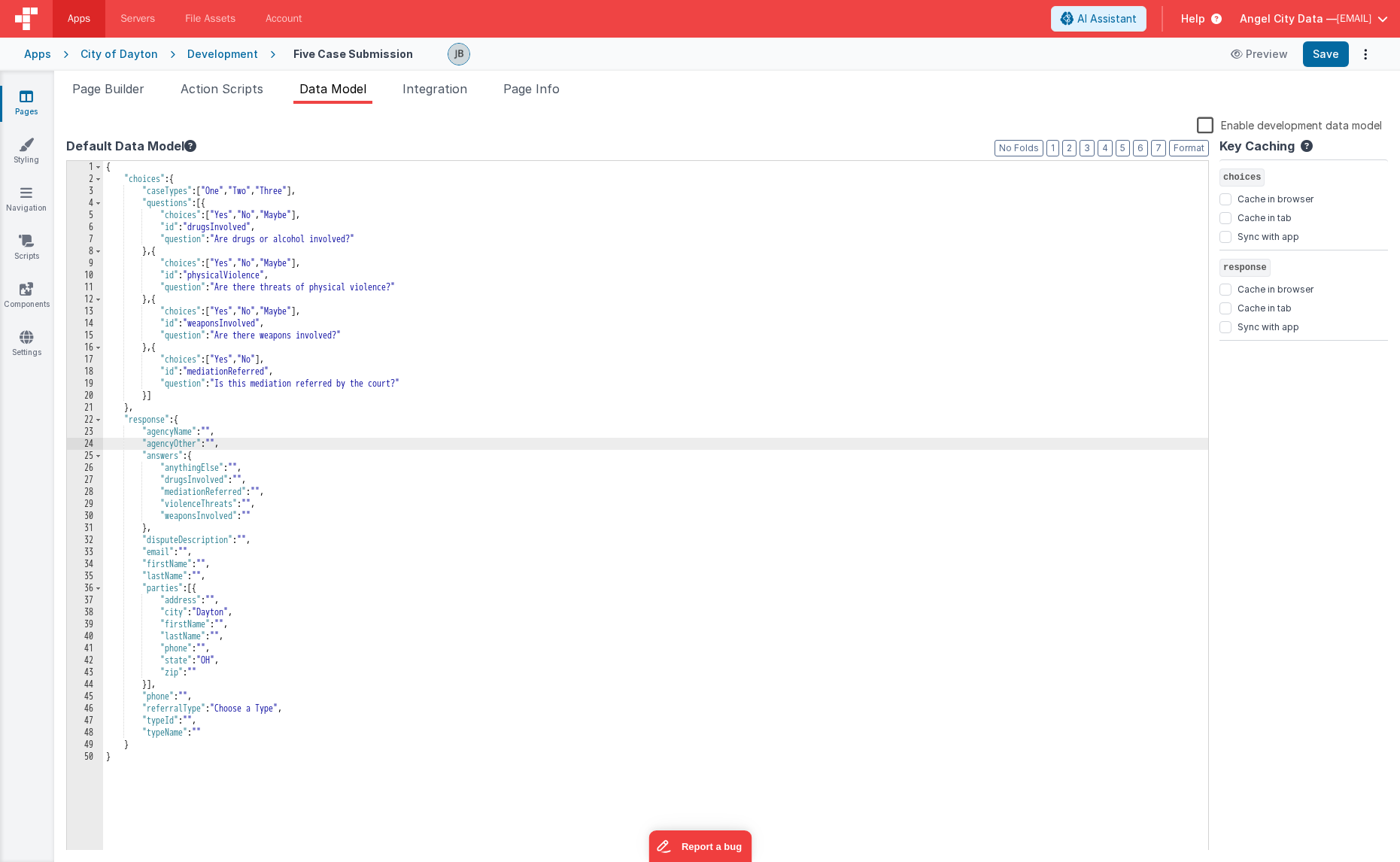 click on "{      "choices" :  {           "caseTypes" :  [ "One" ,  "Two" ,  "Three" ] ,           "questions" :  [{                "choices" :  [ "Yes" ,  "No" ,  "Maybe" ] ,                "id" :  "drugsInvolved" ,                "question" :  "Are drugs or alcohol involved?"           } ,  {                "choices" :  [ "Yes" ,  "No" ,  "Maybe" ] ,                "id" :  "physicalViolence" ,                "question" :  "Are there threats of physical violence?"           } ,  {                "choices" :  [ "Yes" ,  "No" ,  "Maybe" ] ,                "id" :  "weaponsInvolved" ,                "question" :  "Are there weapons involved?"           } ,  {                "choices" :  [ "Yes" ,  "No" ] ,                "id" :  "mediationReferred" ,                "question" :  "Is this mediation referred by the court?"           }]      } ,      "response" :  {           "agencyName" :  "" ,           "agencyOther" :  "" ,           "answers" :  {                "anythingElse" :  "" ,                "drugsInvolved" :  ," at bounding box center (655, 518) 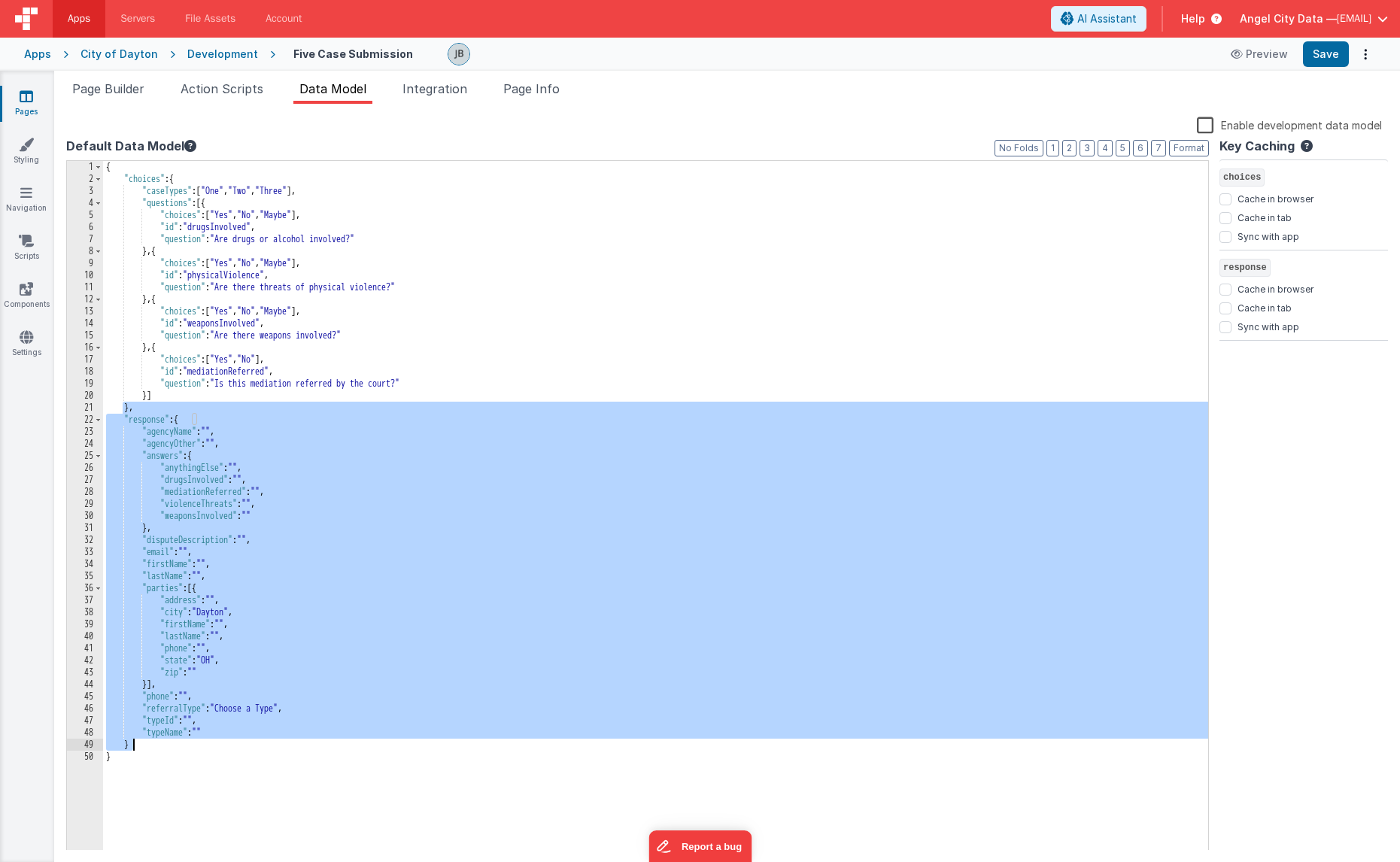 drag, startPoint x: 123, startPoint y: 413, endPoint x: 330, endPoint y: 742, distance: 388.703 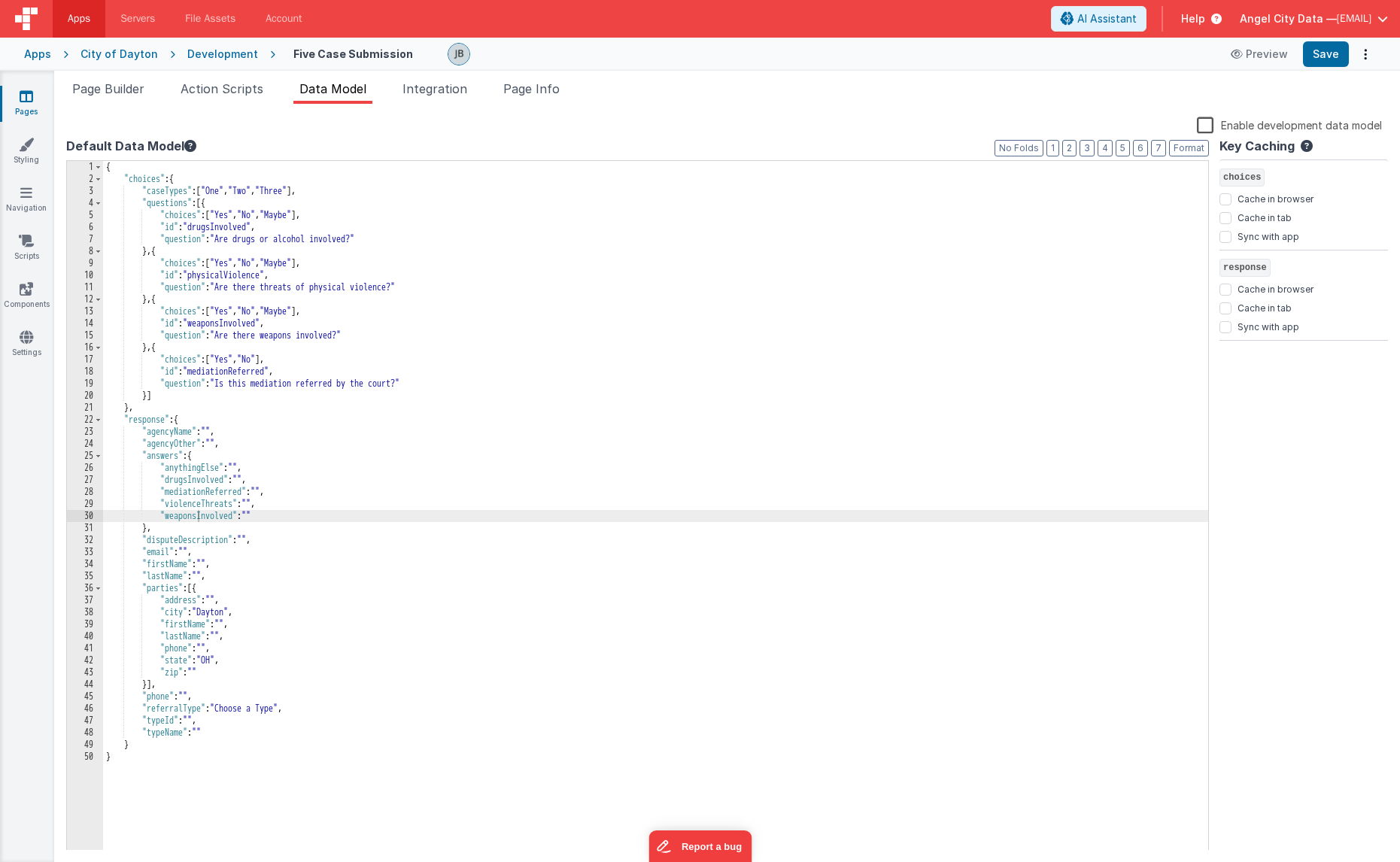 click on "Development" at bounding box center [223, 54] 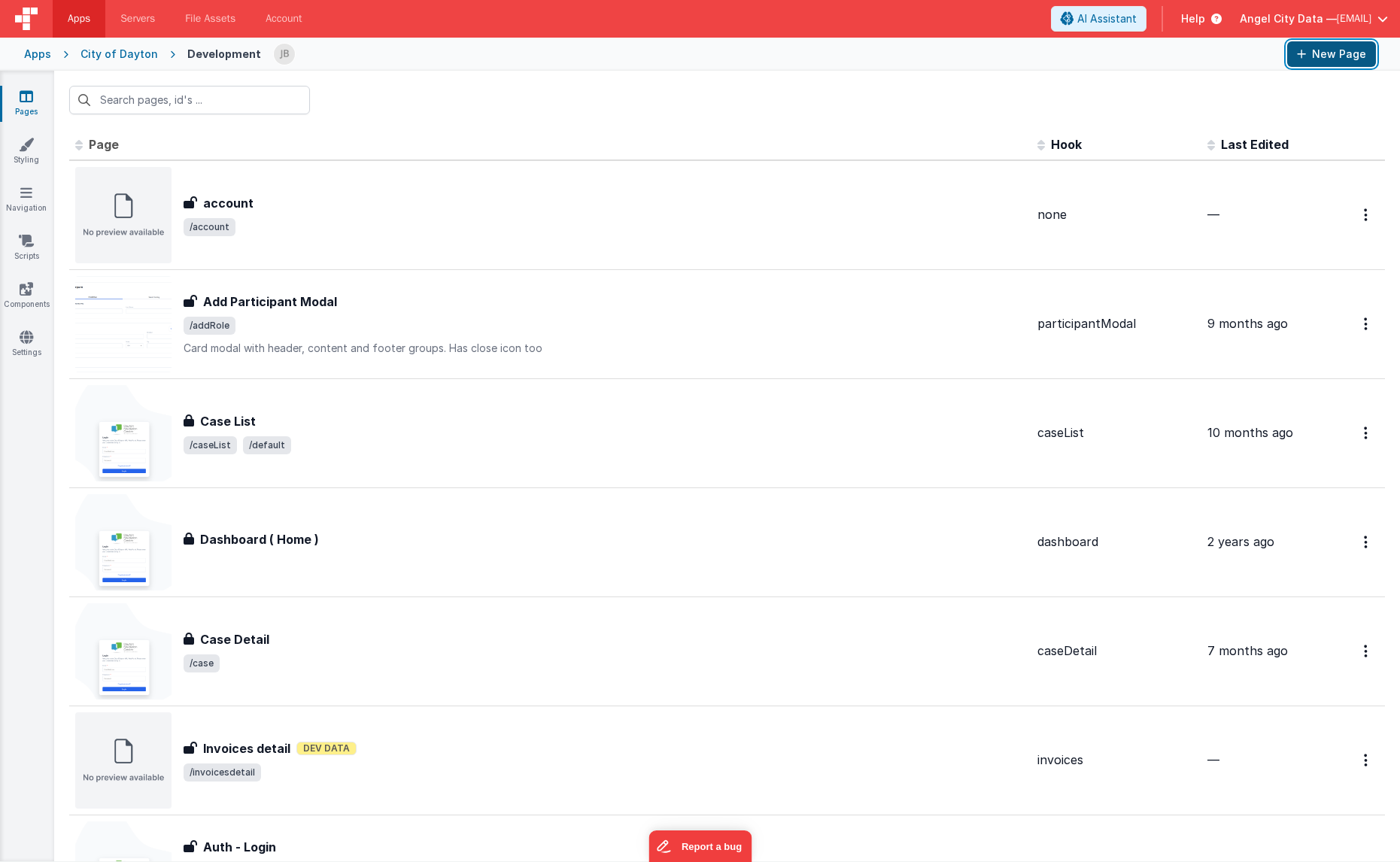 click on "New Page" at bounding box center (1332, 54) 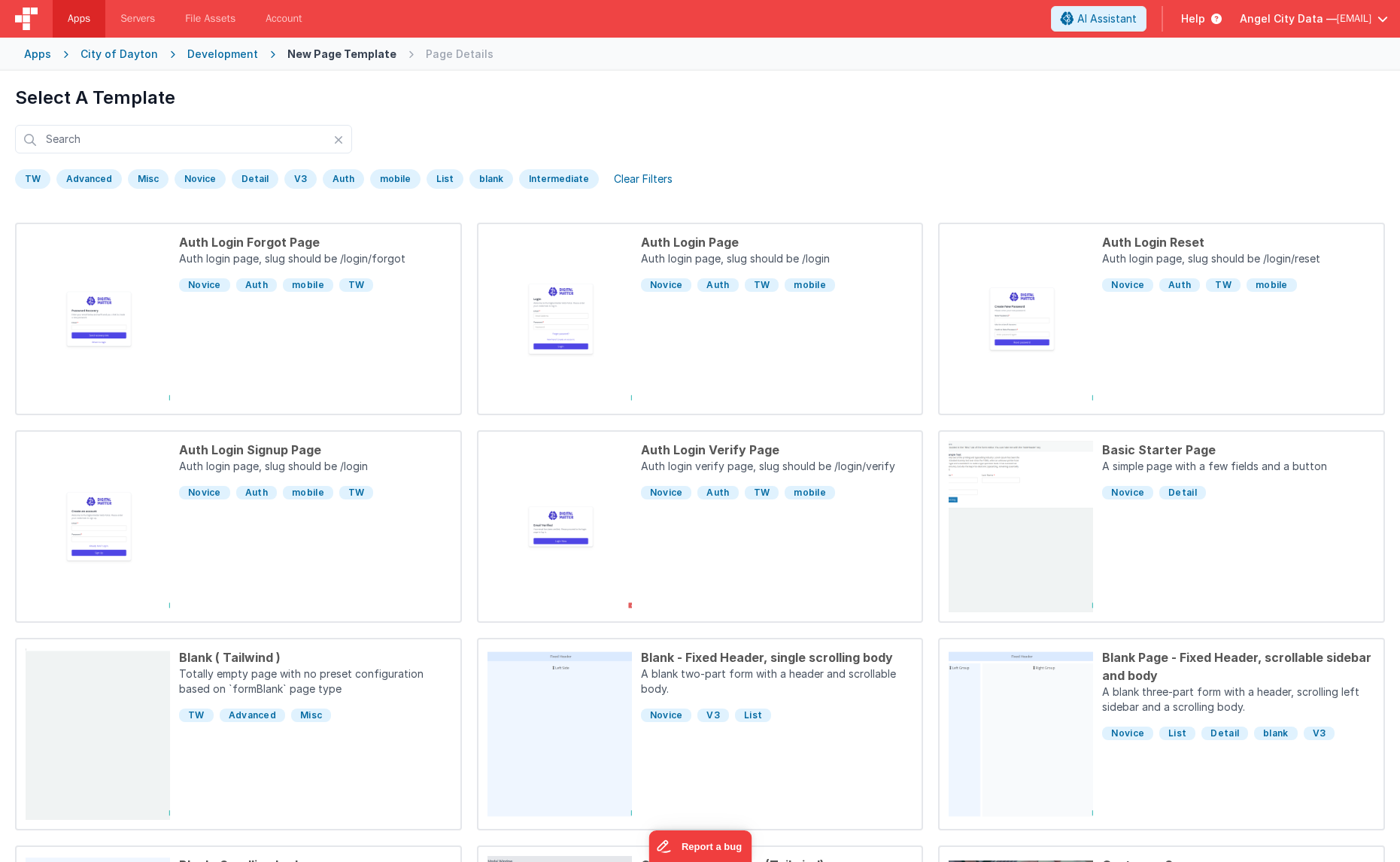 click on "V3" at bounding box center [300, 179] 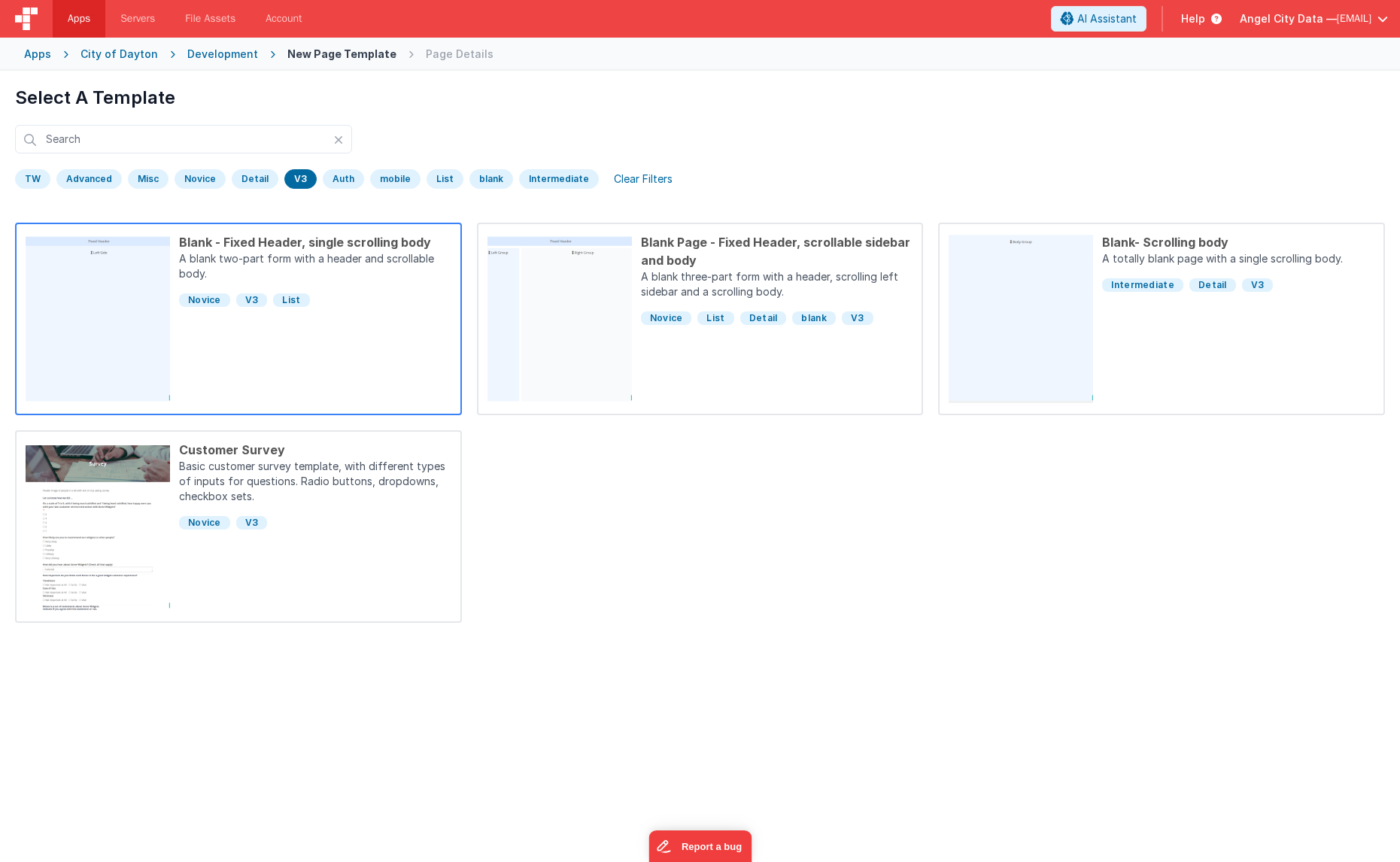 click on "Blank - Fixed Header, single scrolling body   A blank two-part form with a header and scrollable body.
Novice
V3
List" at bounding box center (311, 319) 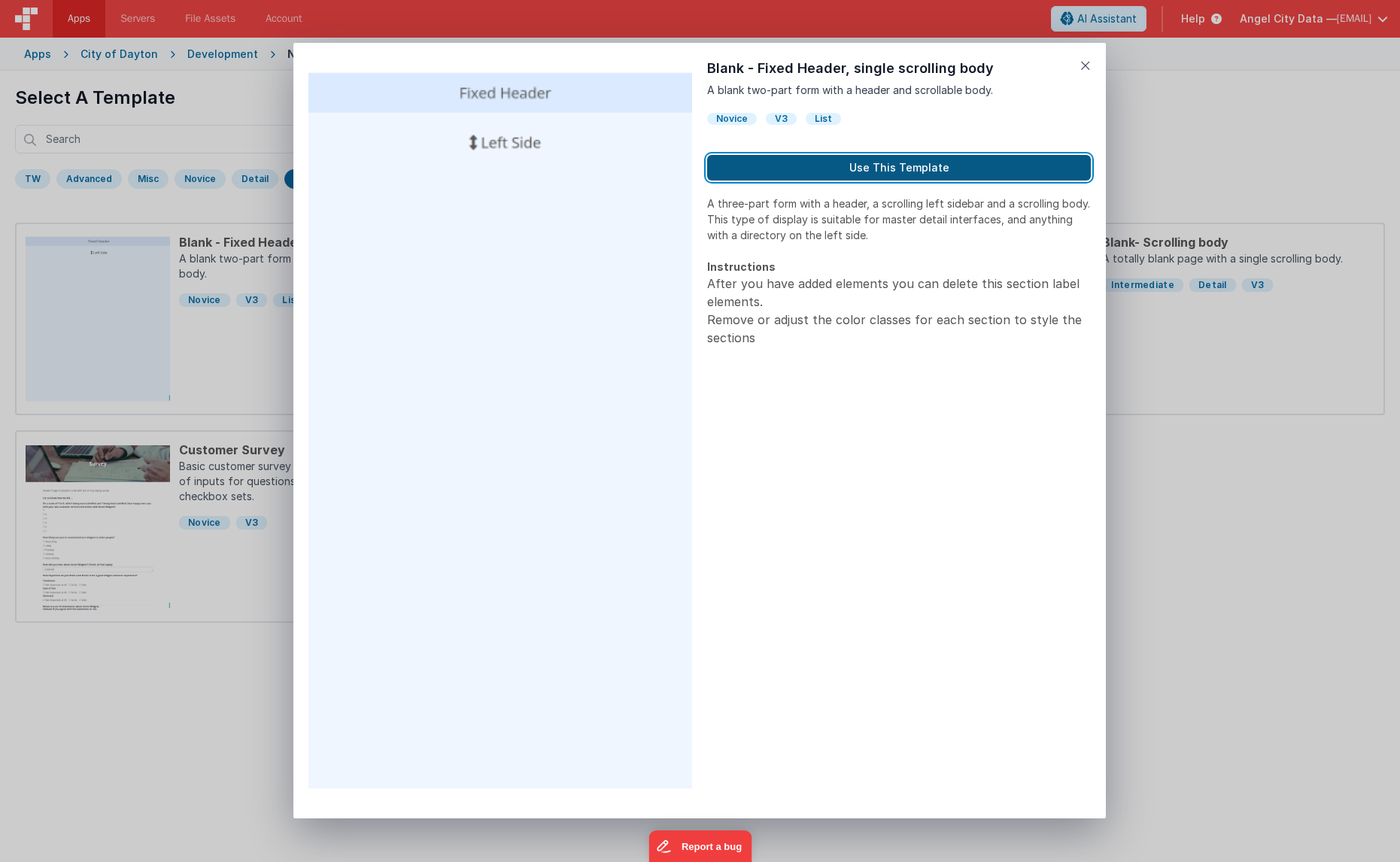 click on "Use This Template" at bounding box center (899, 168) 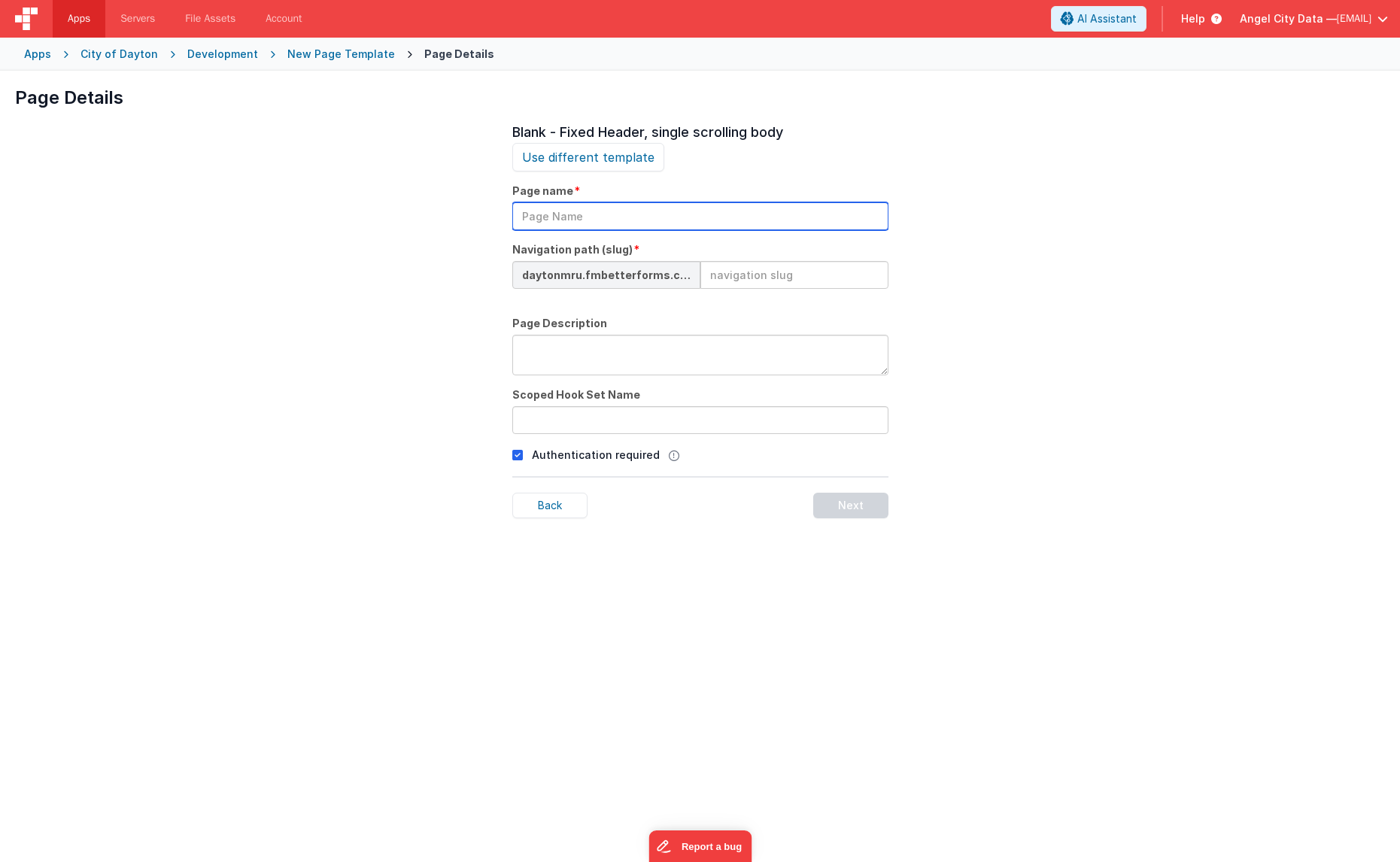 click at bounding box center [700, 216] 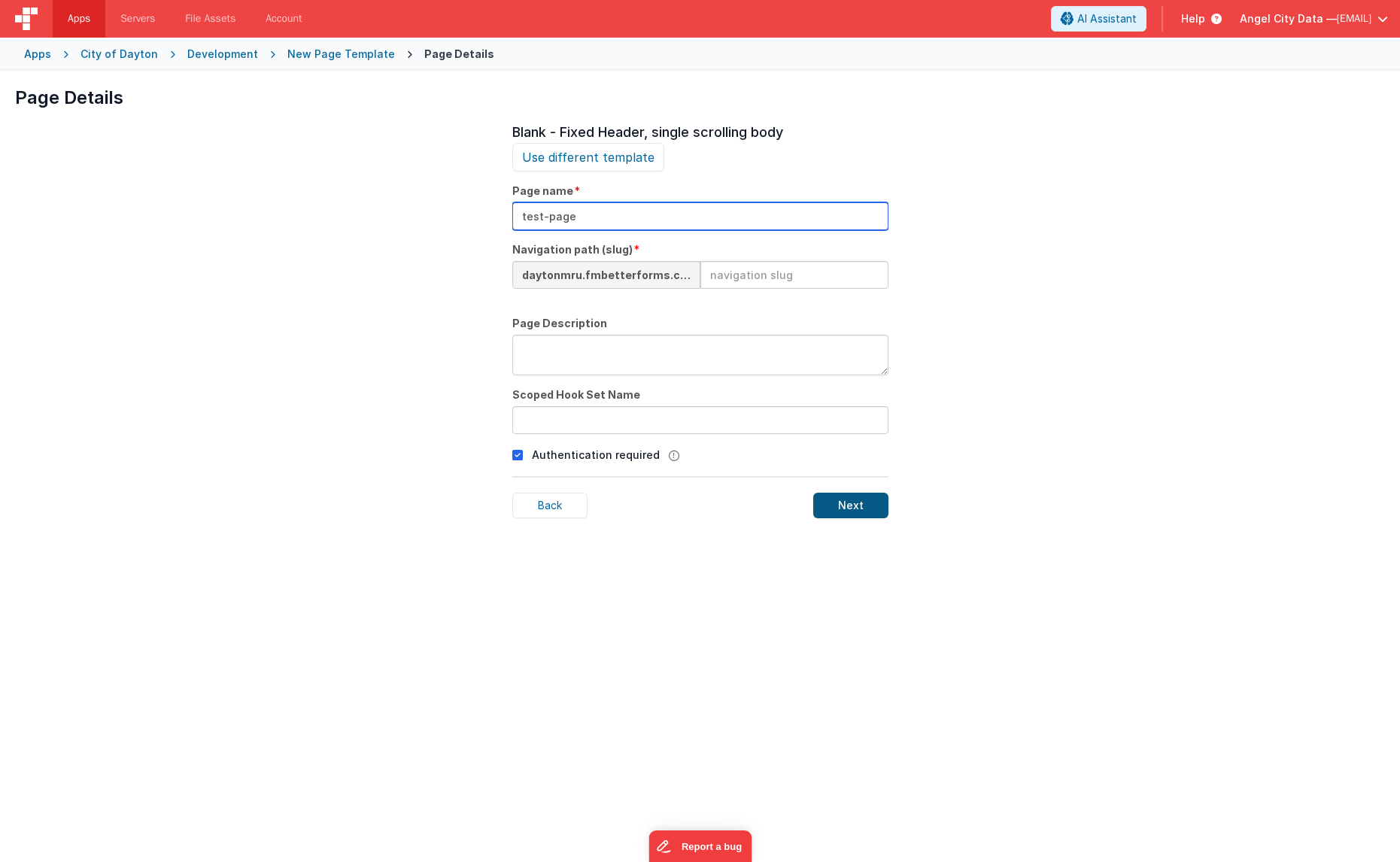 type on "test-page" 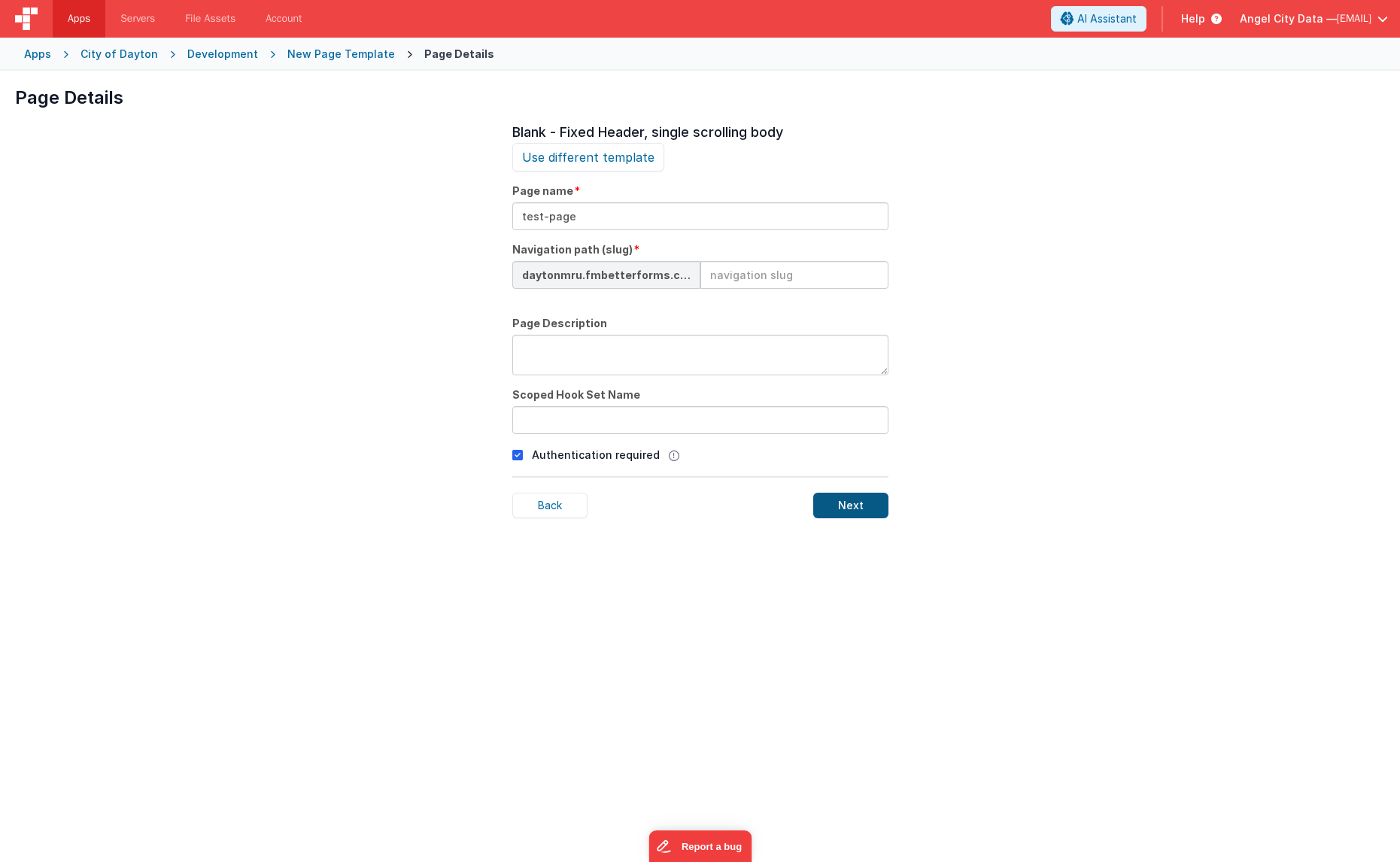 click on "Next" at bounding box center [851, 505] 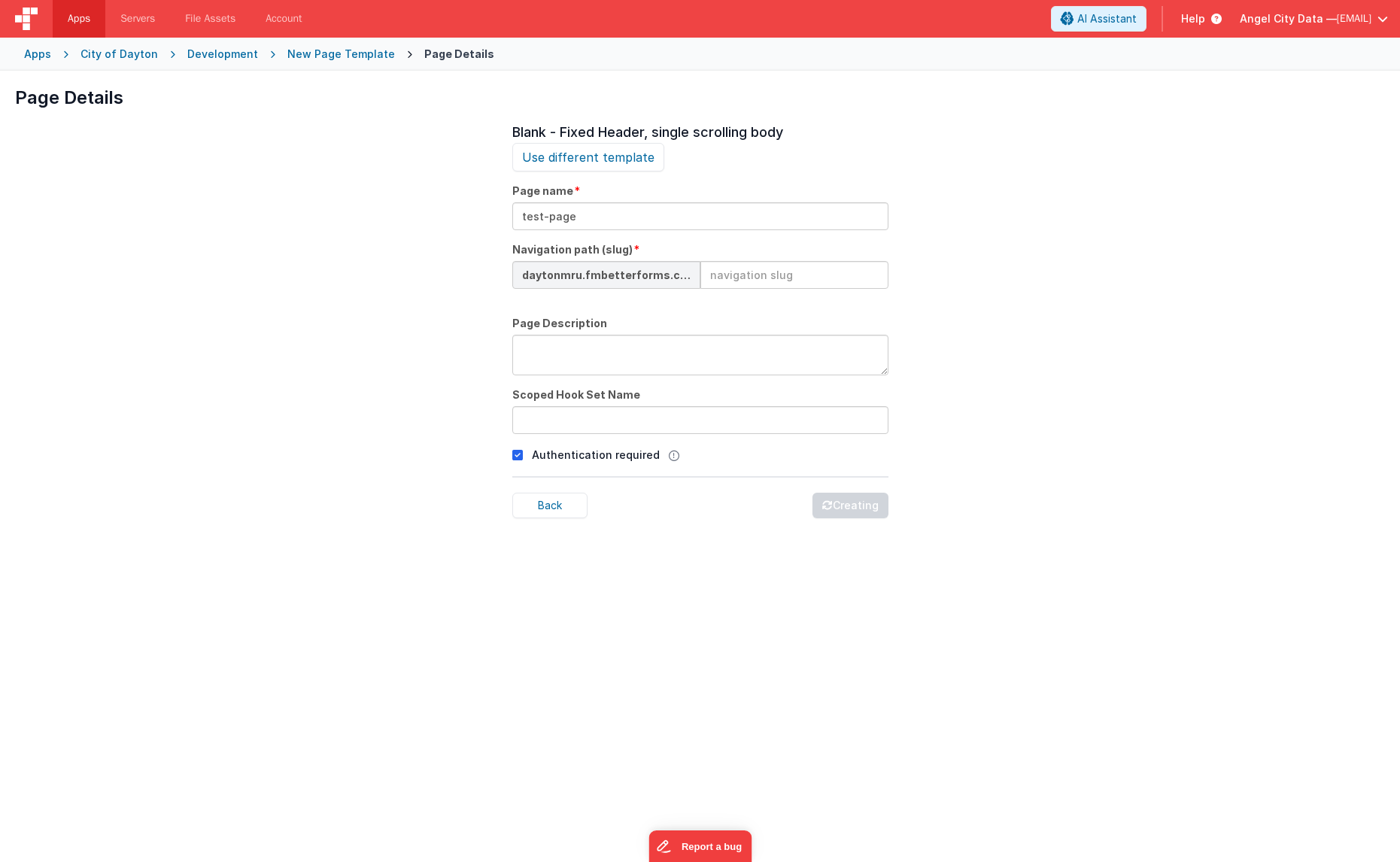 click at bounding box center (794, 275) 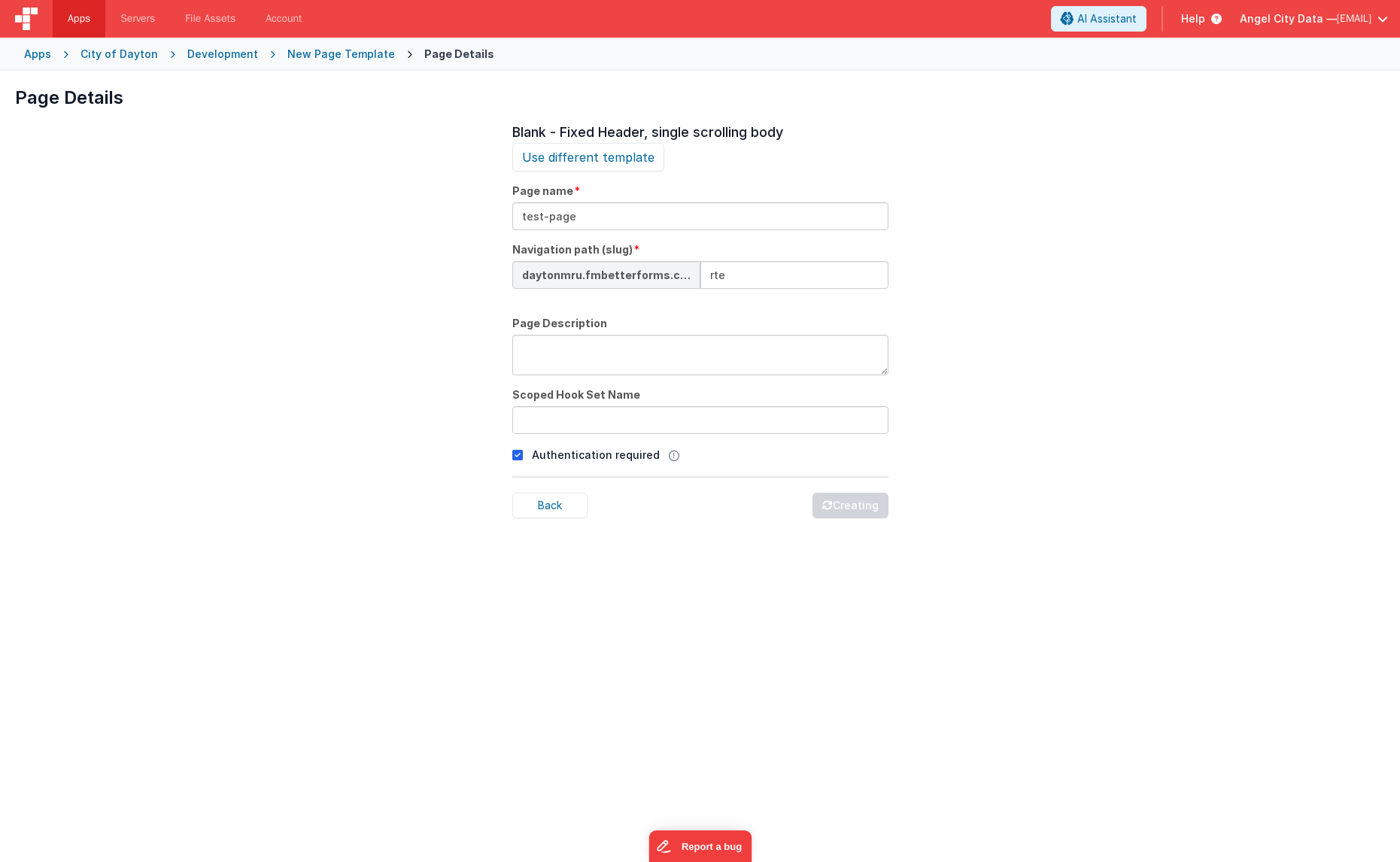 type on "rtes" 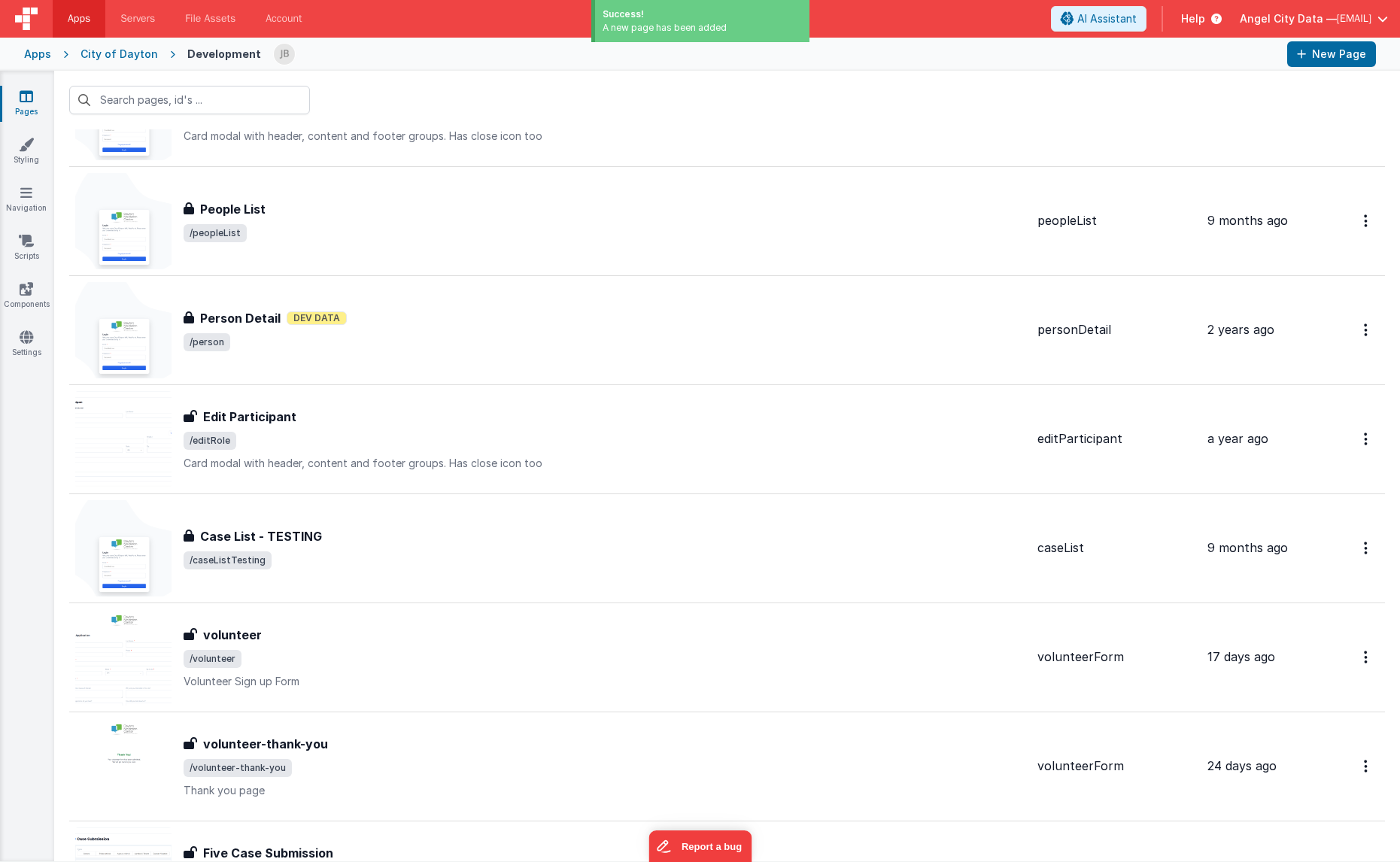scroll, scrollTop: 1771, scrollLeft: 0, axis: vertical 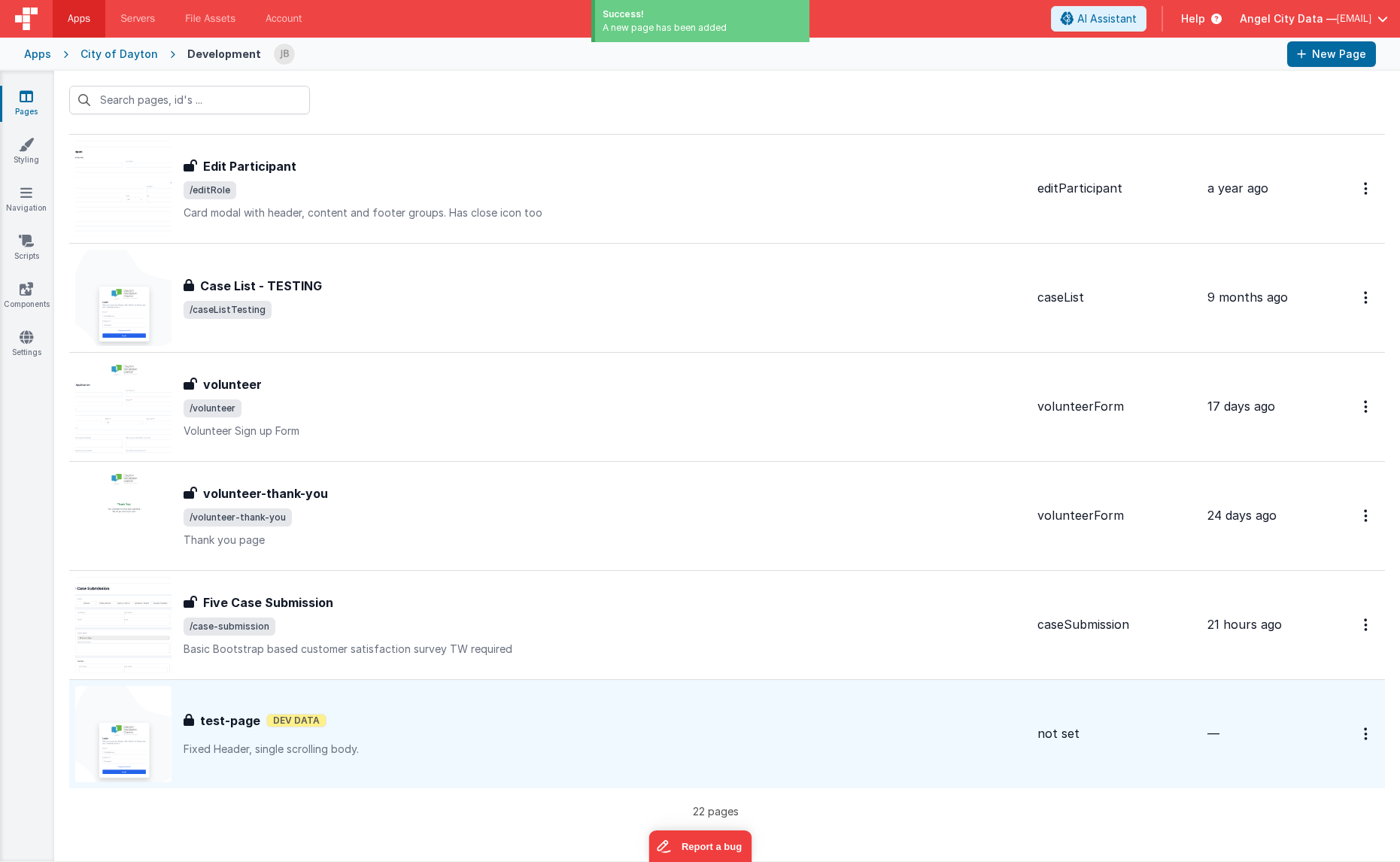 click on "test-page" at bounding box center (230, 721) 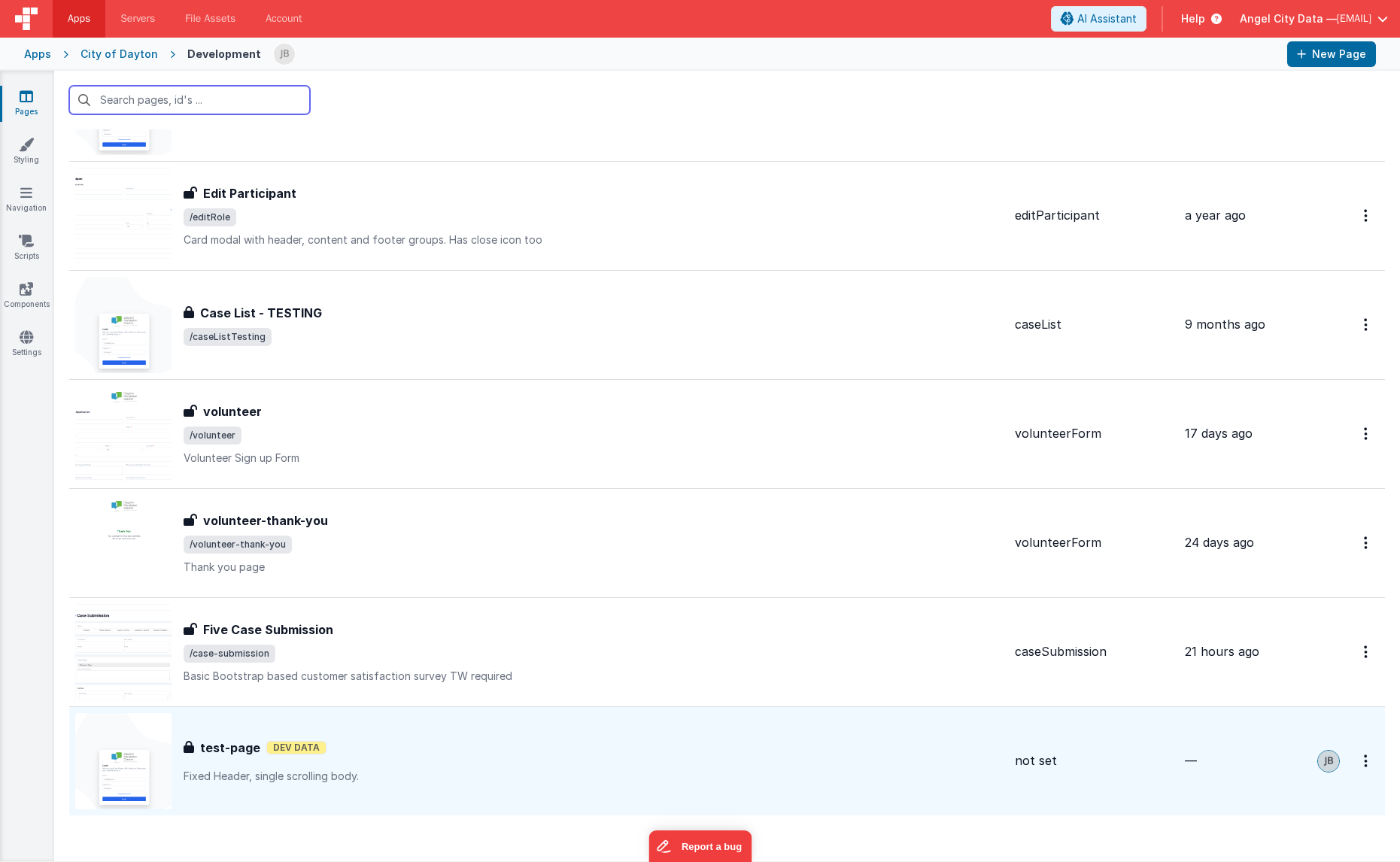 scroll, scrollTop: 1771, scrollLeft: 0, axis: vertical 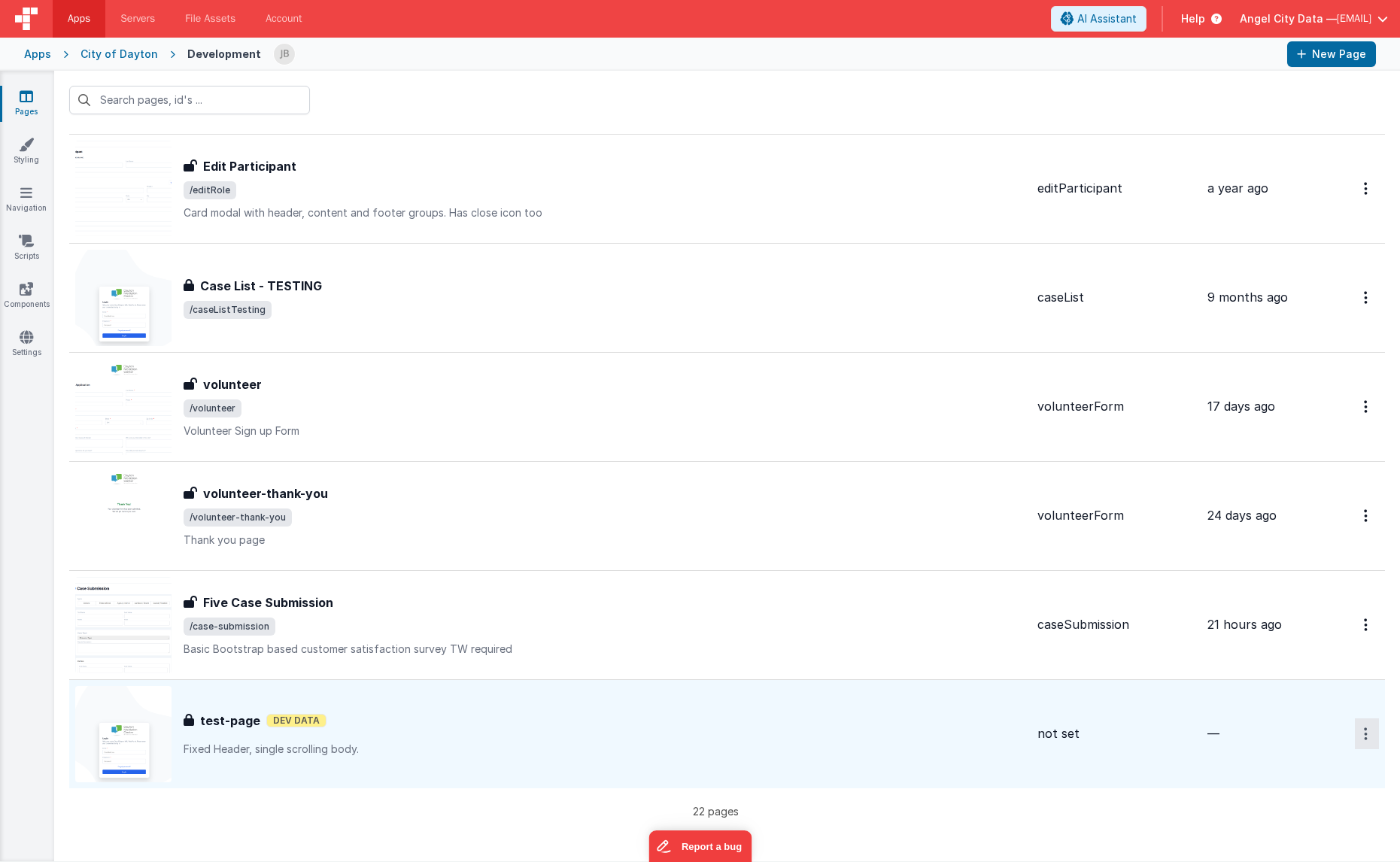 click at bounding box center (1365, -1557) 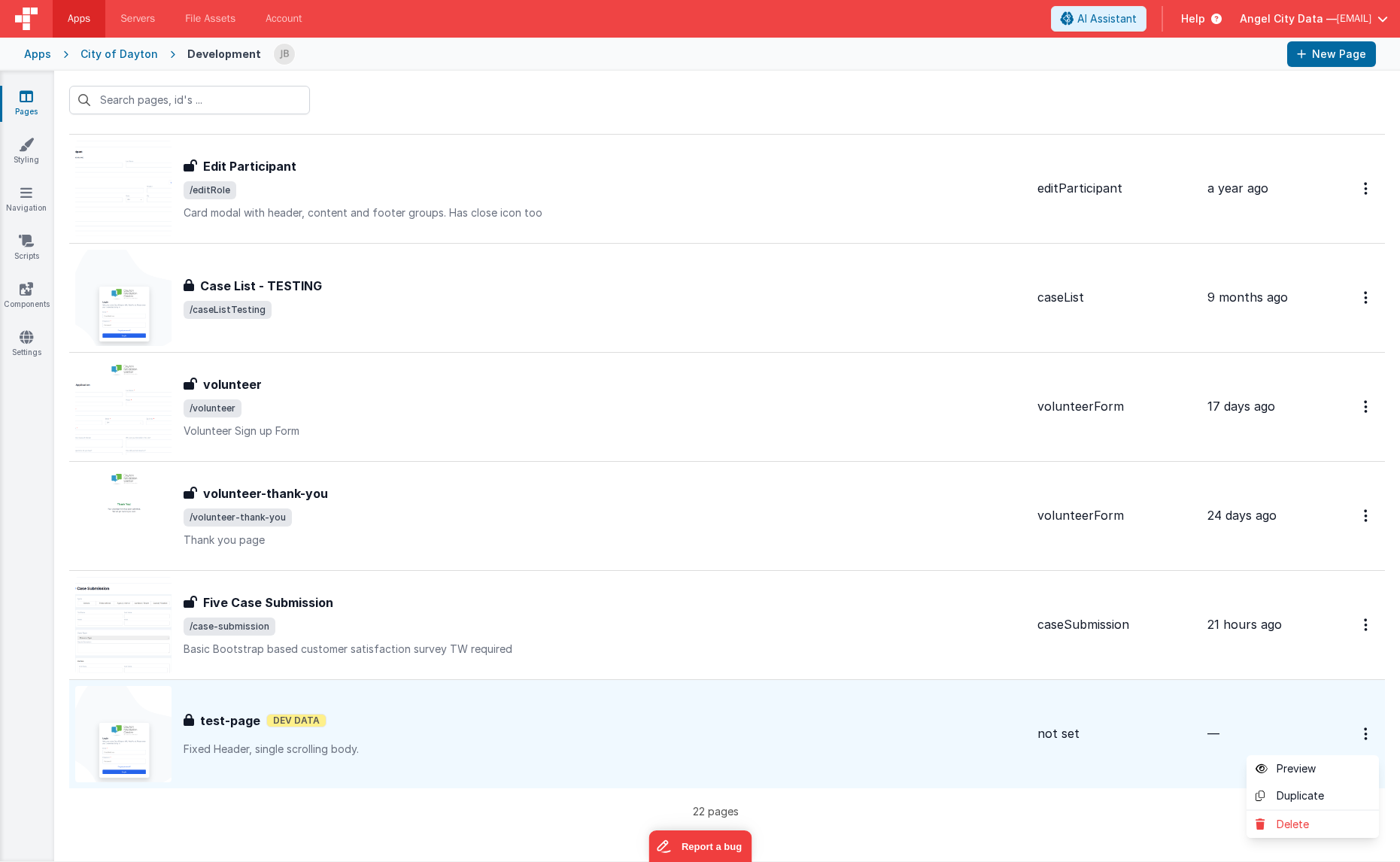 click at bounding box center [700, 431] 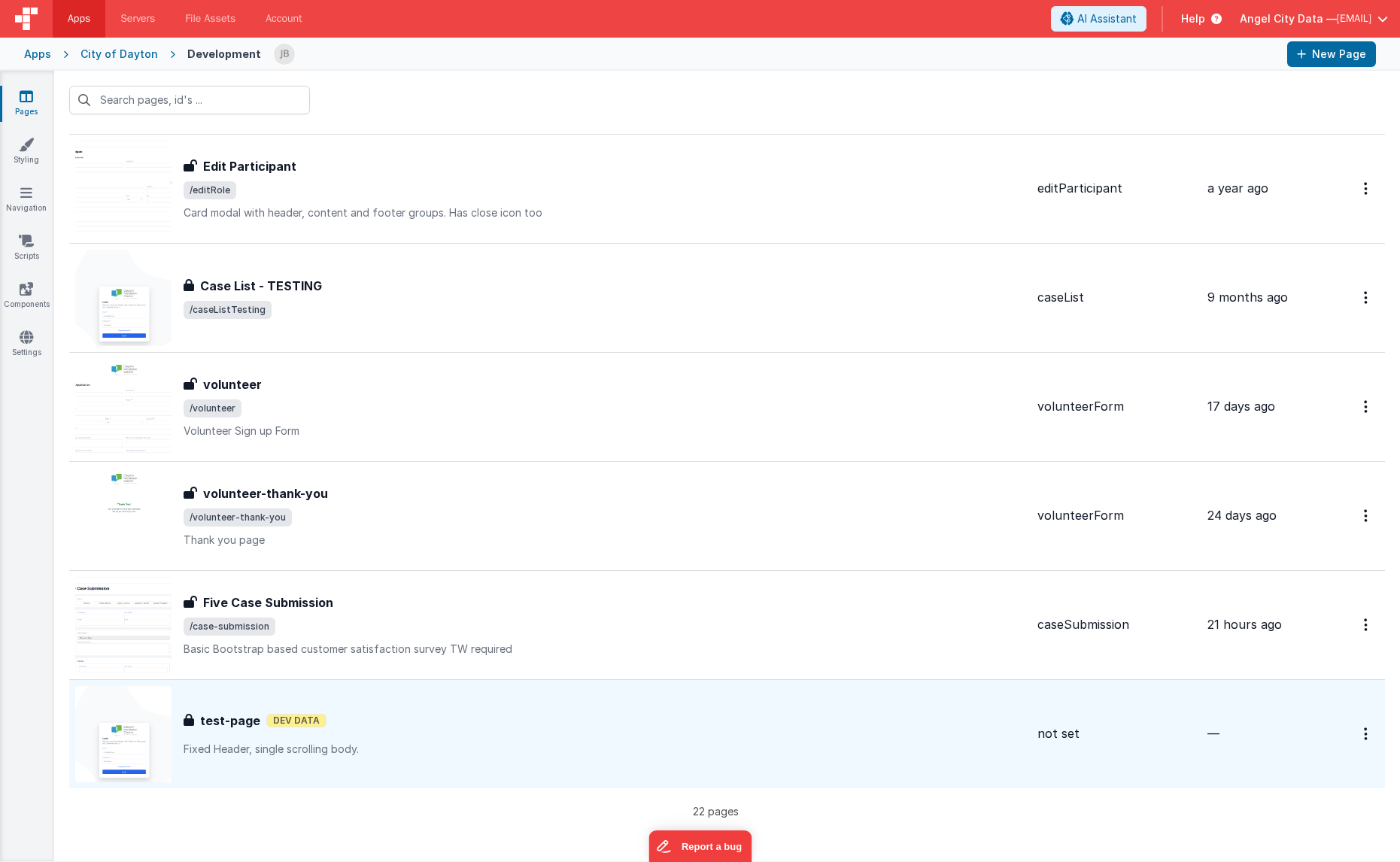 click on "[EMAIL]" at bounding box center (1354, 19) 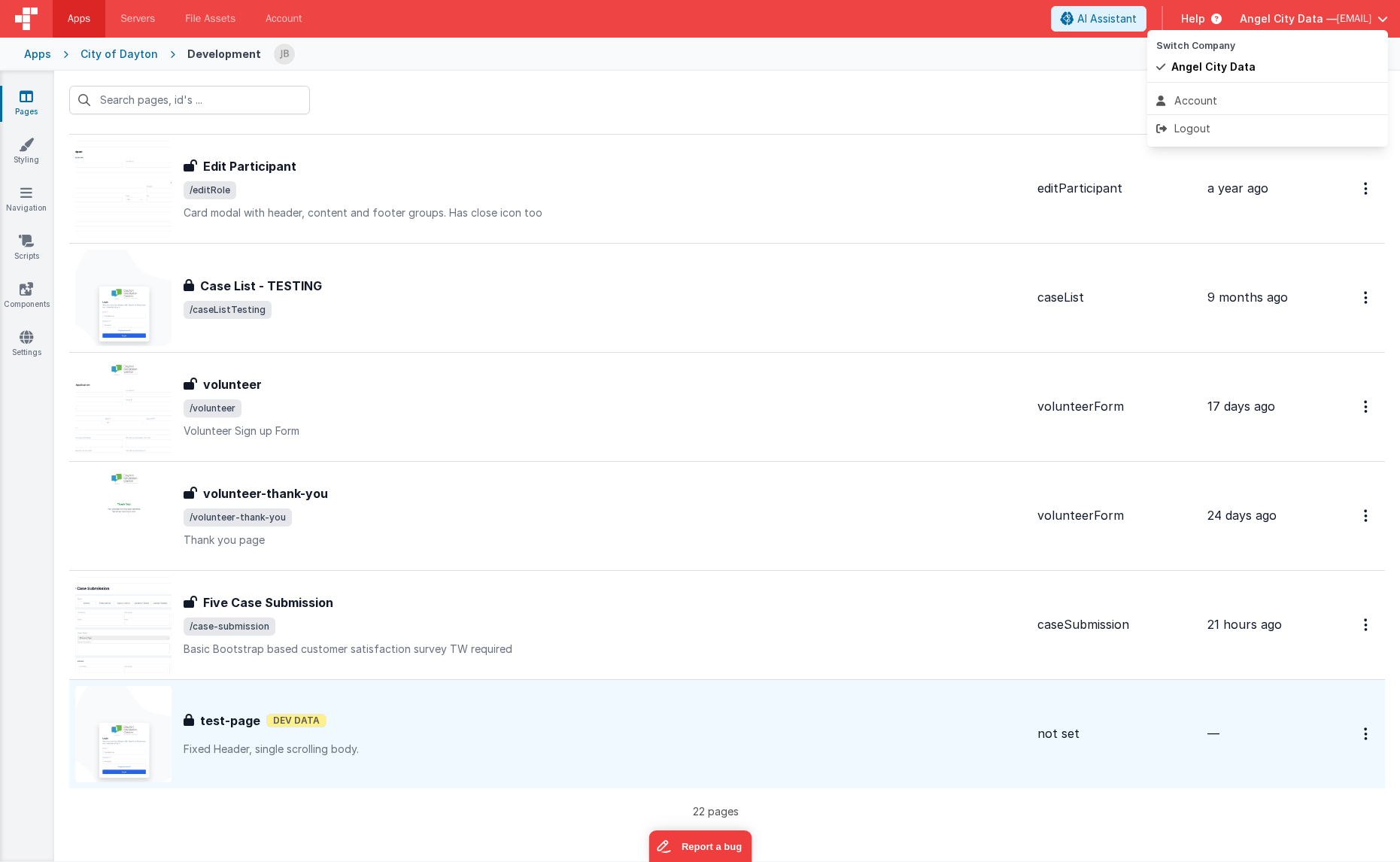 click at bounding box center (700, 431) 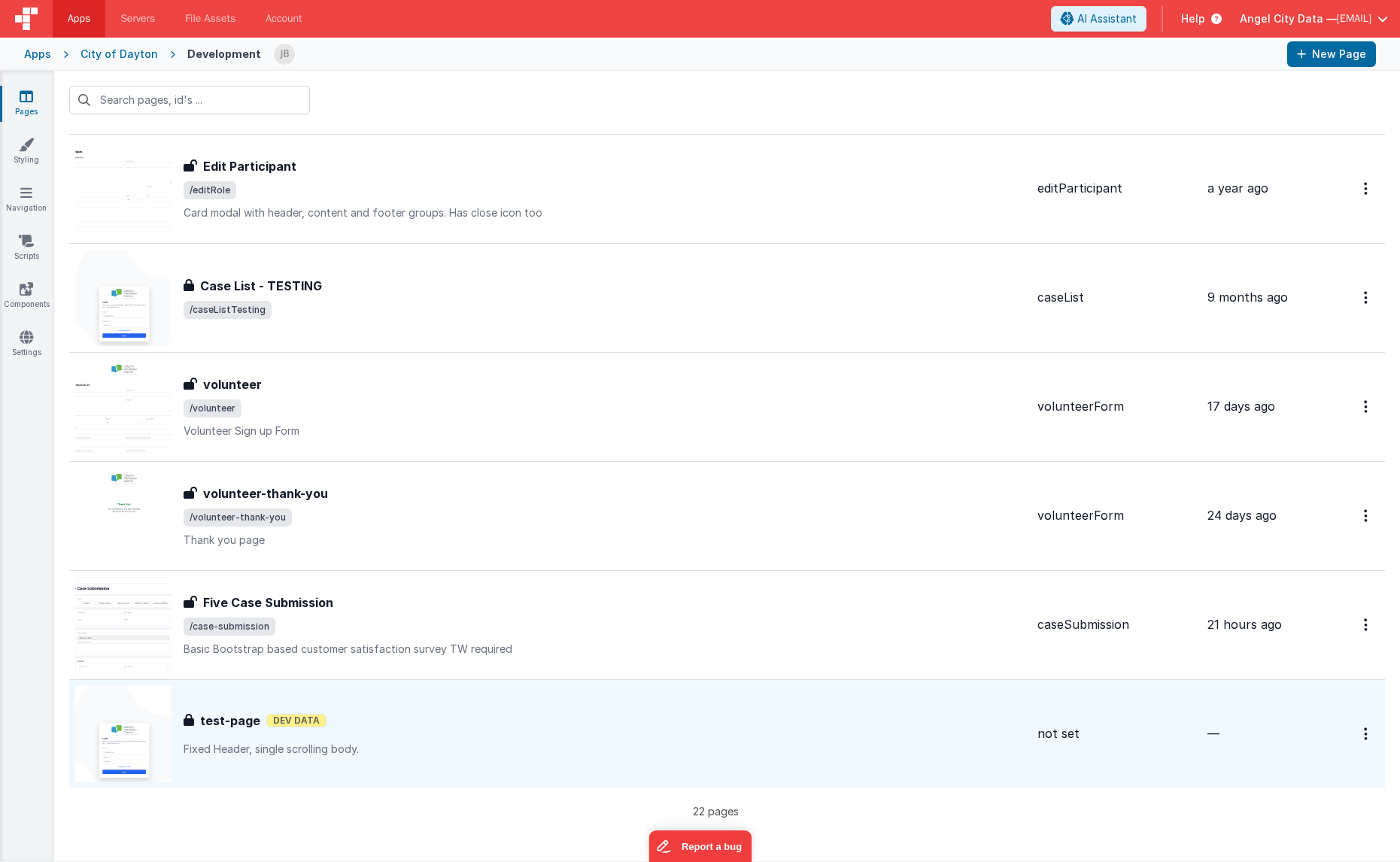 click on "Apps" at bounding box center [38, 54] 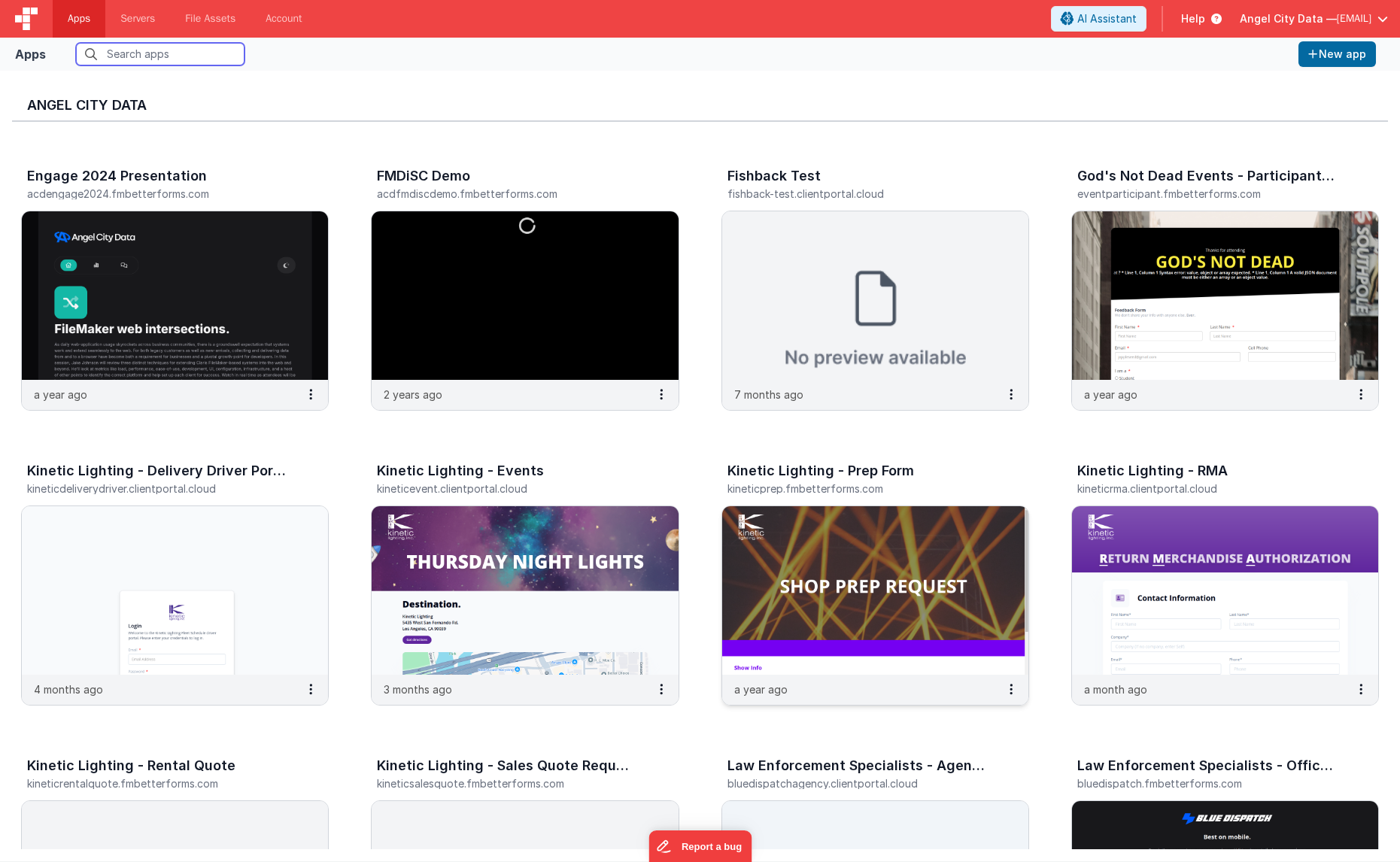 scroll, scrollTop: 578, scrollLeft: 0, axis: vertical 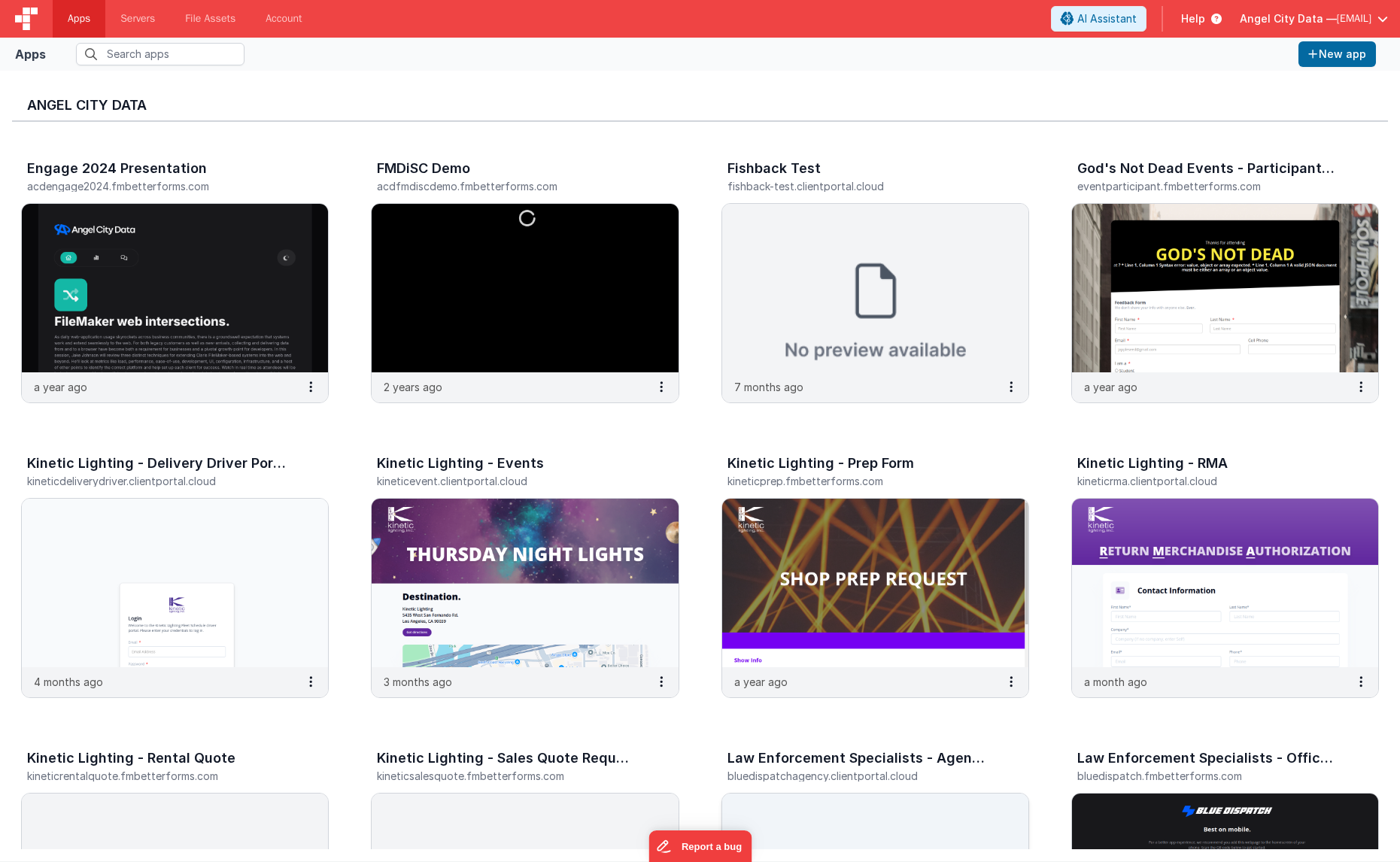 click at bounding box center [875, 878] 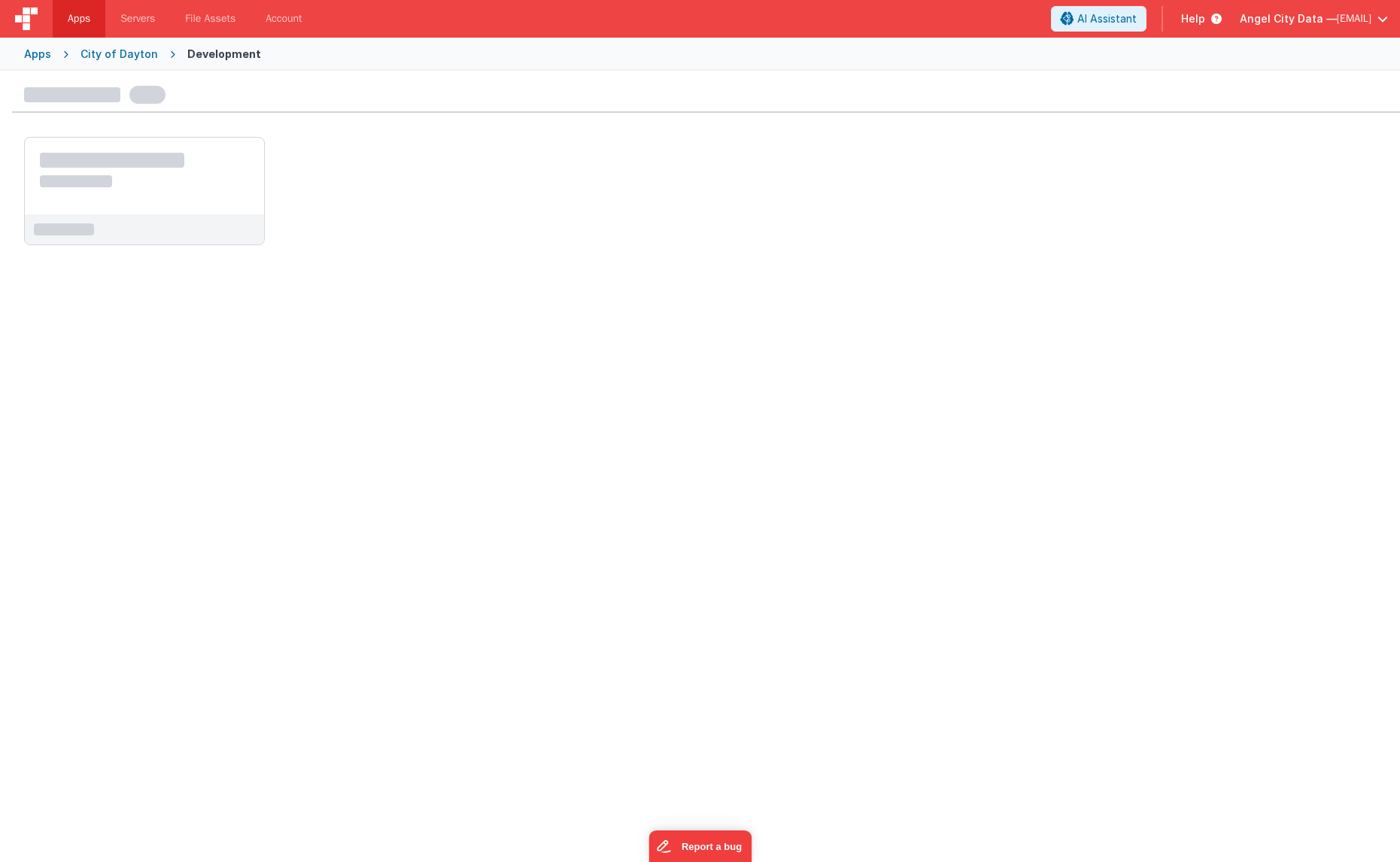 click at bounding box center [144, 176] 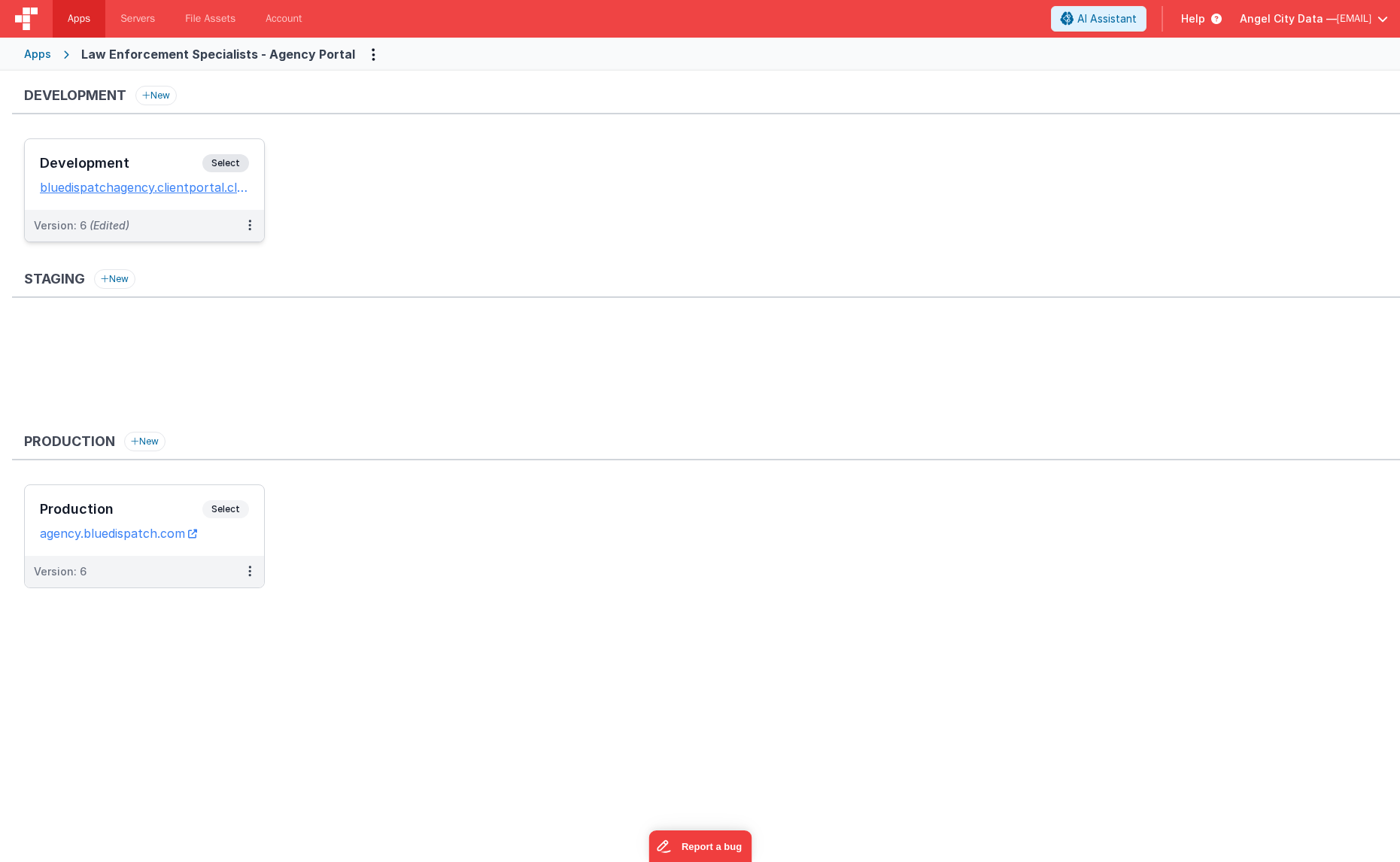 click on "Development" at bounding box center (121, 163) 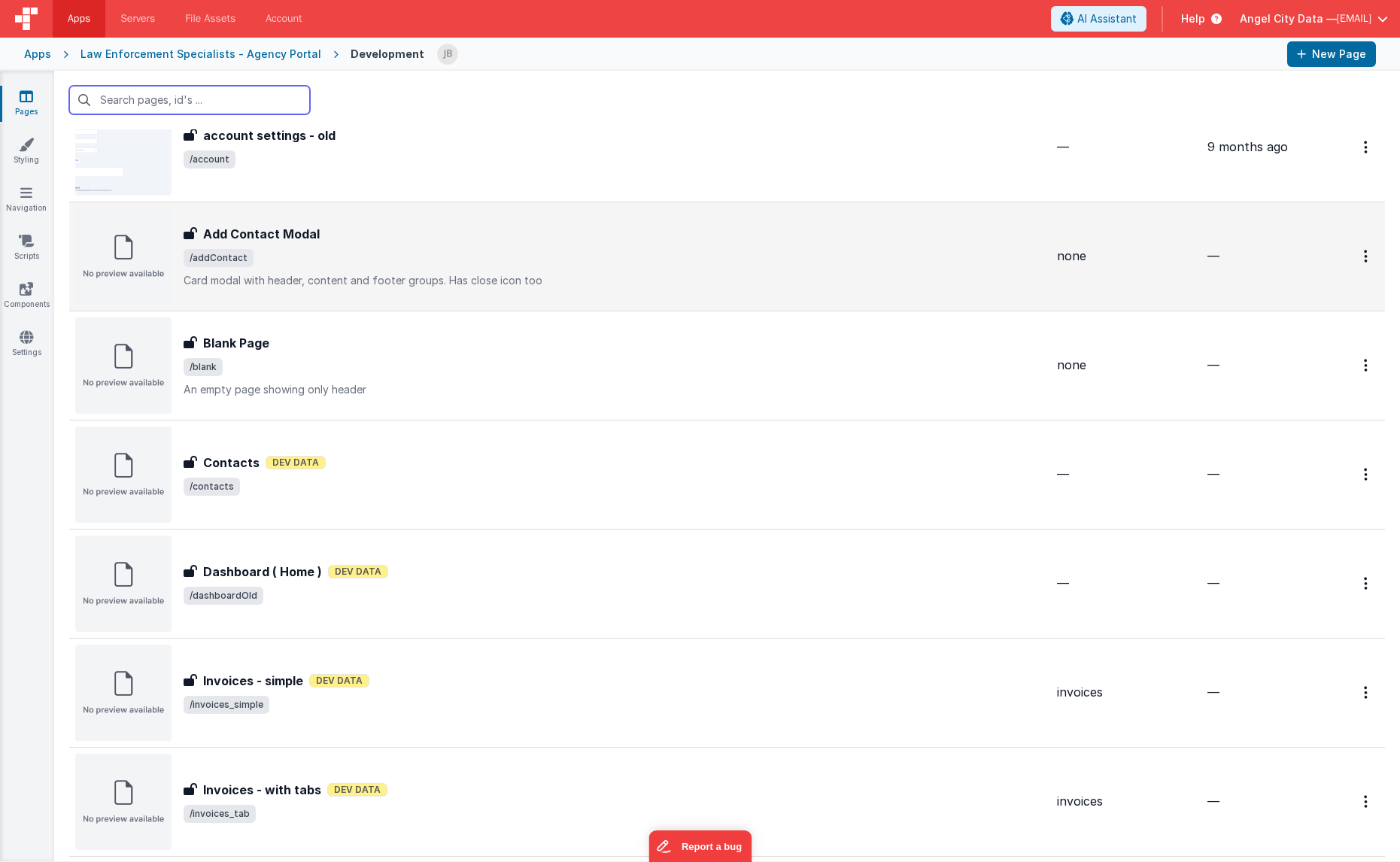 scroll, scrollTop: 0, scrollLeft: 0, axis: both 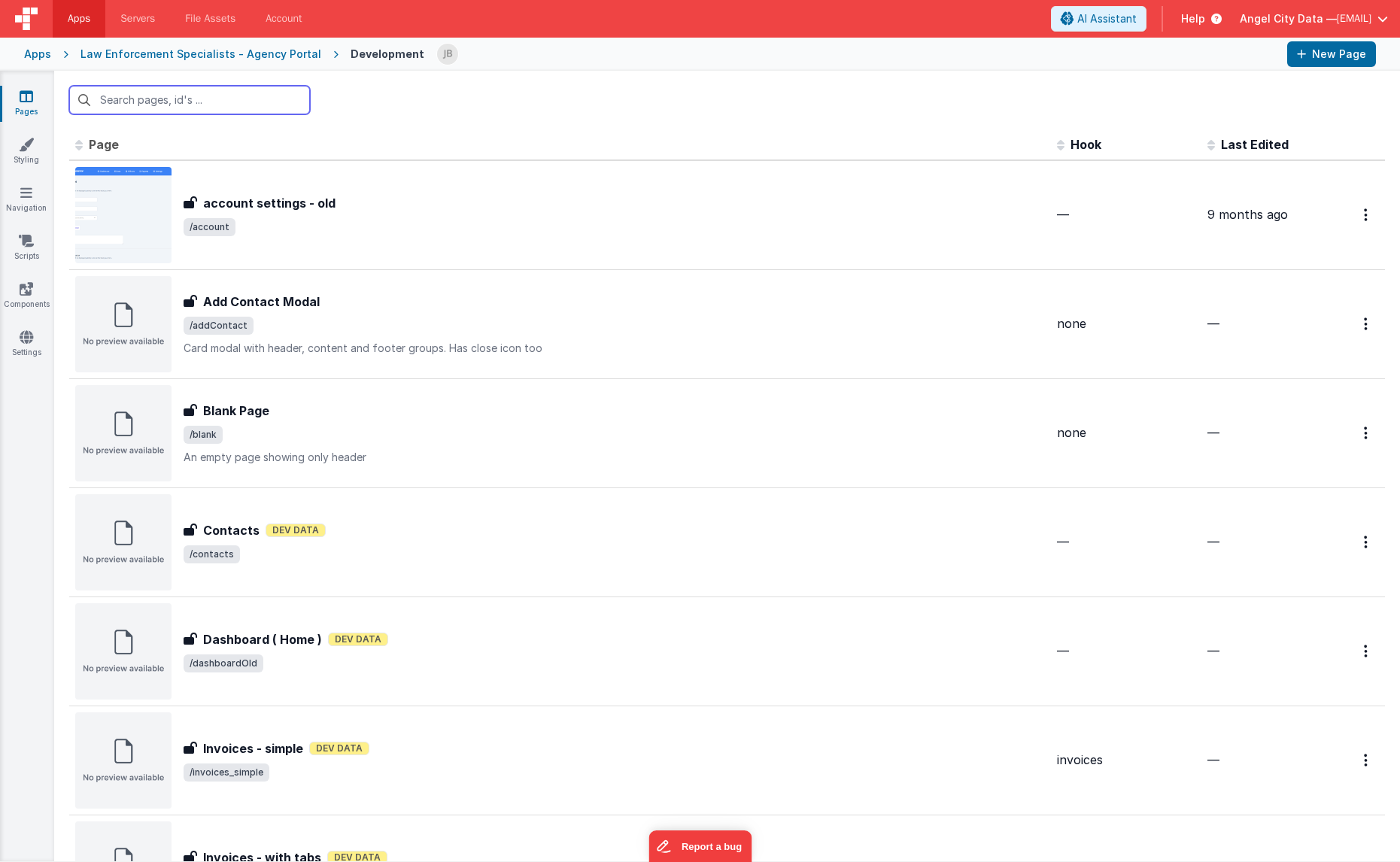 click at bounding box center (190, 100) 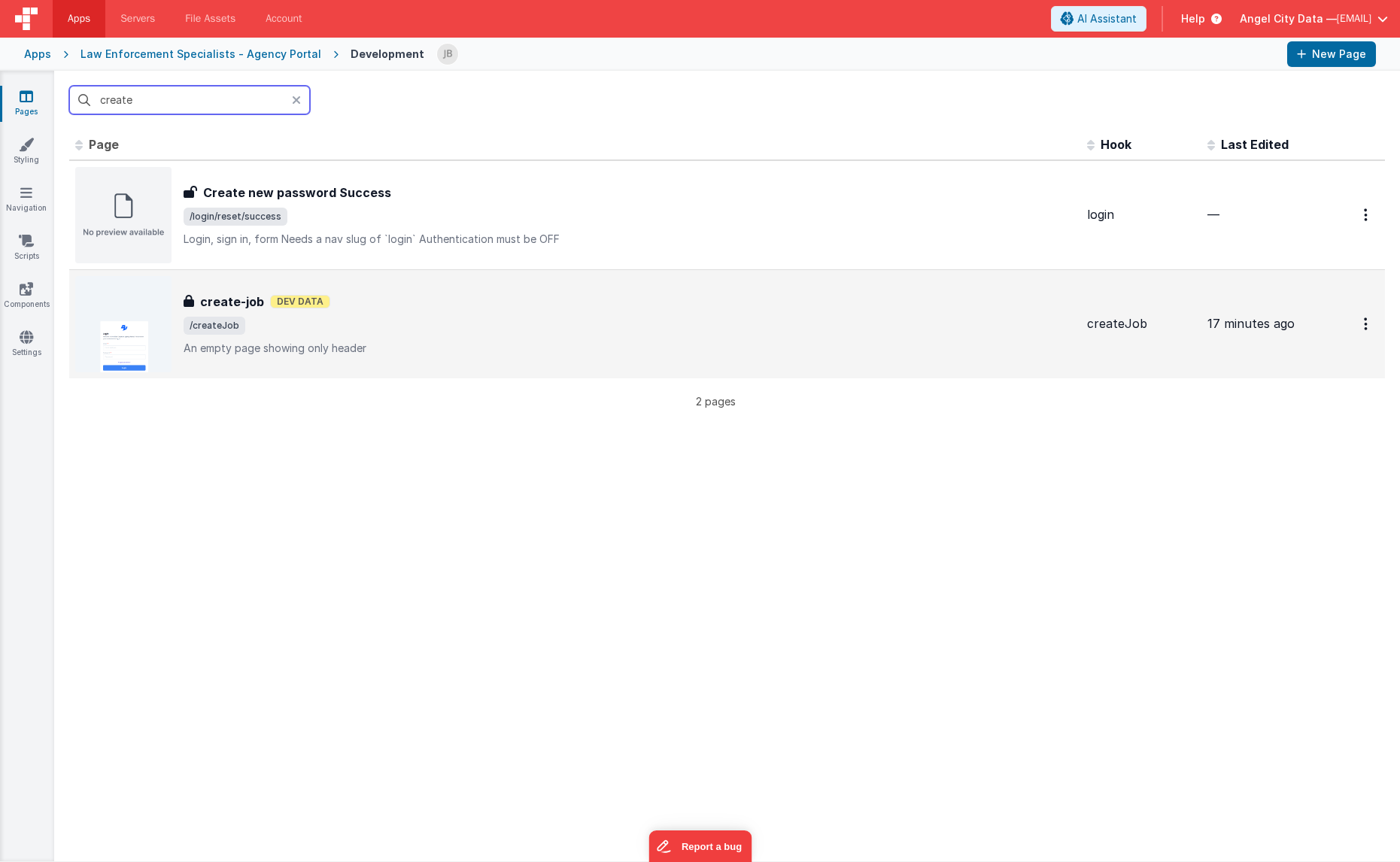 type on "create" 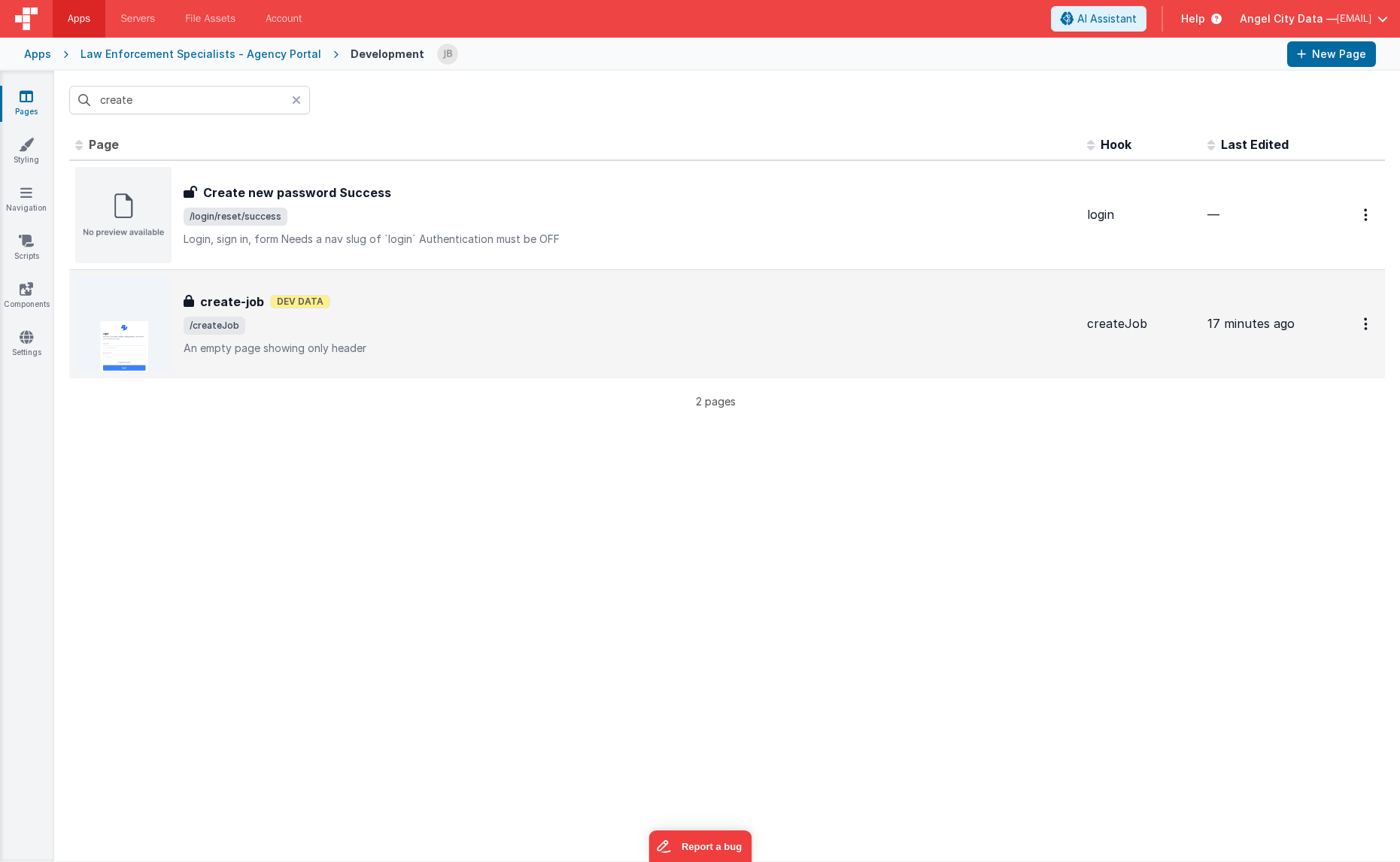 click on "create-job" at bounding box center [232, 302] 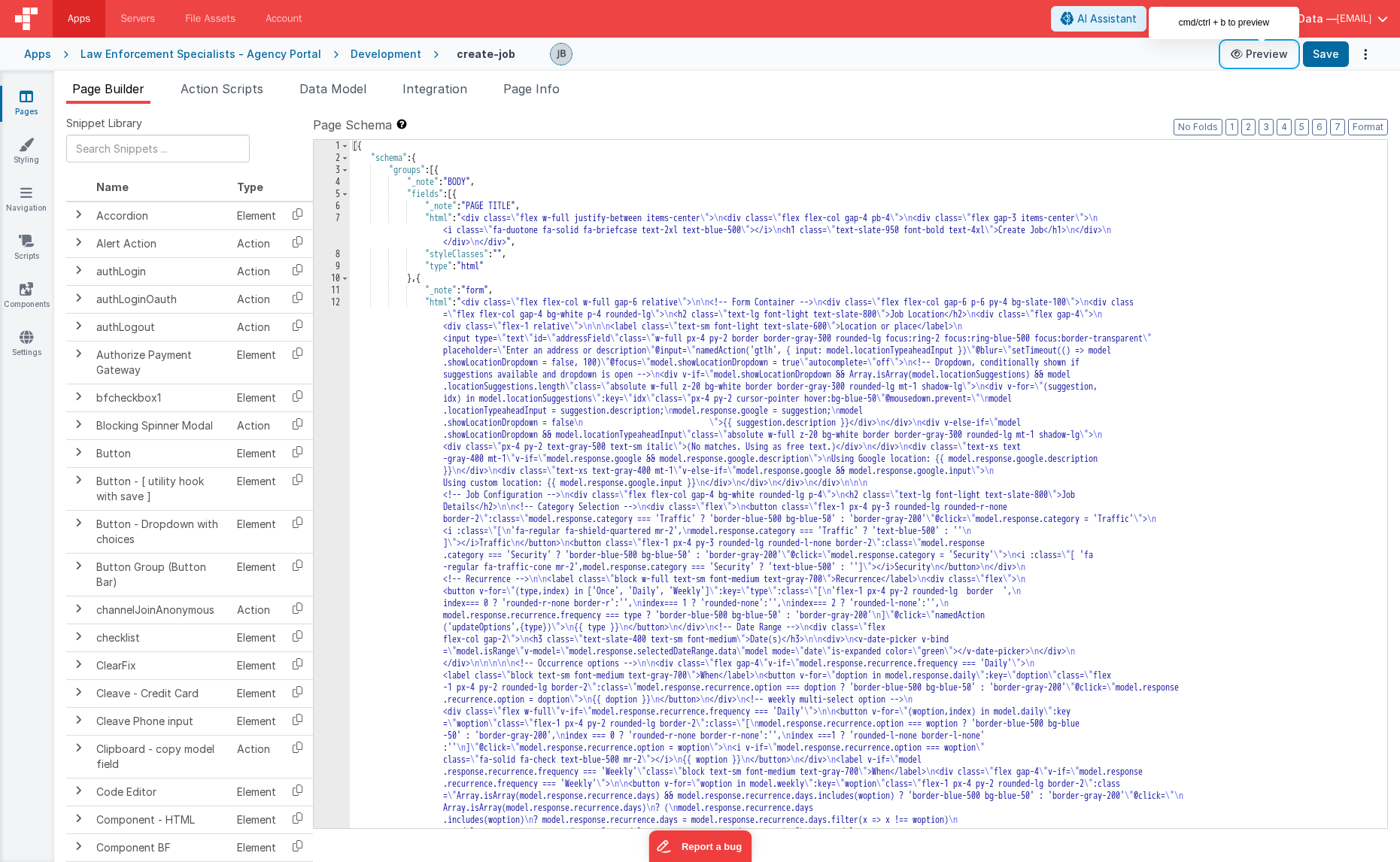click on "Preview" at bounding box center (1259, 54) 